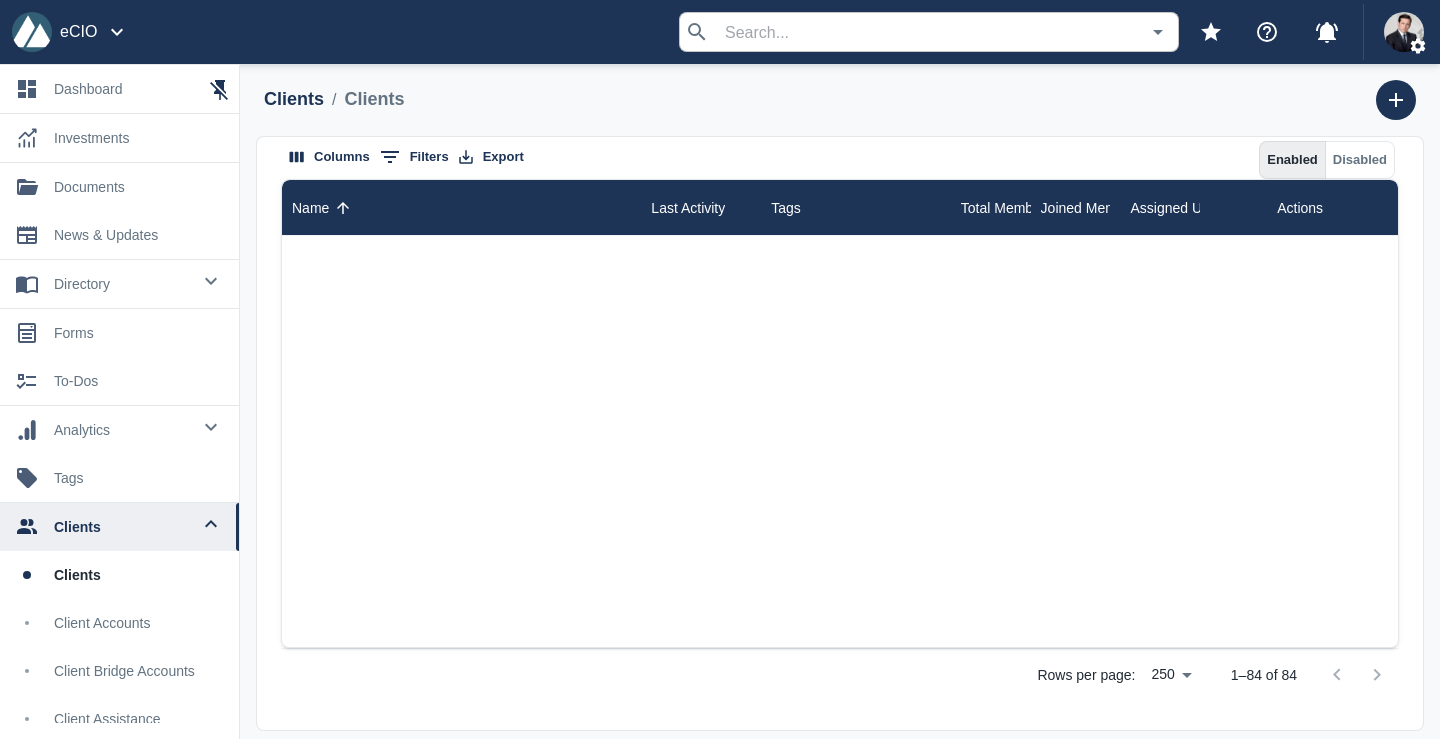 scroll, scrollTop: 0, scrollLeft: 0, axis: both 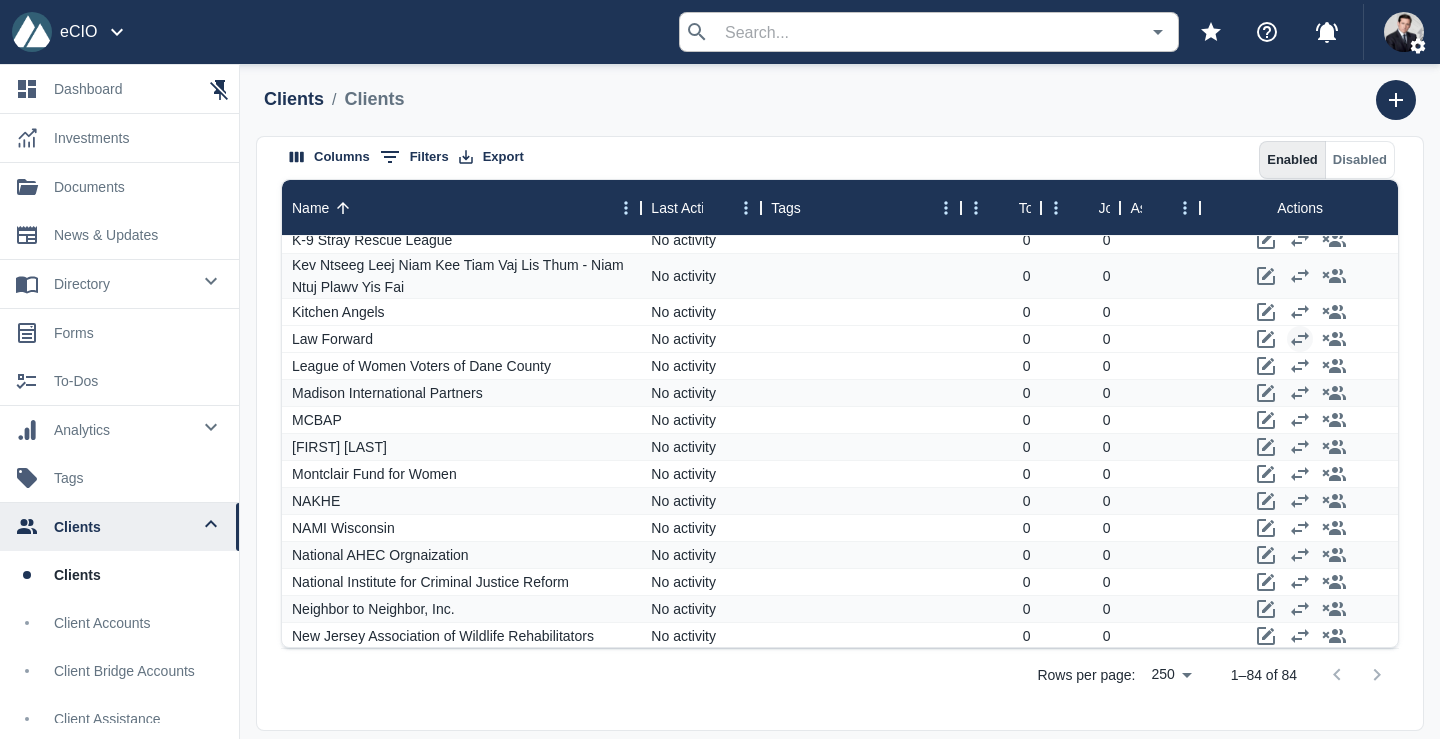 click on "Clients / Clients Columns 0 Filters Export Enabled Disabled Name Last Activity Tags Total Members Joined Members Assigned Users Actions Jewish Federation of Madison No activity 0 0 Judea Reform Congregation No activity 0 0 K-9 Stray Rescue League No activity 0 0 Kev Ntseeg Leej Niam Kee Tiam Vaj Lis Thum - Niam Ntuj Plawv Yis Fai No activity 0 0 Kitchen Angels No activity 0 0 Law Forward No activity 0 0 League of Women Voters of Dane County No activity 0 0 Madison International Partners No activity 0 0 MCBAP No activity 0 0 Mei Hwa Yu No activity 0 0 Montclair Fund for Women No activity 0 0 NAKHE No activity 0 0 NAMI Wisconsin No activity 0 0 National AHEC Orgnaization No activity 0 0 National Institute for Criminal Justice Reform No activity 0 0 Neighbor to Neighbor, Inc. No activity 0 0 New Jersey Association of Wildlife Rehabilitators No activity 0 0 Peninsula Friends of the Library No activity 0 0 Performance Santa Fe Foundation No activity 0 0 Perinatal Foundation No activity 0 0 Rows per page: 250 250" at bounding box center [840, 433] 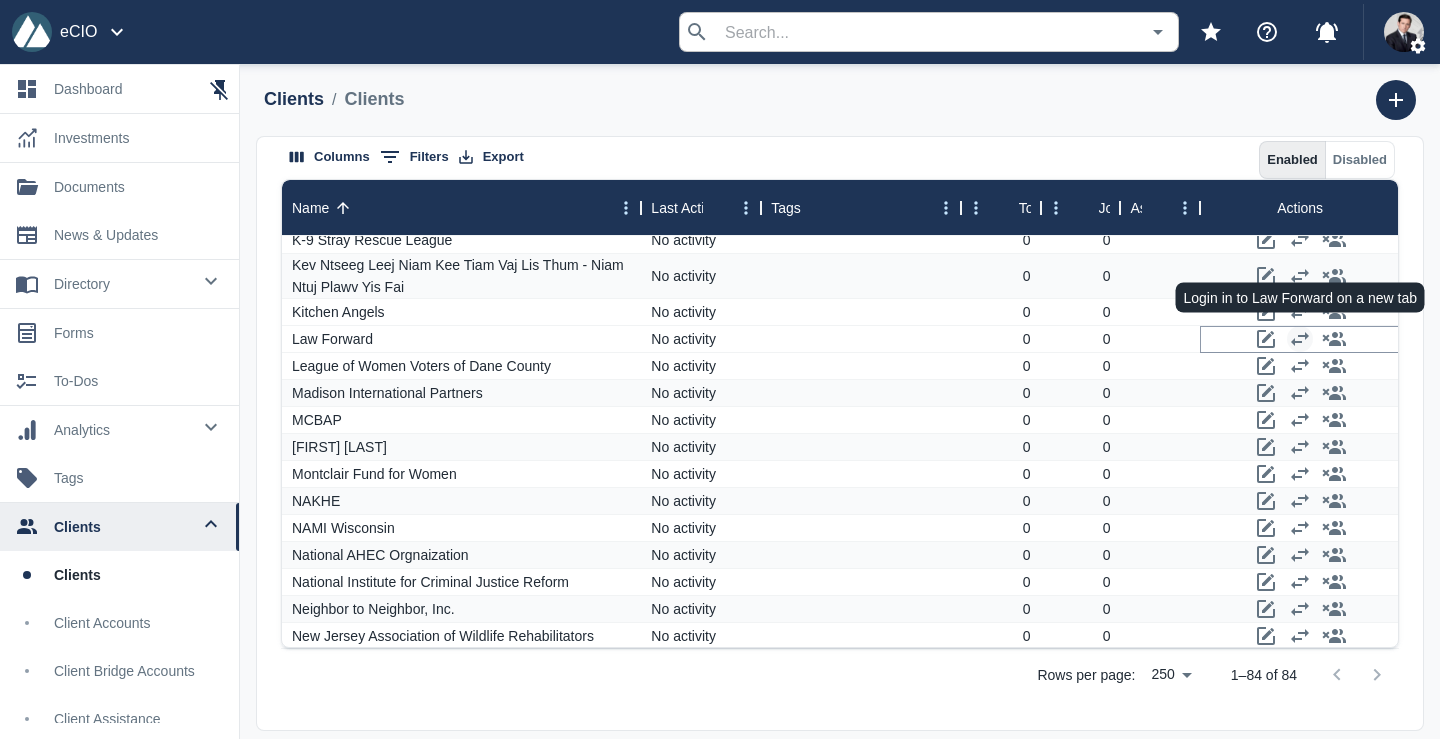 click at bounding box center [1300, 339] 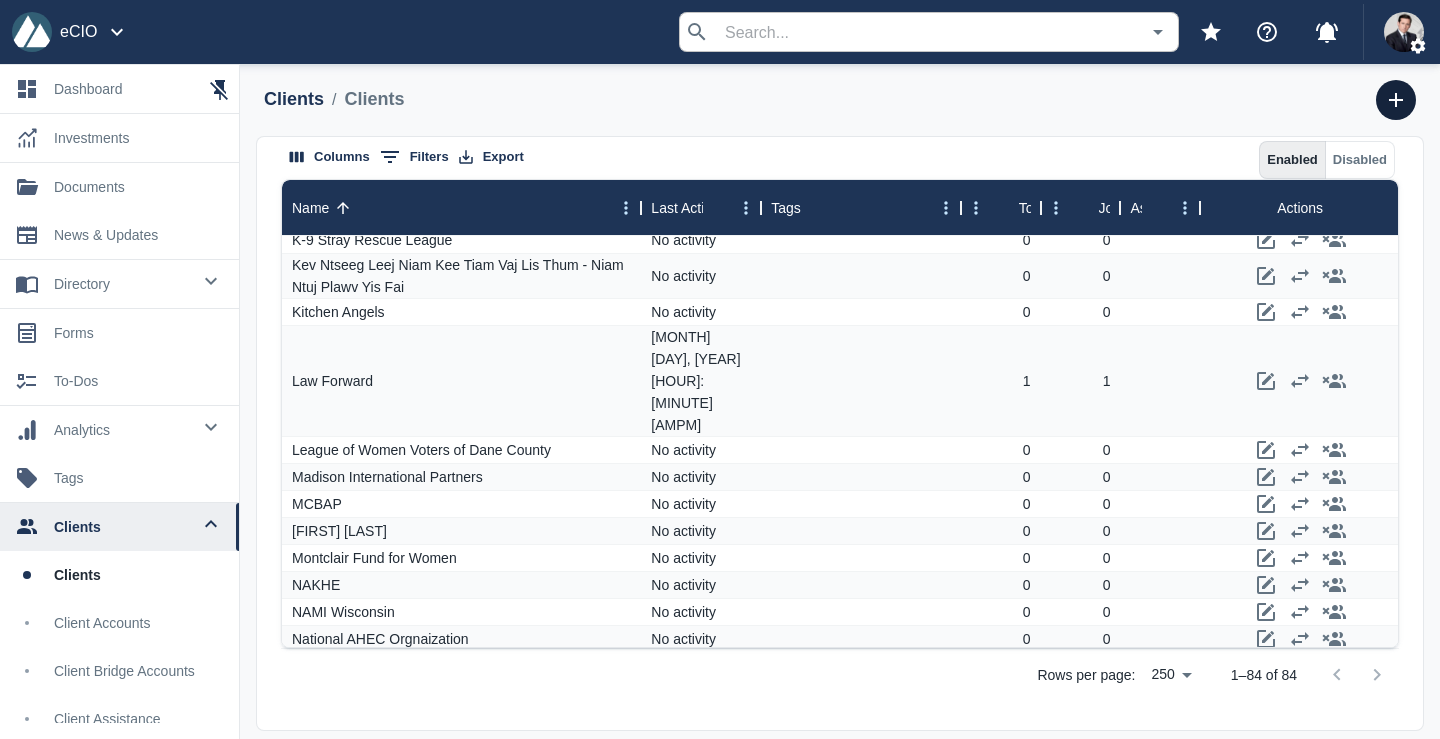 click at bounding box center [1396, 100] 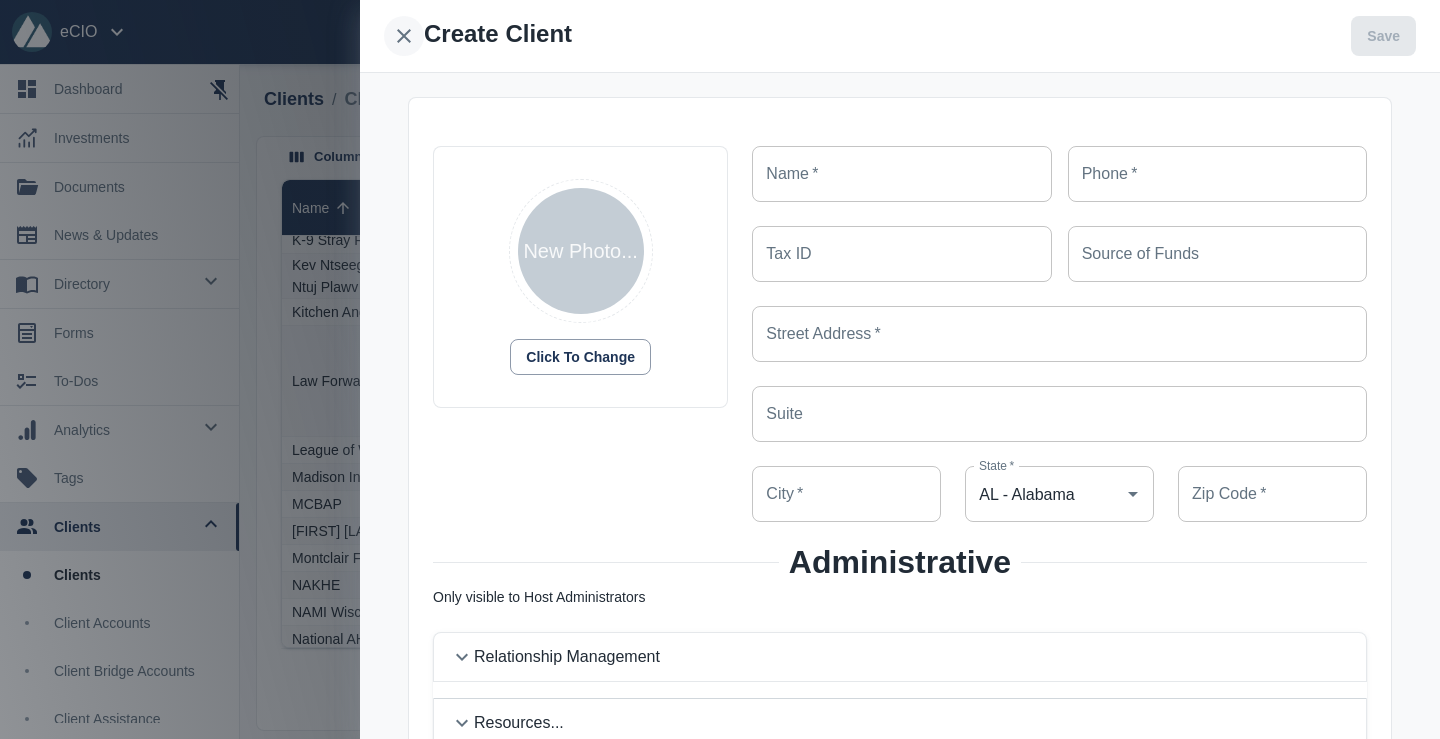 click at bounding box center [404, 36] 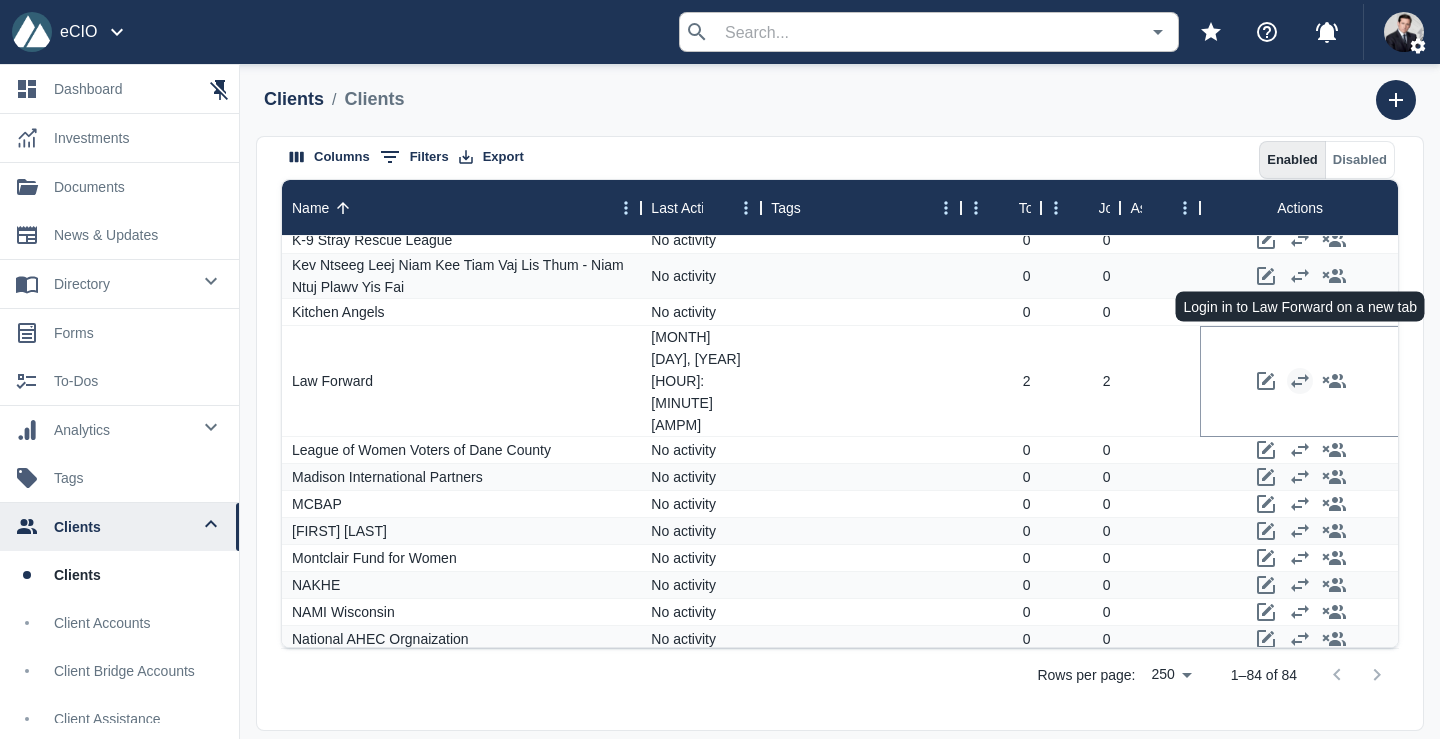 click at bounding box center (1300, 381) 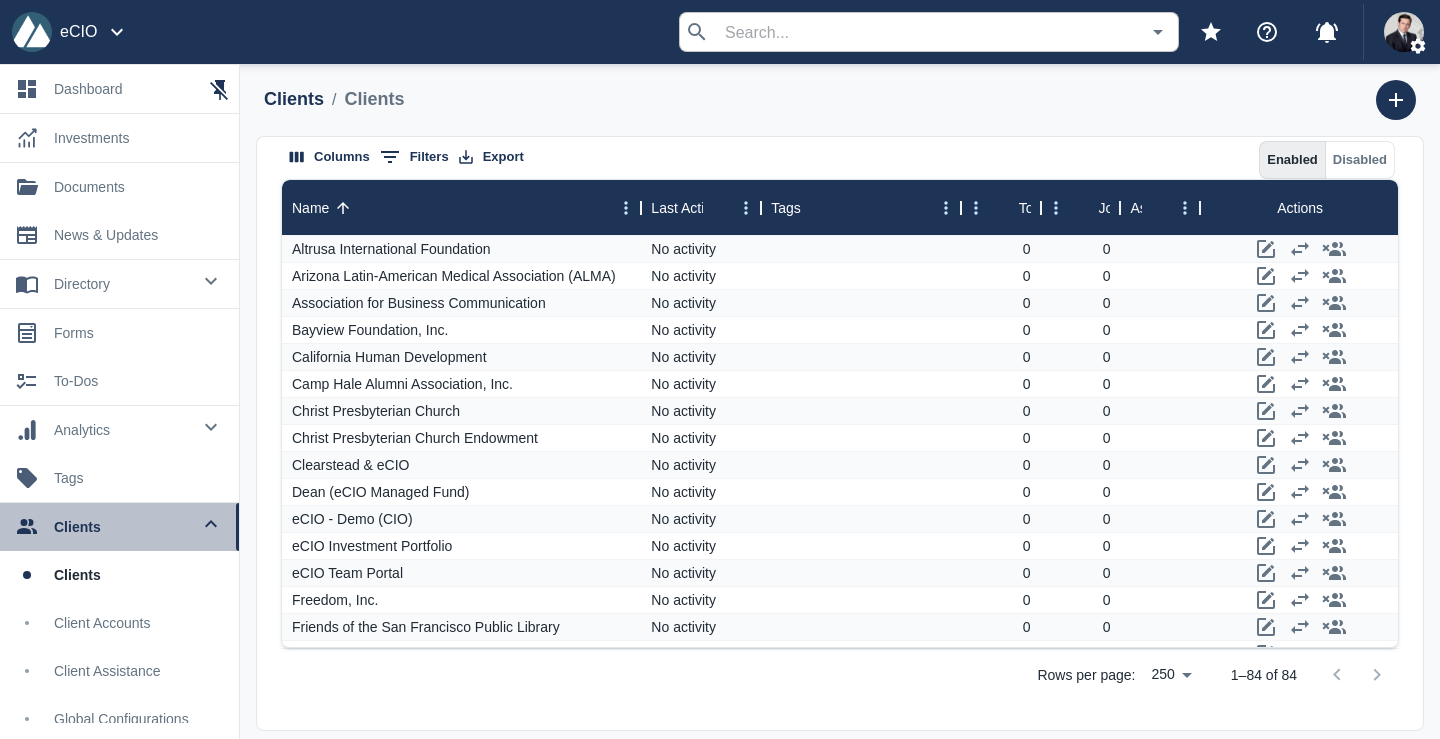 click at bounding box center (211, 524) 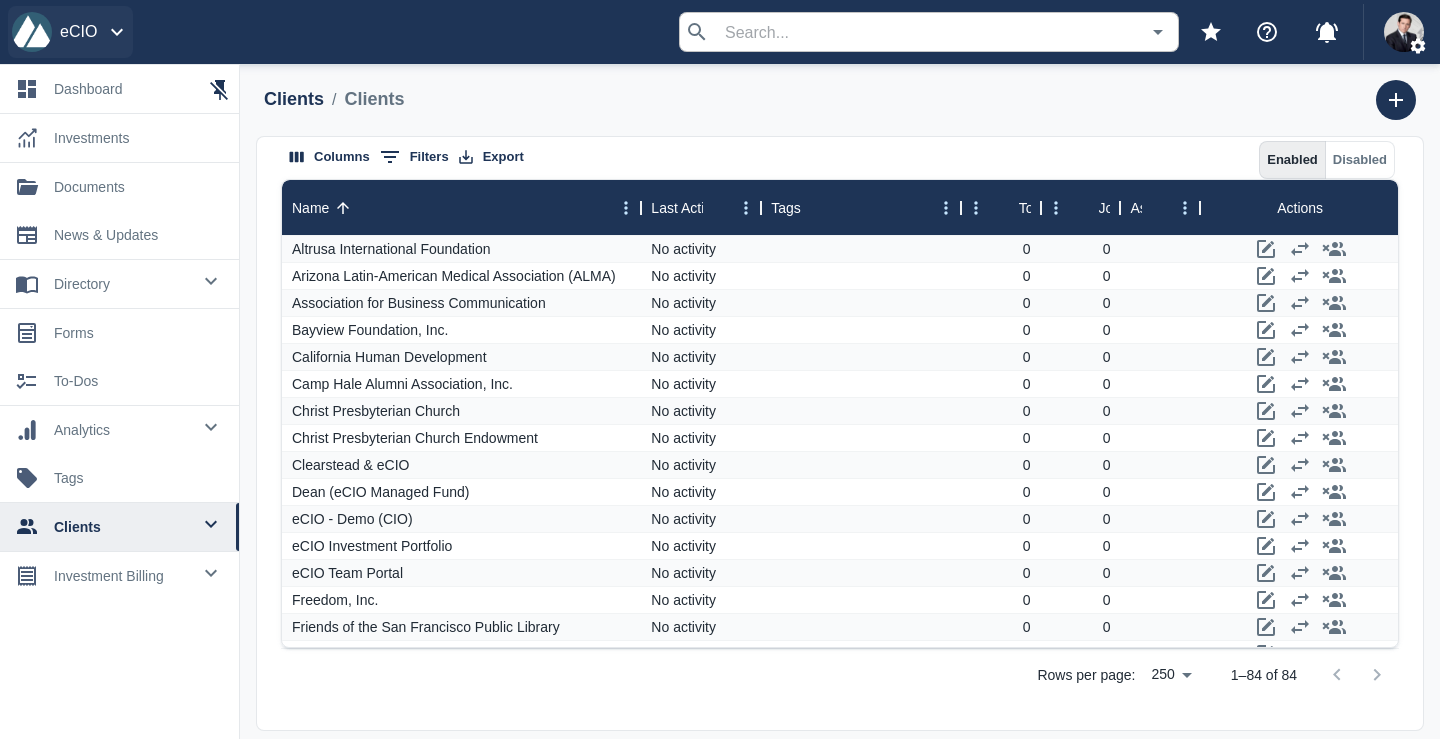 click on "eCIO" at bounding box center [70, 32] 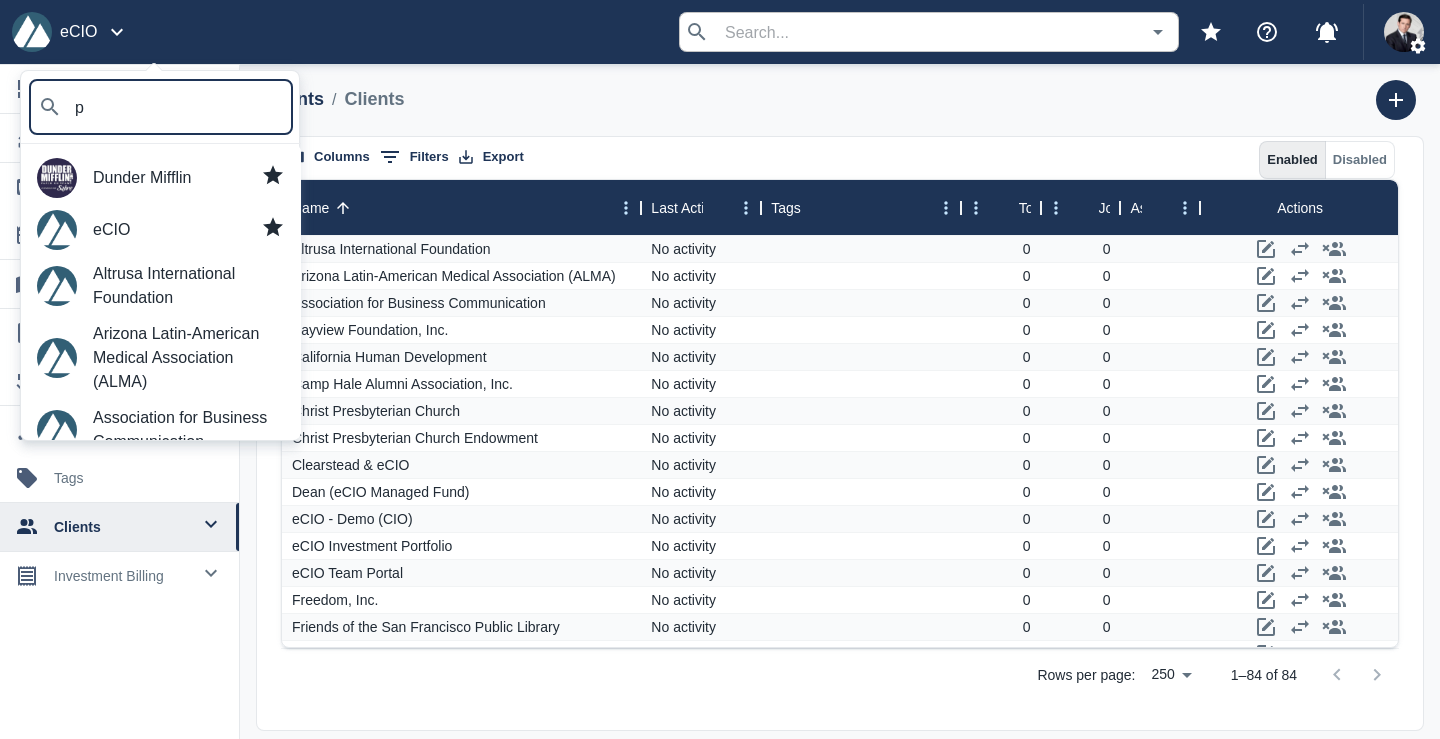 type on "pa" 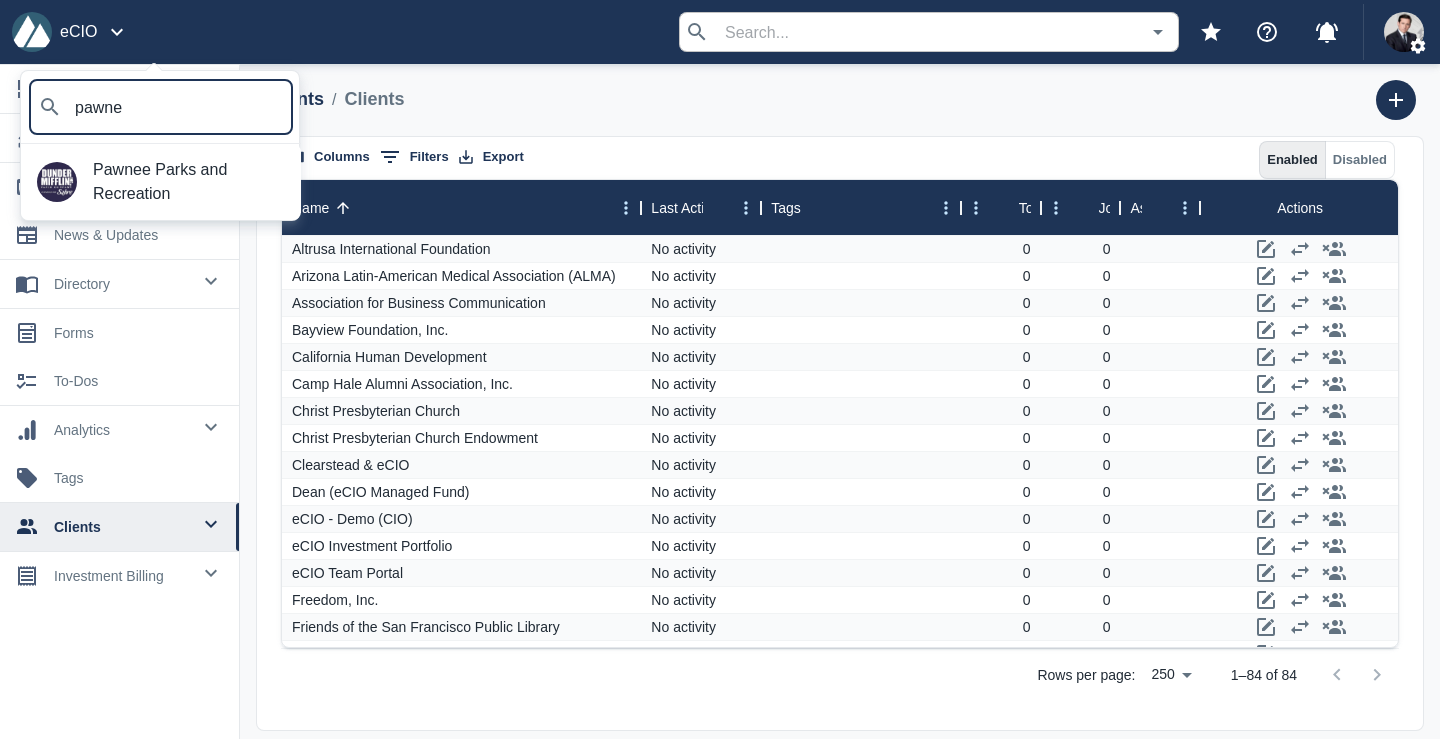 click on "Pawnee Parks and Recreation" at bounding box center [189, 182] 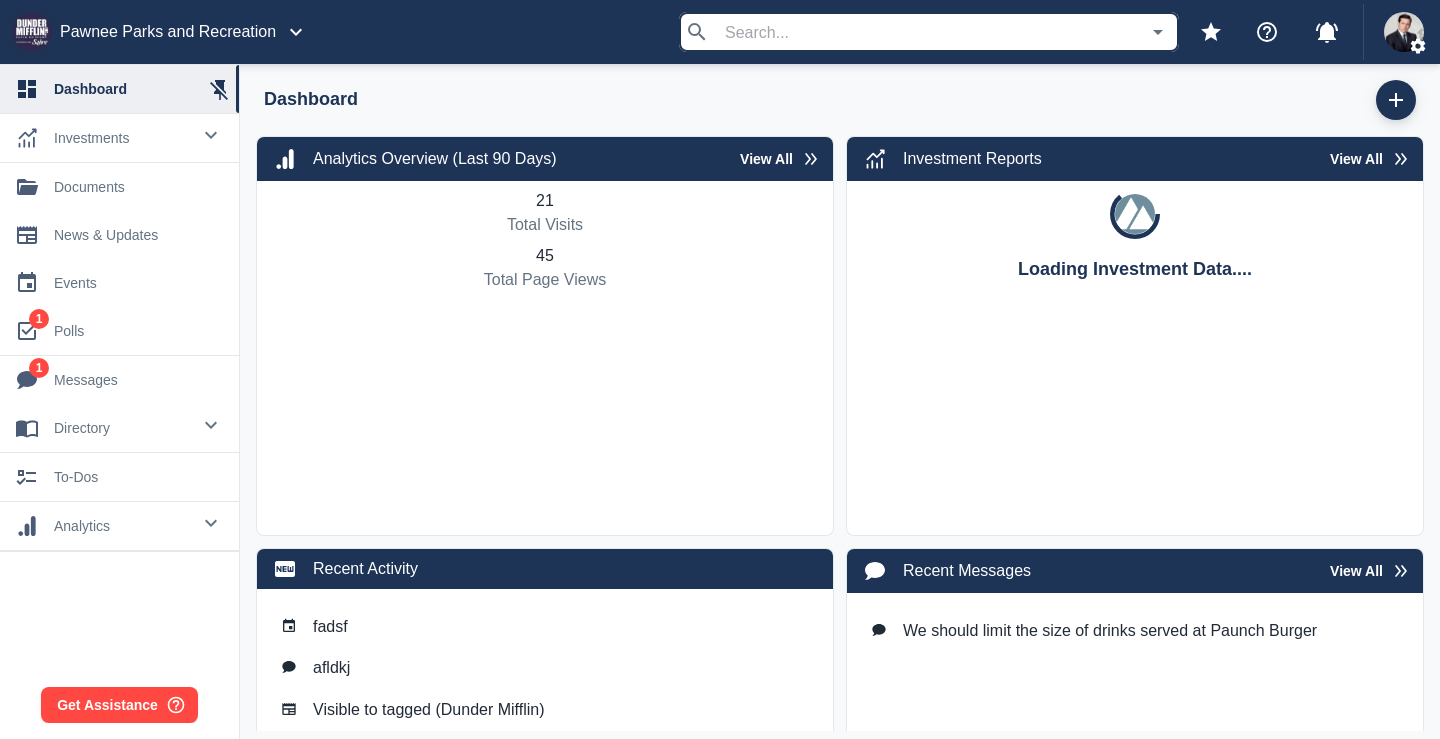 click at bounding box center [211, 135] 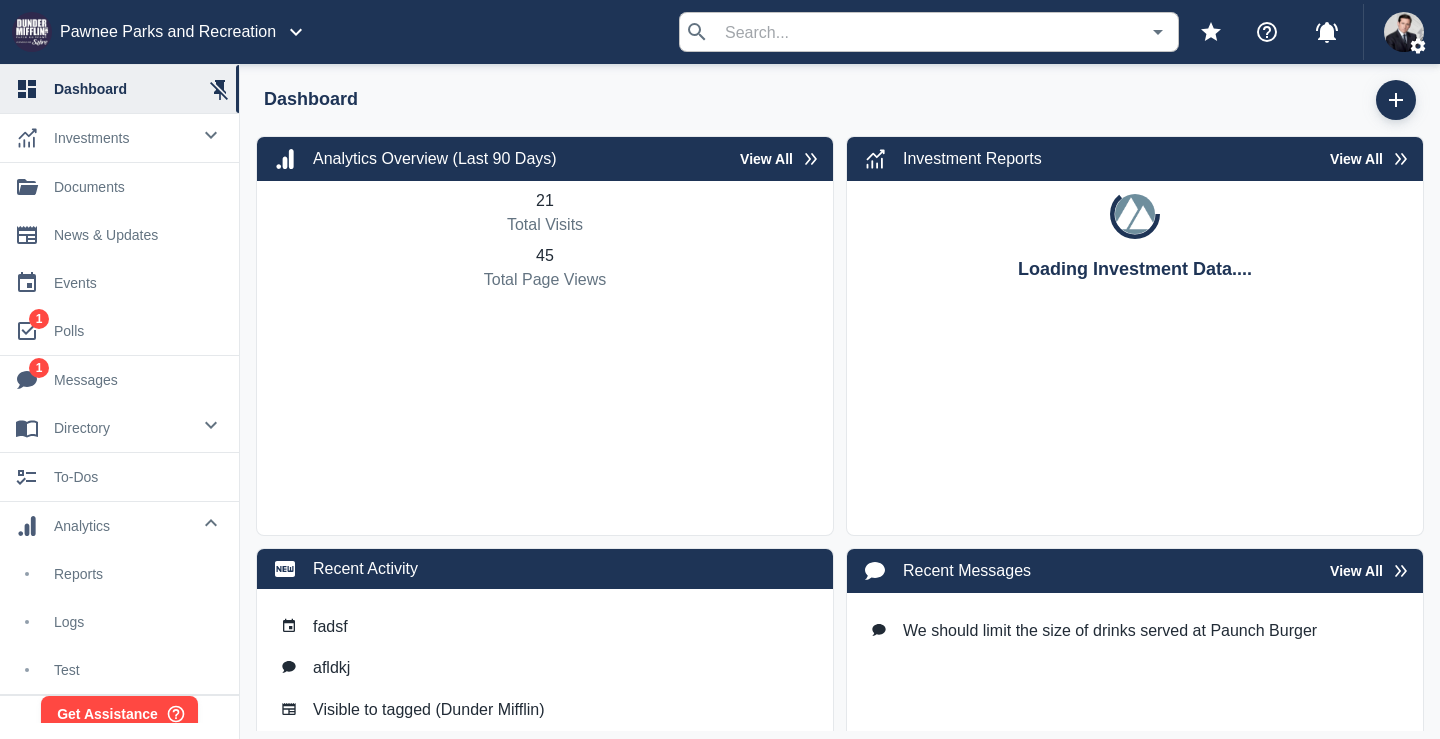 scroll, scrollTop: 9, scrollLeft: 0, axis: vertical 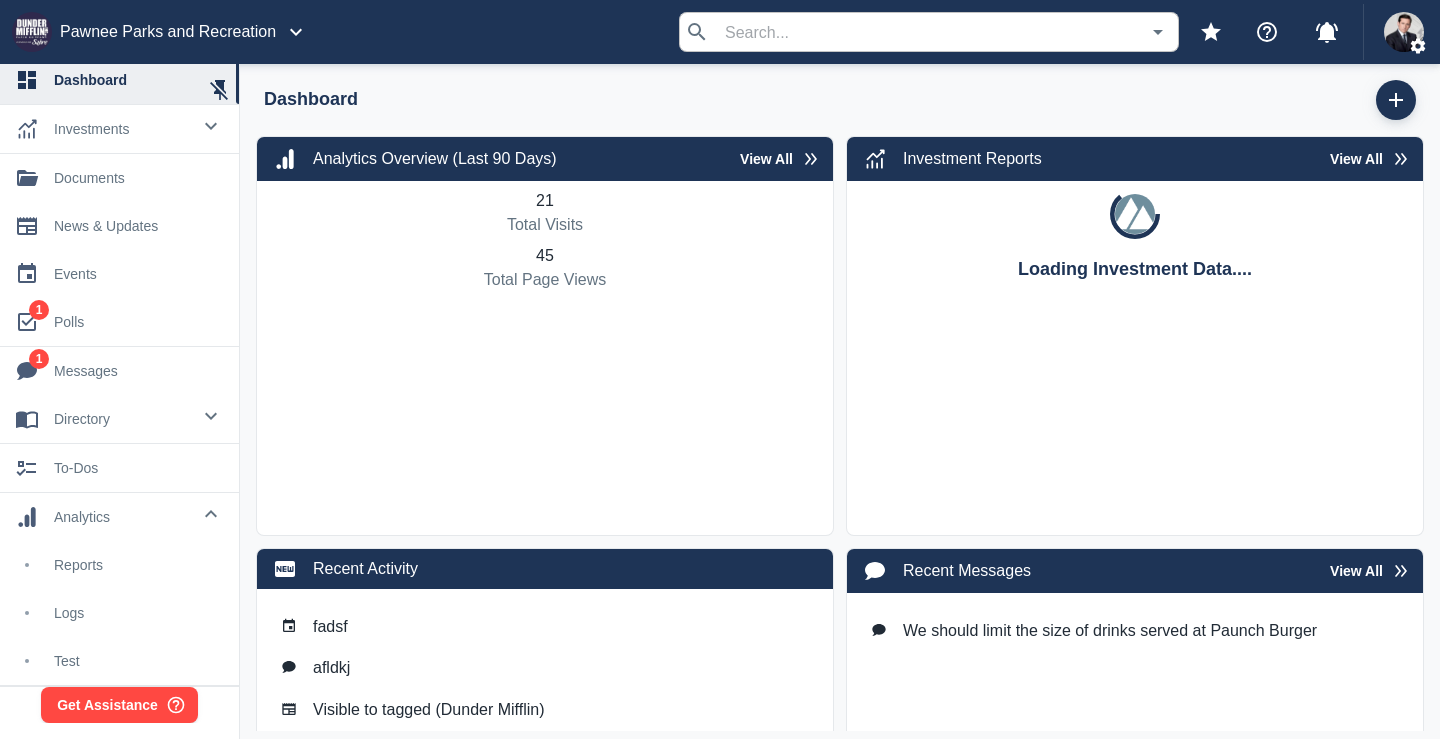 click on "Test" at bounding box center [119, 661] 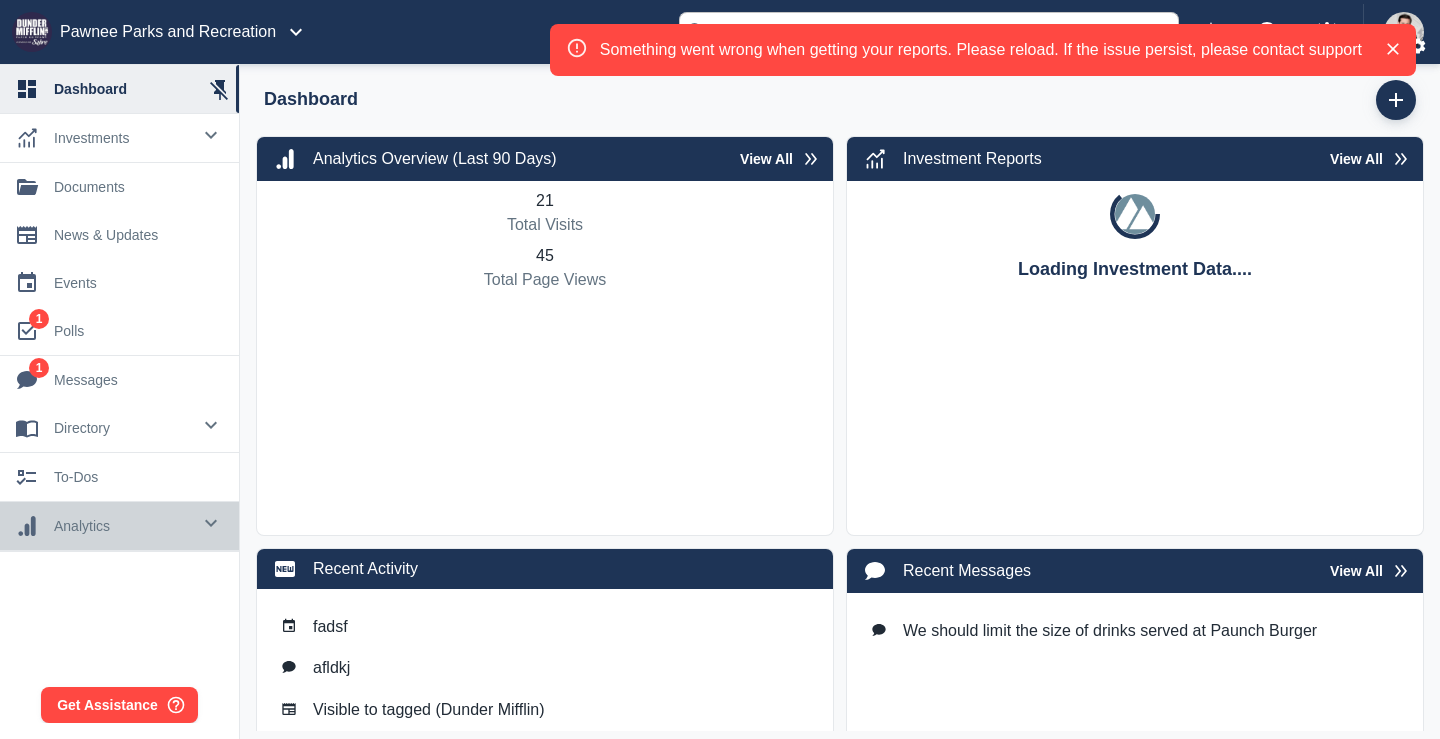 click on "analytics" at bounding box center (122, 138) 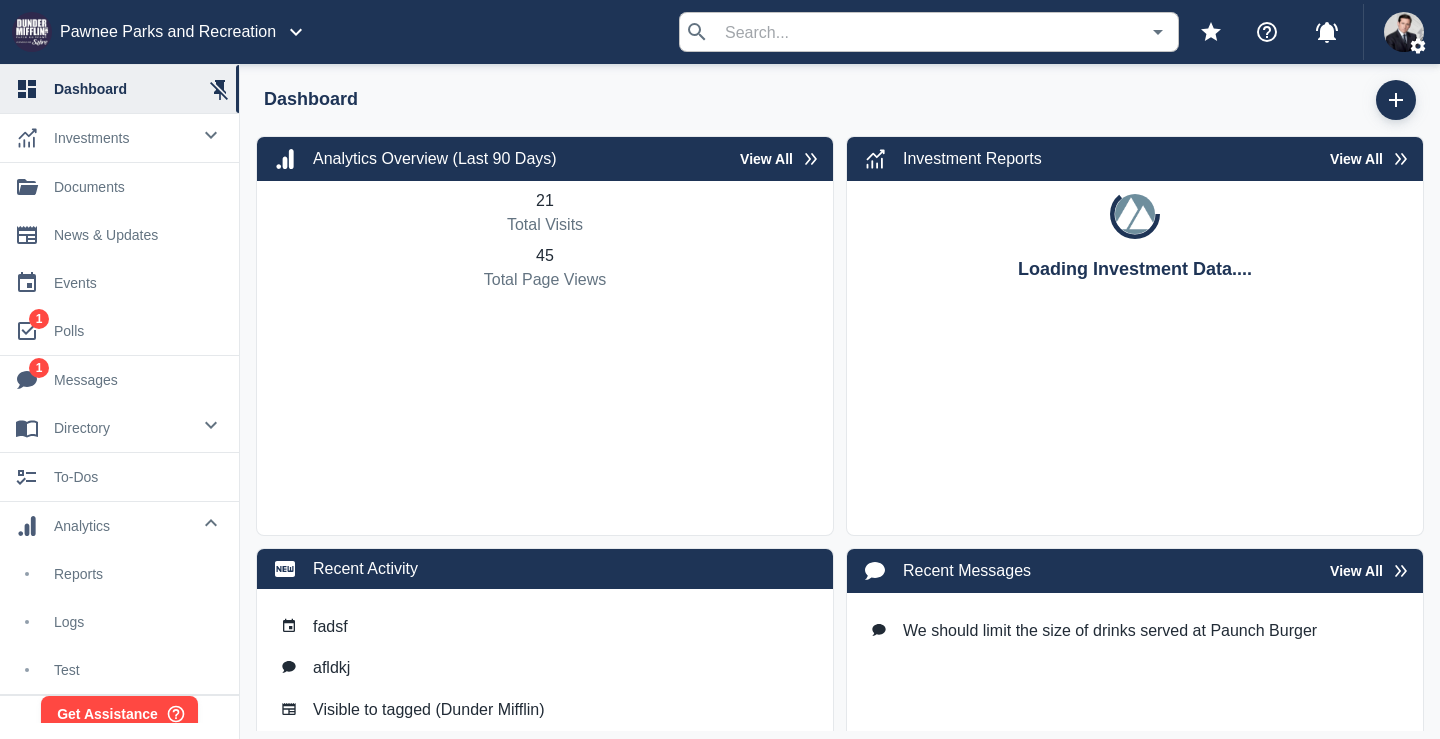 click on "Test" at bounding box center [138, 670] 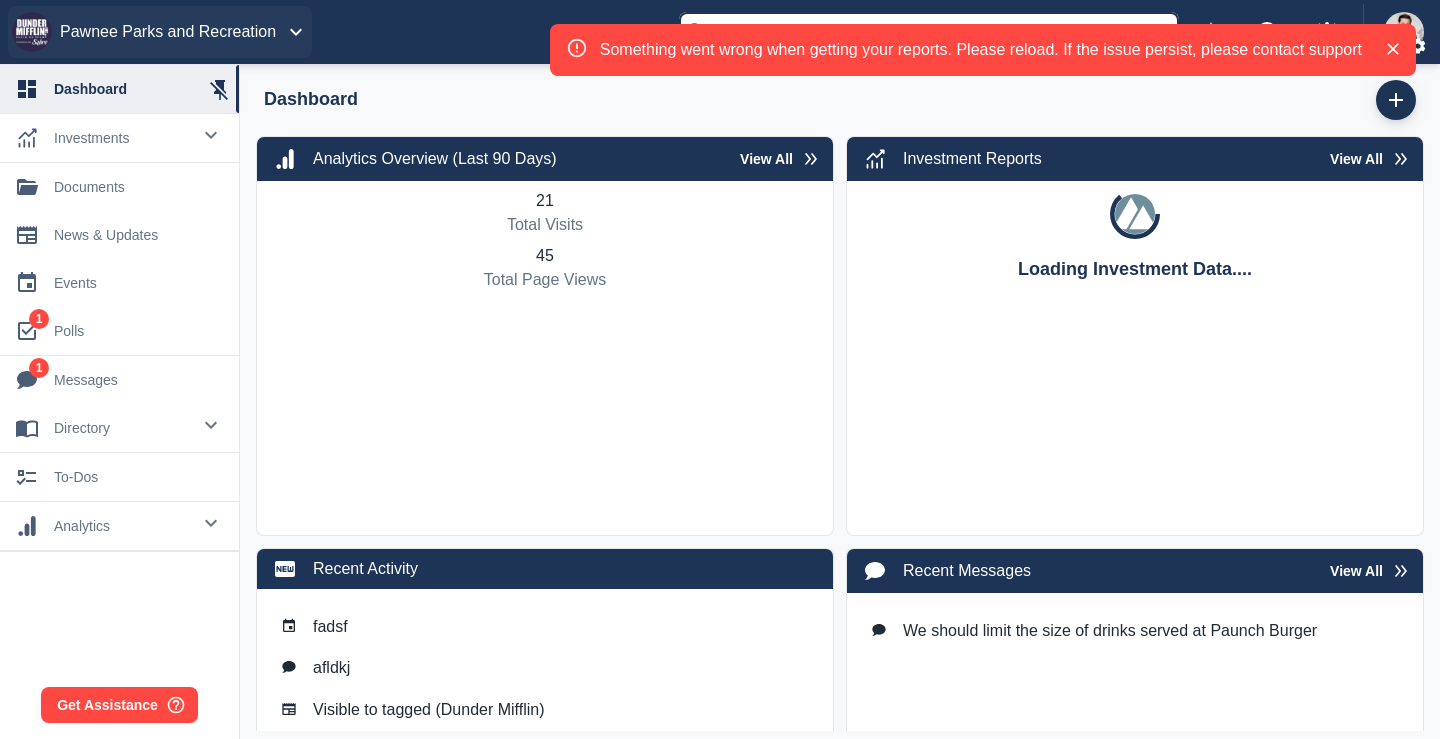 click on "Pawnee Parks and Recreation" at bounding box center [168, 32] 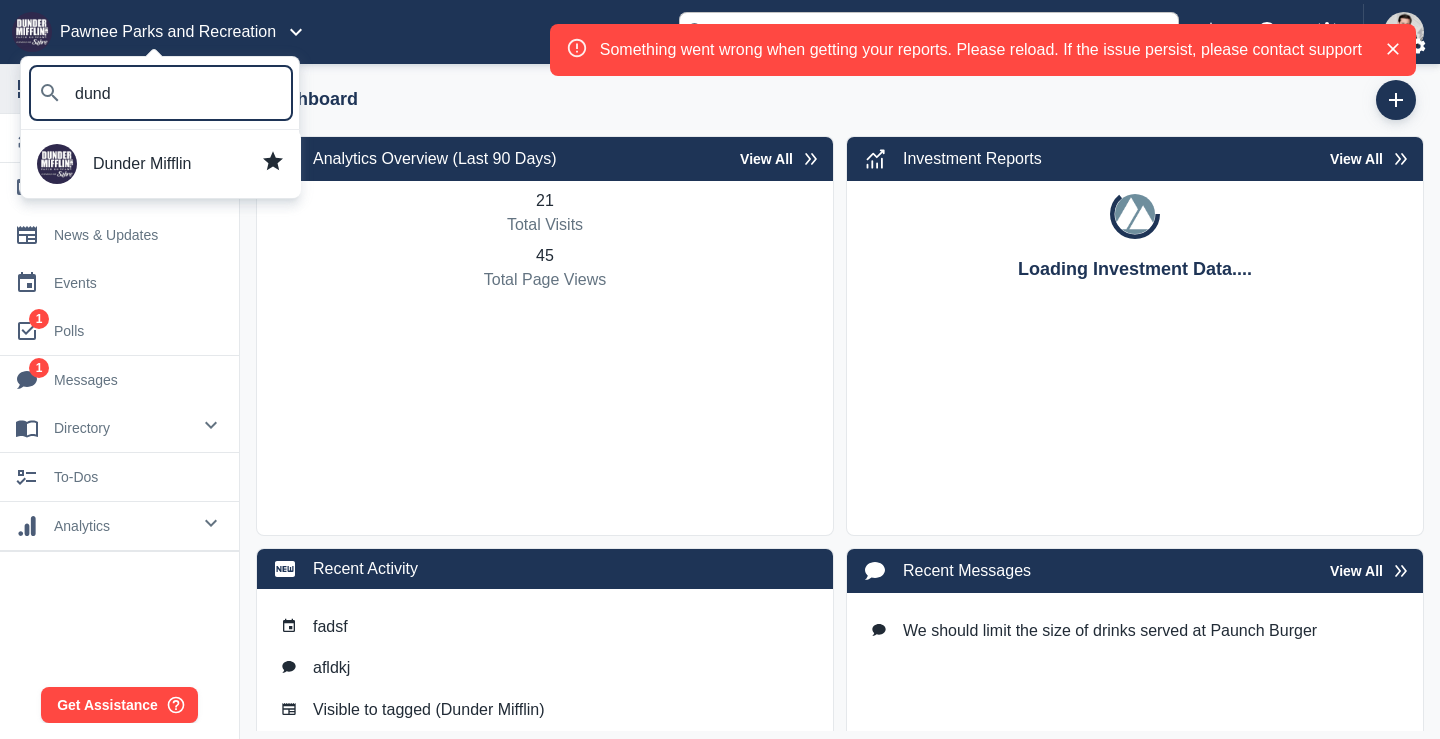 click on "Dunder Mifflin" at bounding box center (189, 164) 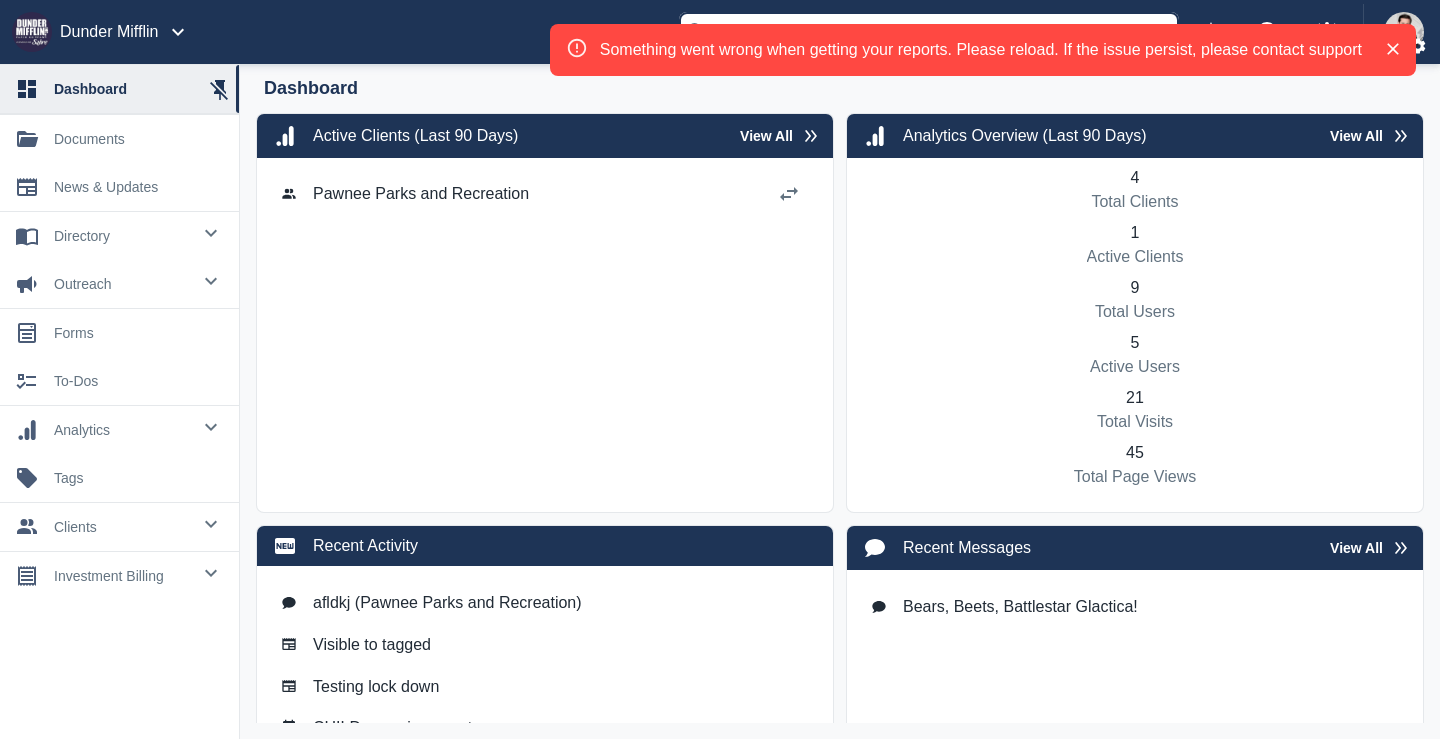 click on "0 analytics" at bounding box center (119, 430) 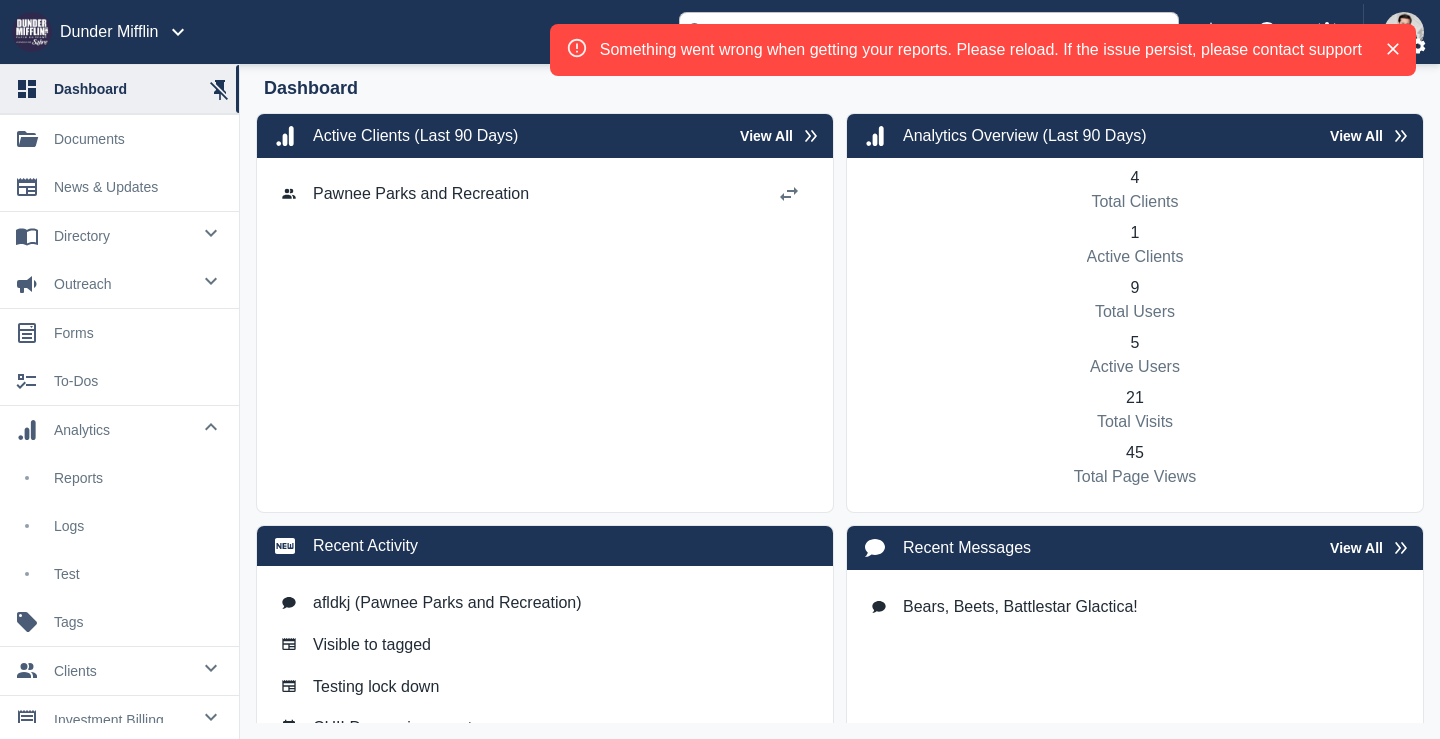 click on "Test" at bounding box center [138, 574] 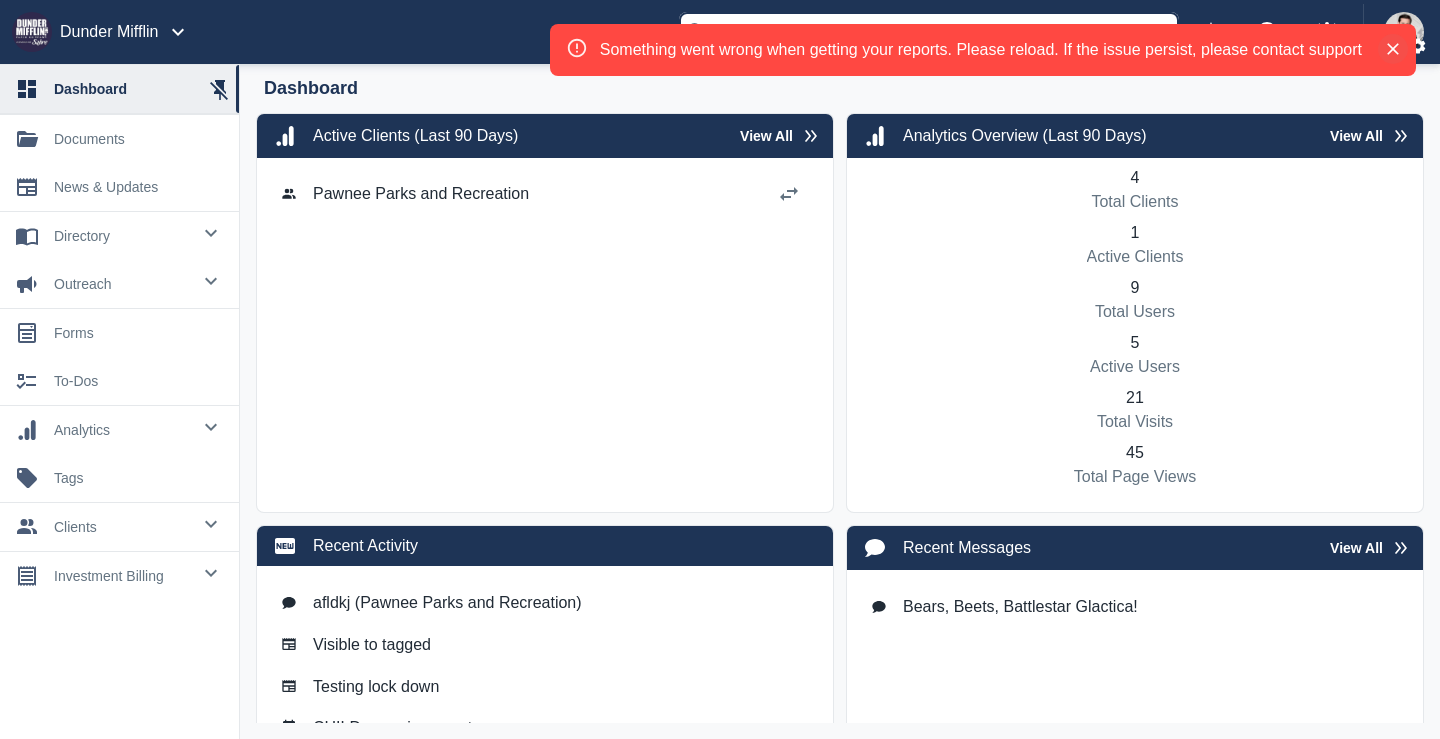 click at bounding box center [1393, 49] 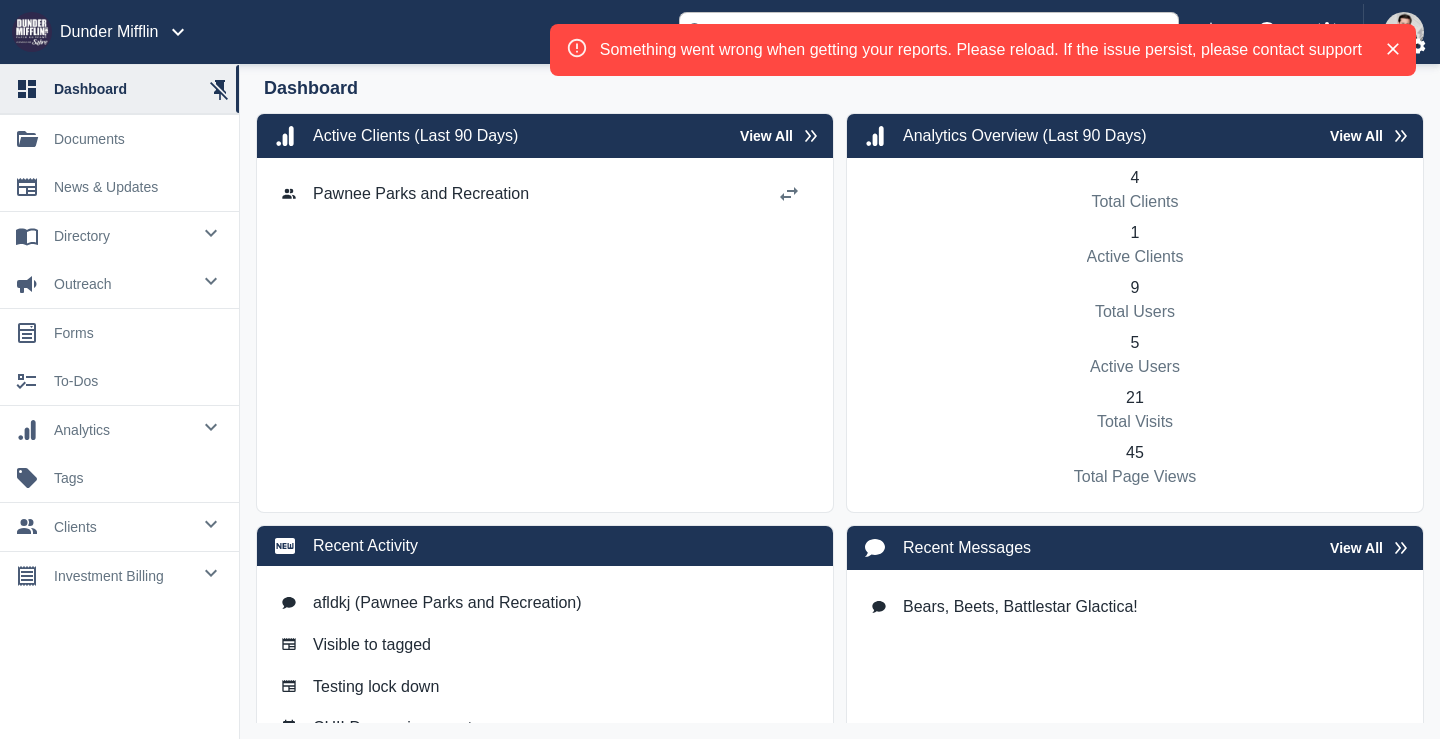 click on "Dashboard" at bounding box center (840, 88) 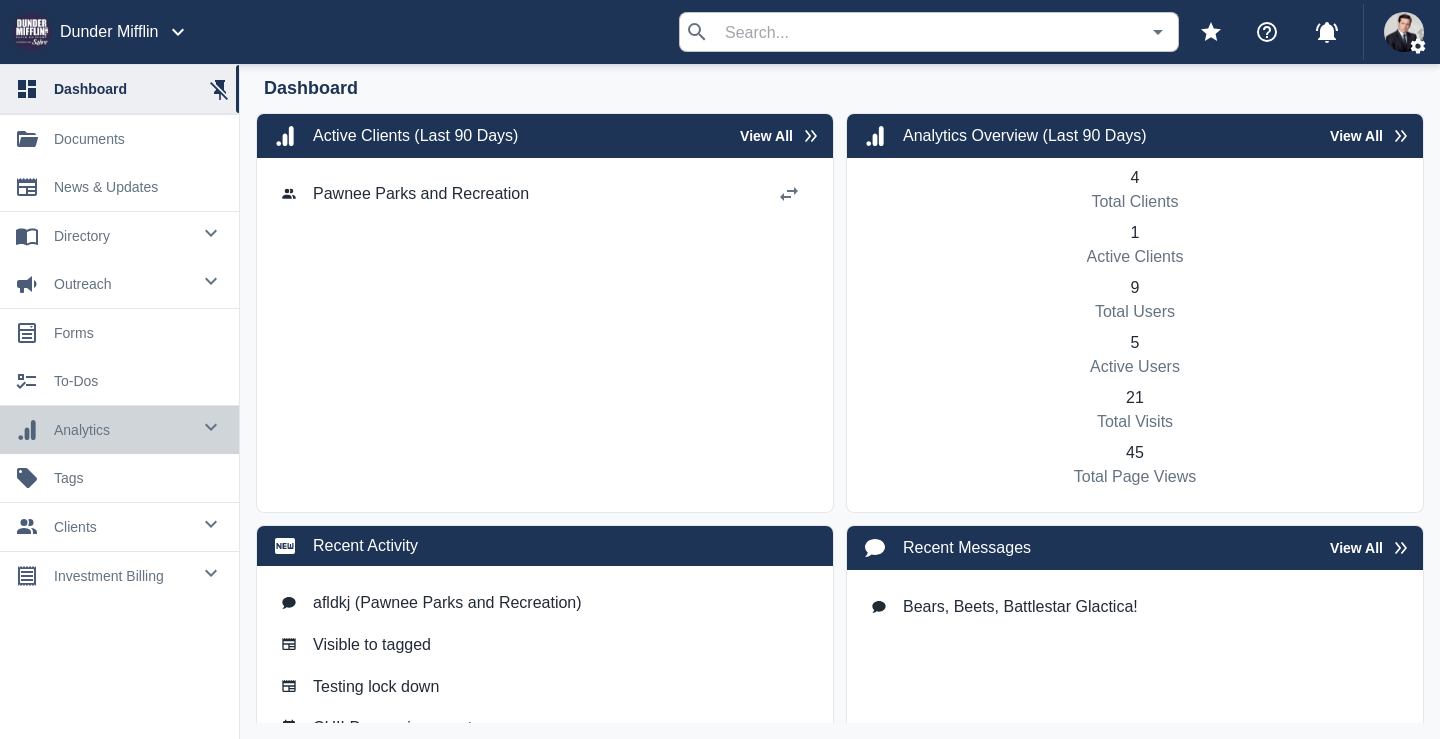 click on "0 analytics" at bounding box center (119, 430) 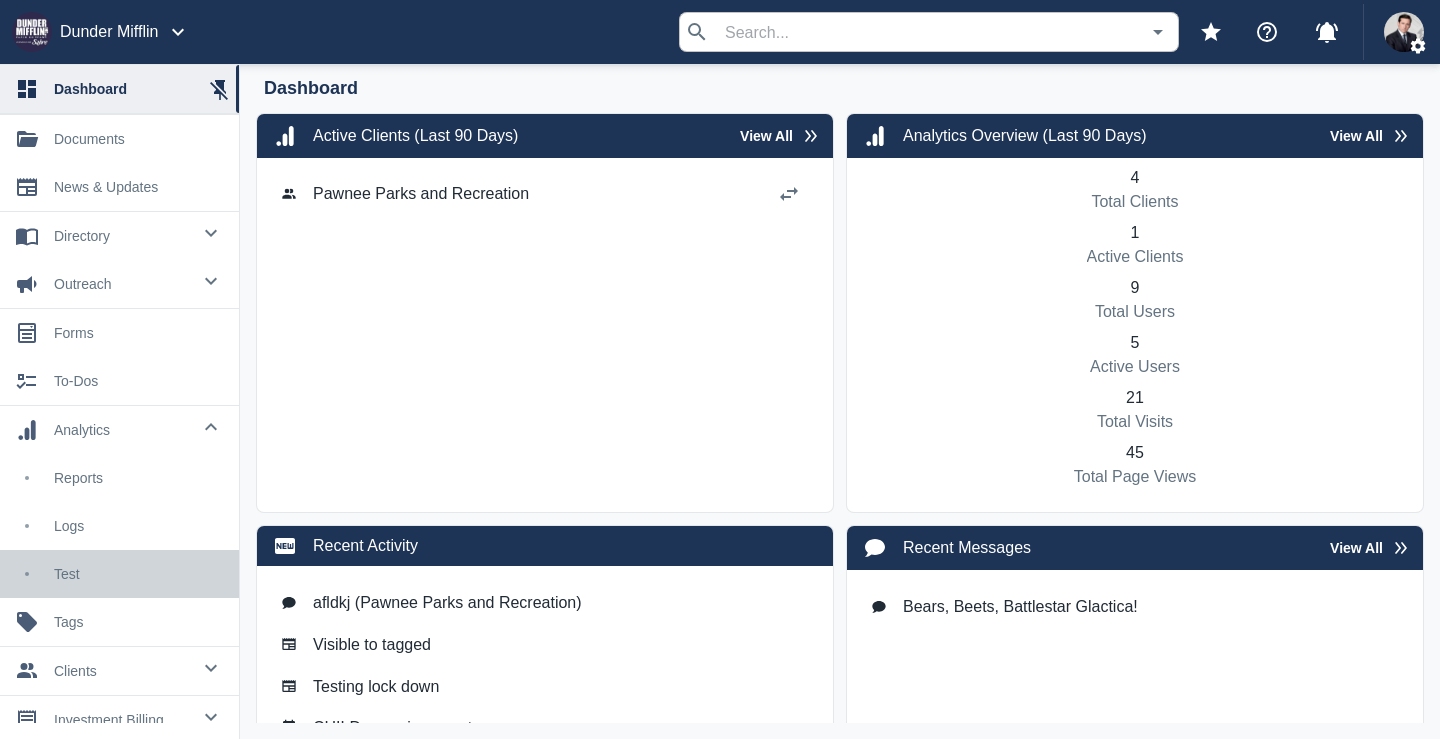 click on "Test" at bounding box center [138, 574] 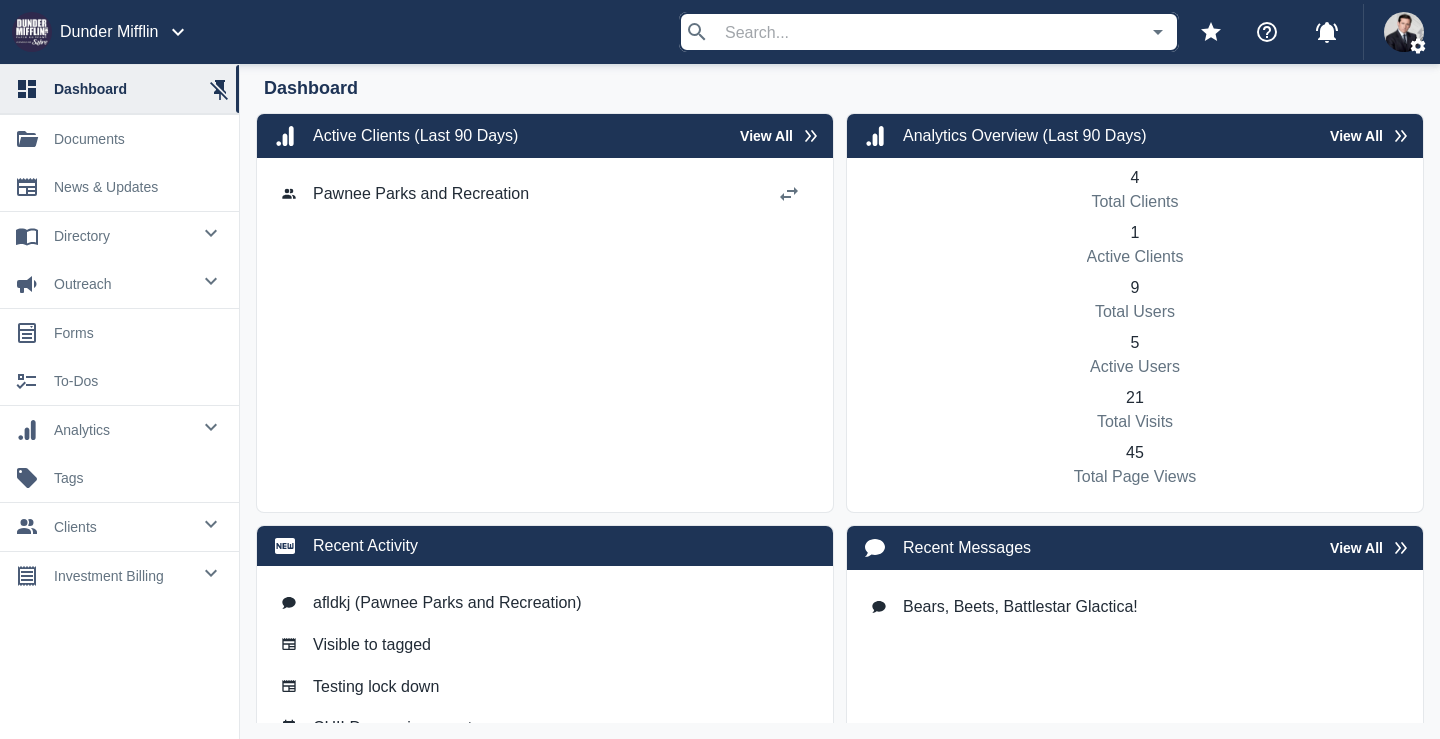 click on "0 analytics" at bounding box center (119, 430) 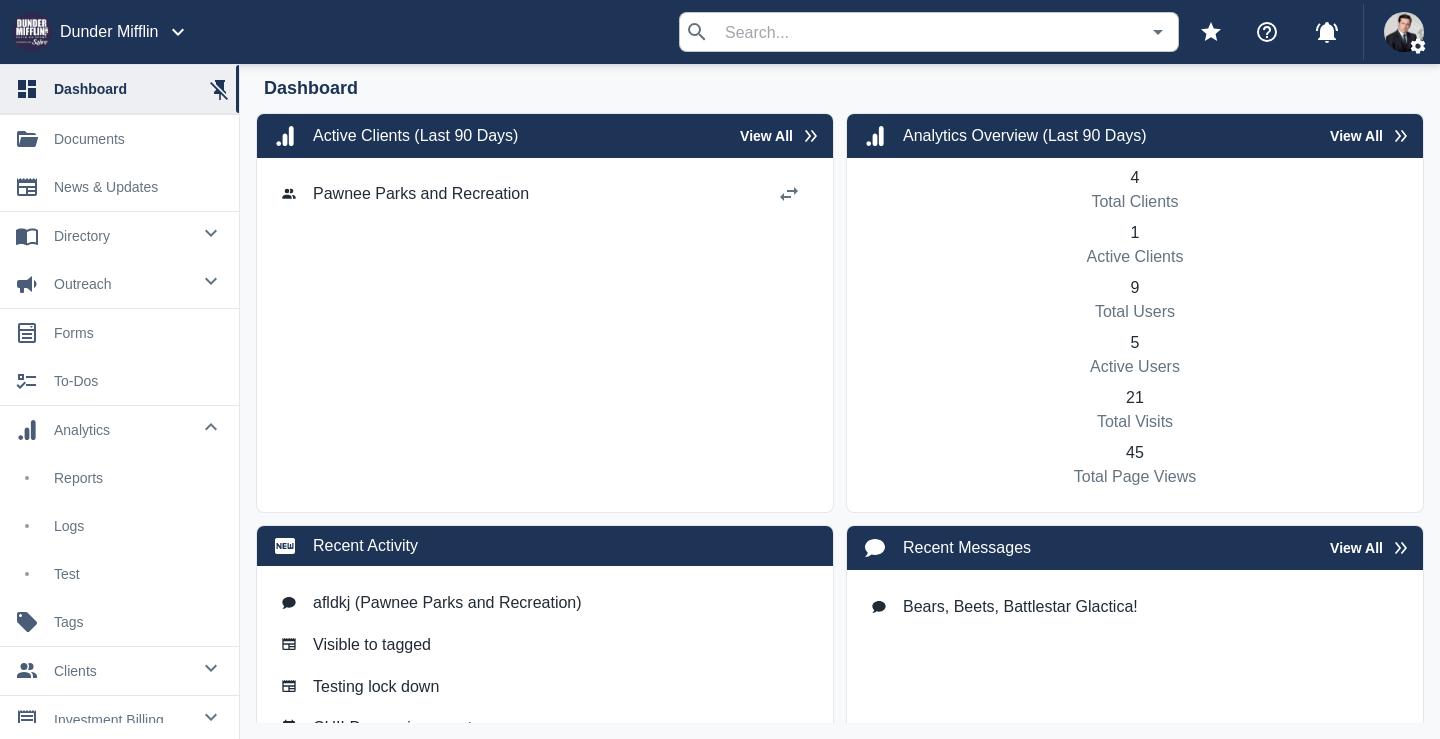 click on "Test" at bounding box center (138, 574) 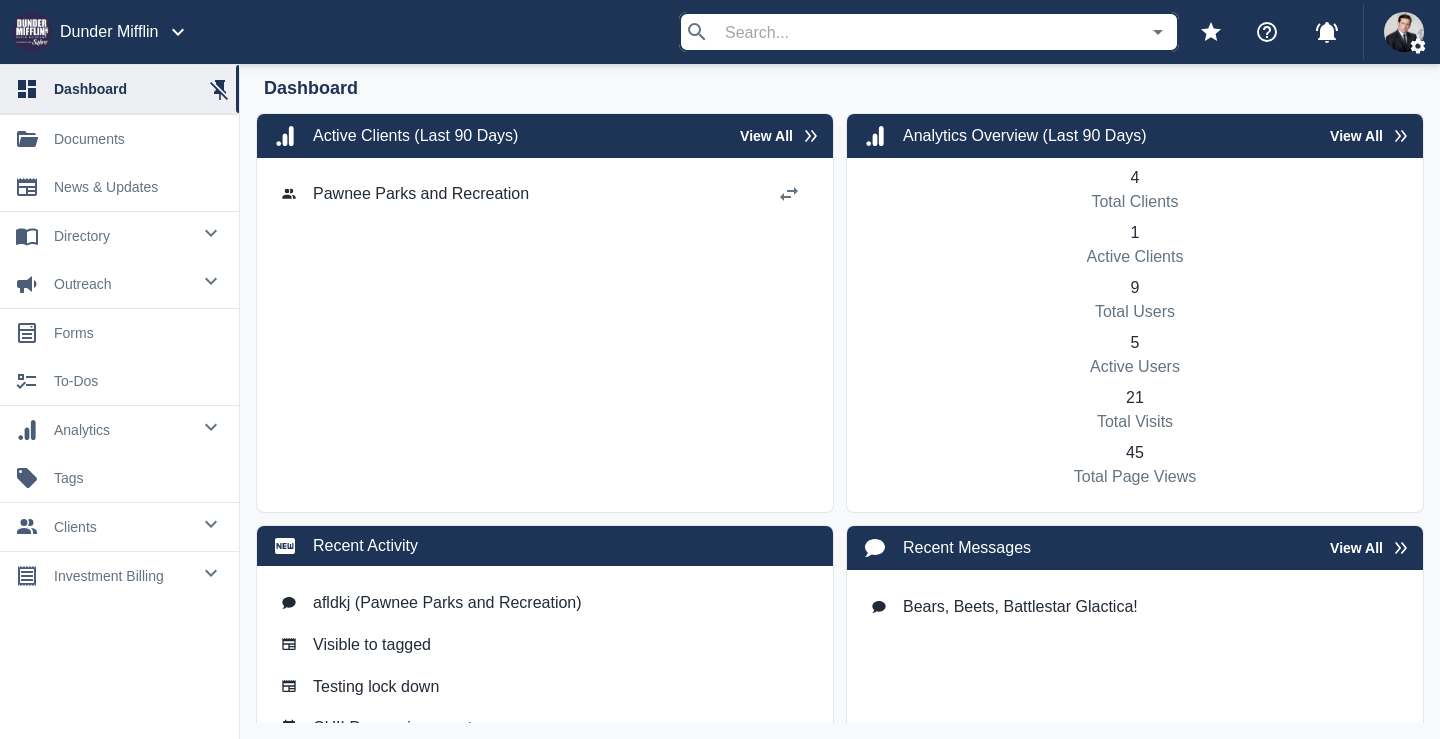 click on "analytics" at bounding box center (122, 236) 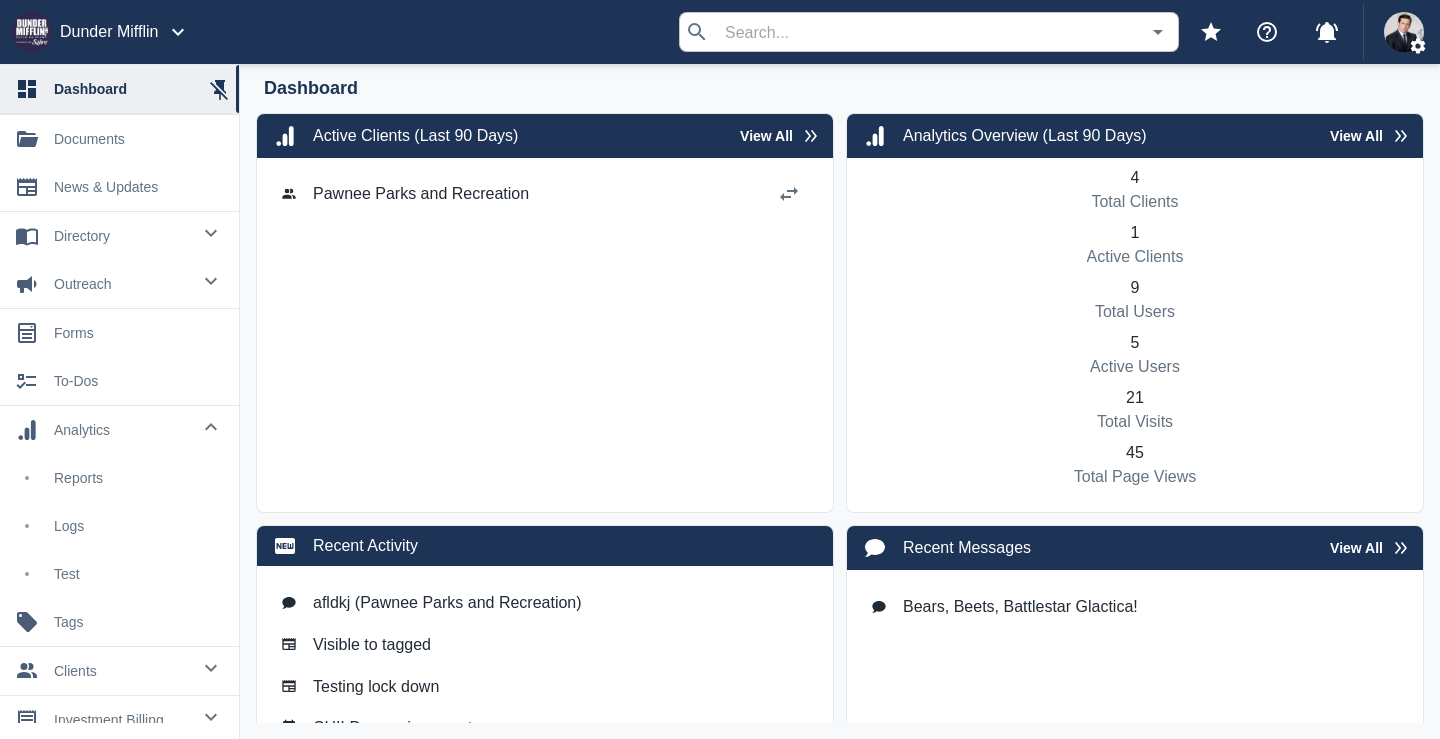 click on "Test" at bounding box center [138, 574] 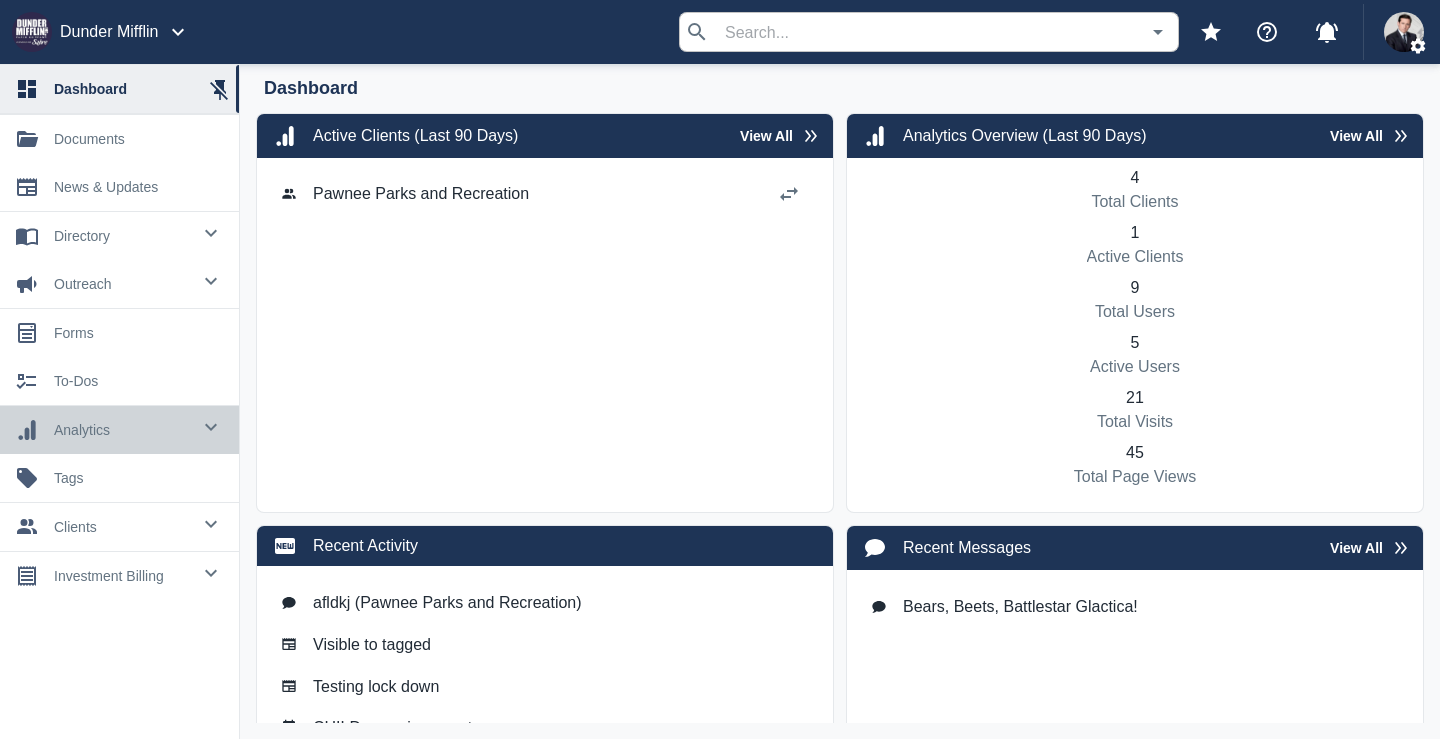 click on "analytics" at bounding box center [122, 236] 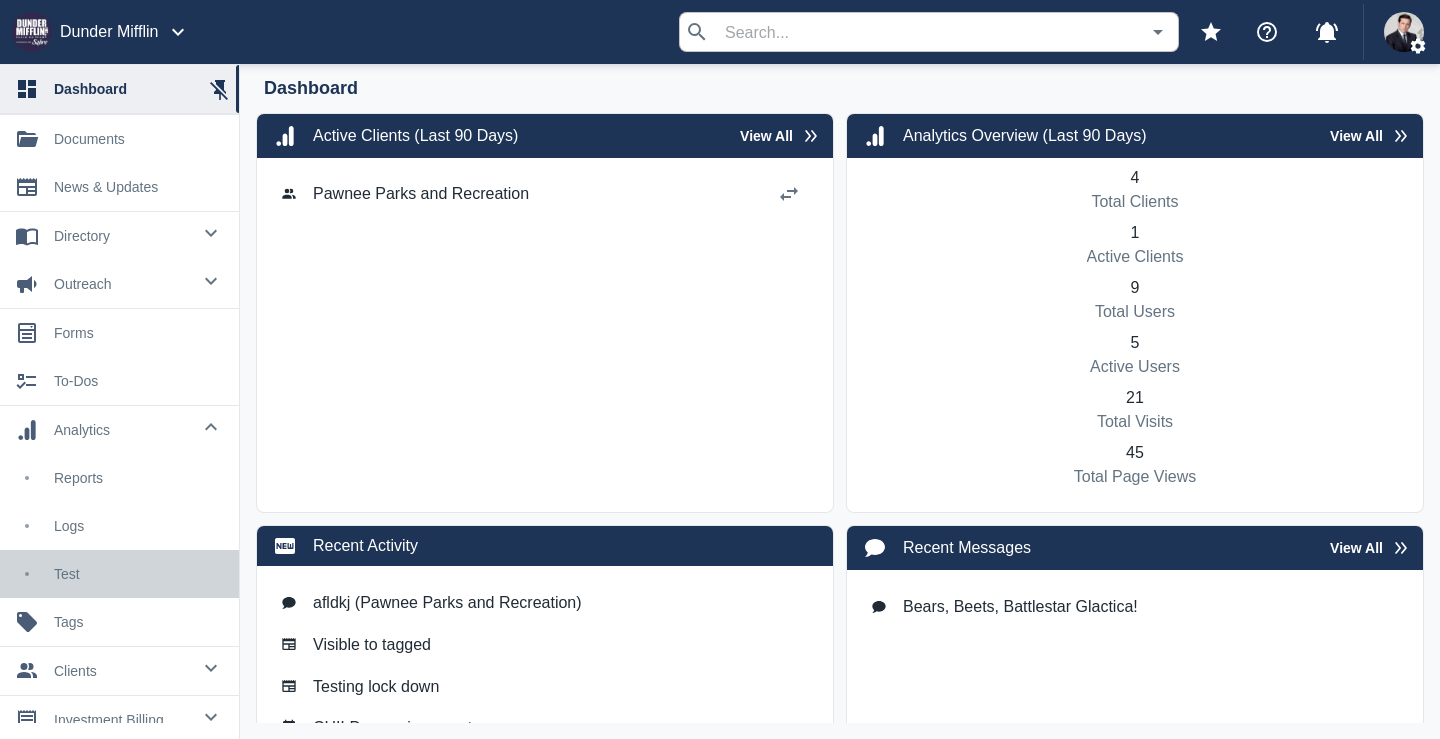 click on "Test" at bounding box center [138, 574] 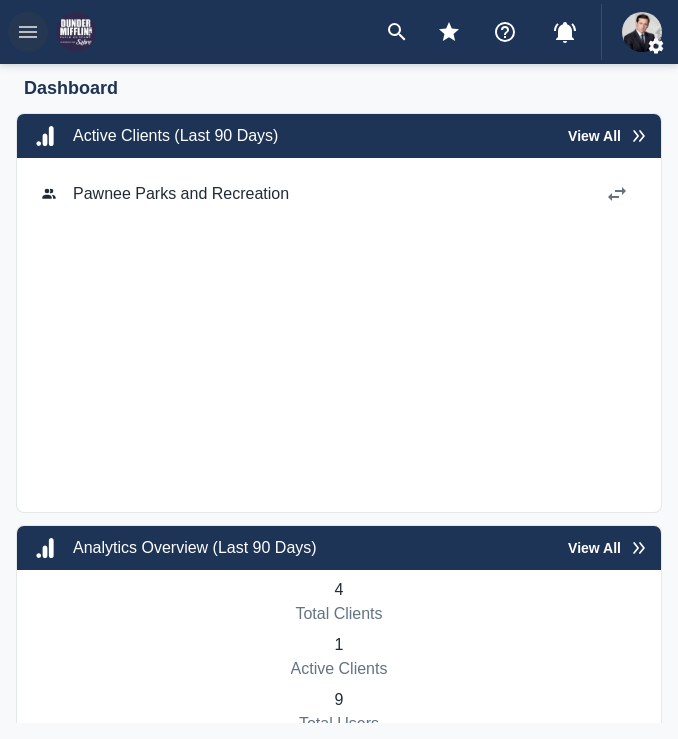 click at bounding box center (28, 32) 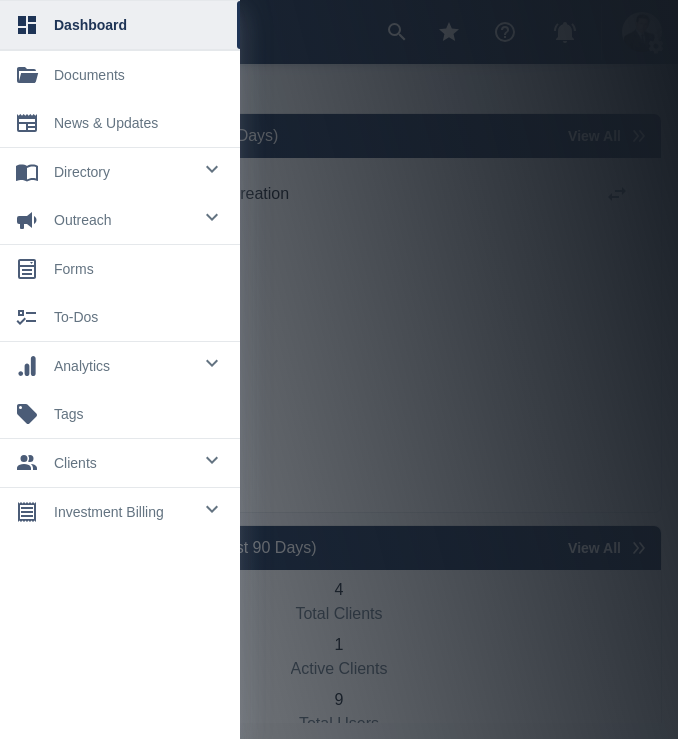 click on "analytics" at bounding box center [123, 172] 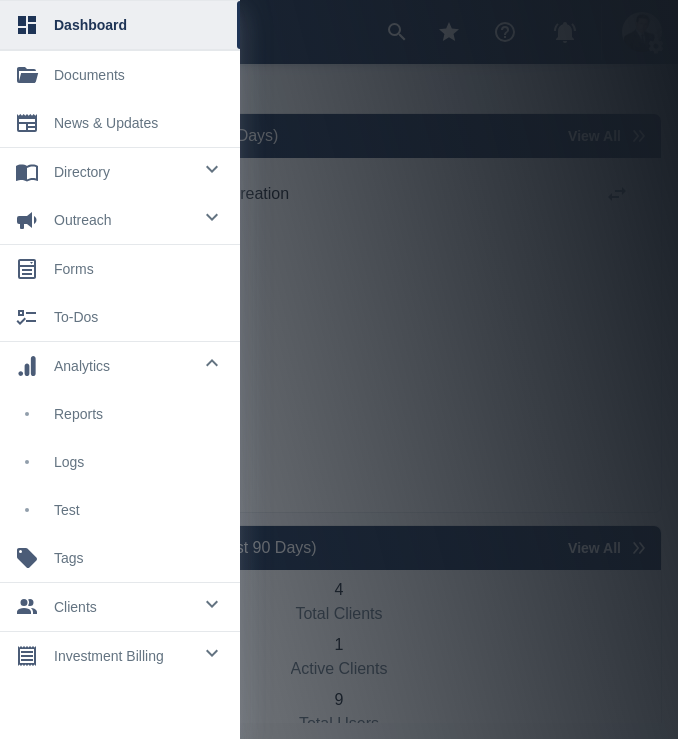 click on "Test" at bounding box center [139, 510] 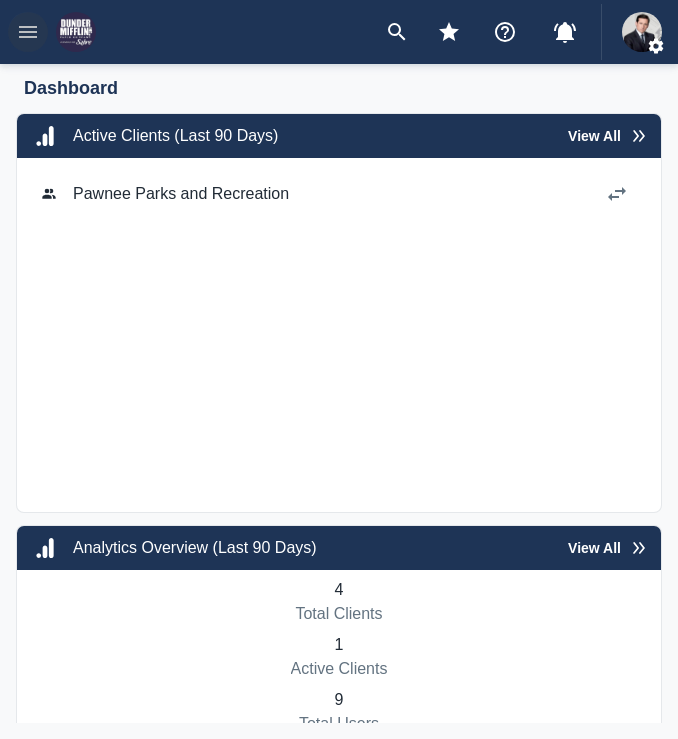 click at bounding box center [28, 32] 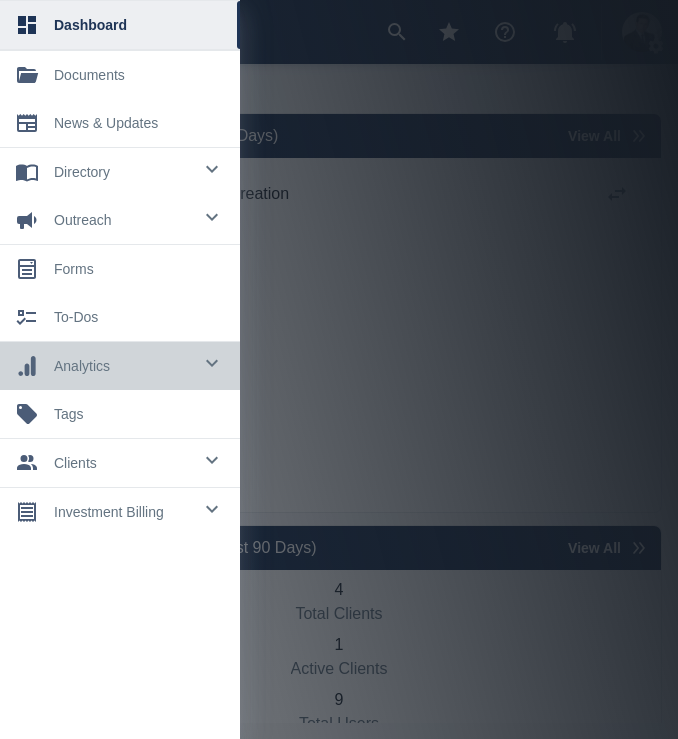 click at bounding box center (212, 169) 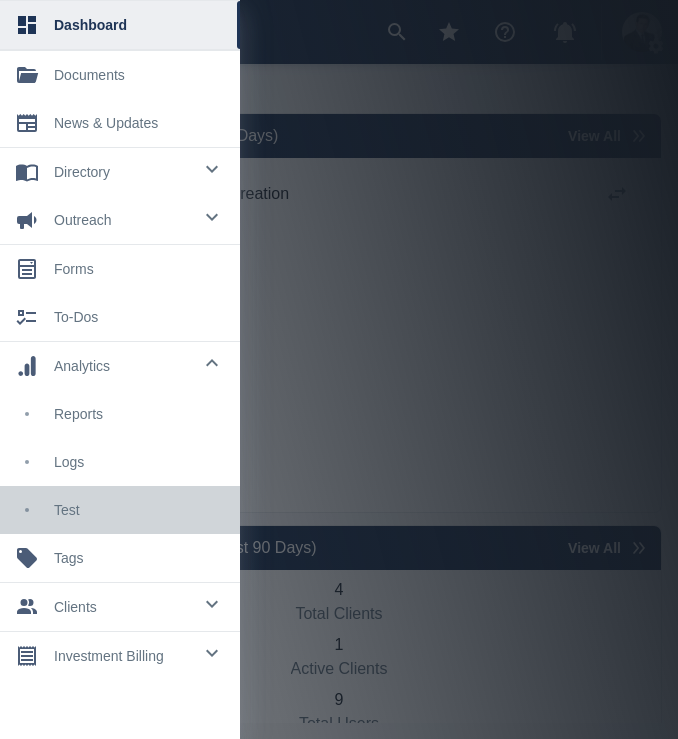 click on "Test" at bounding box center (139, 510) 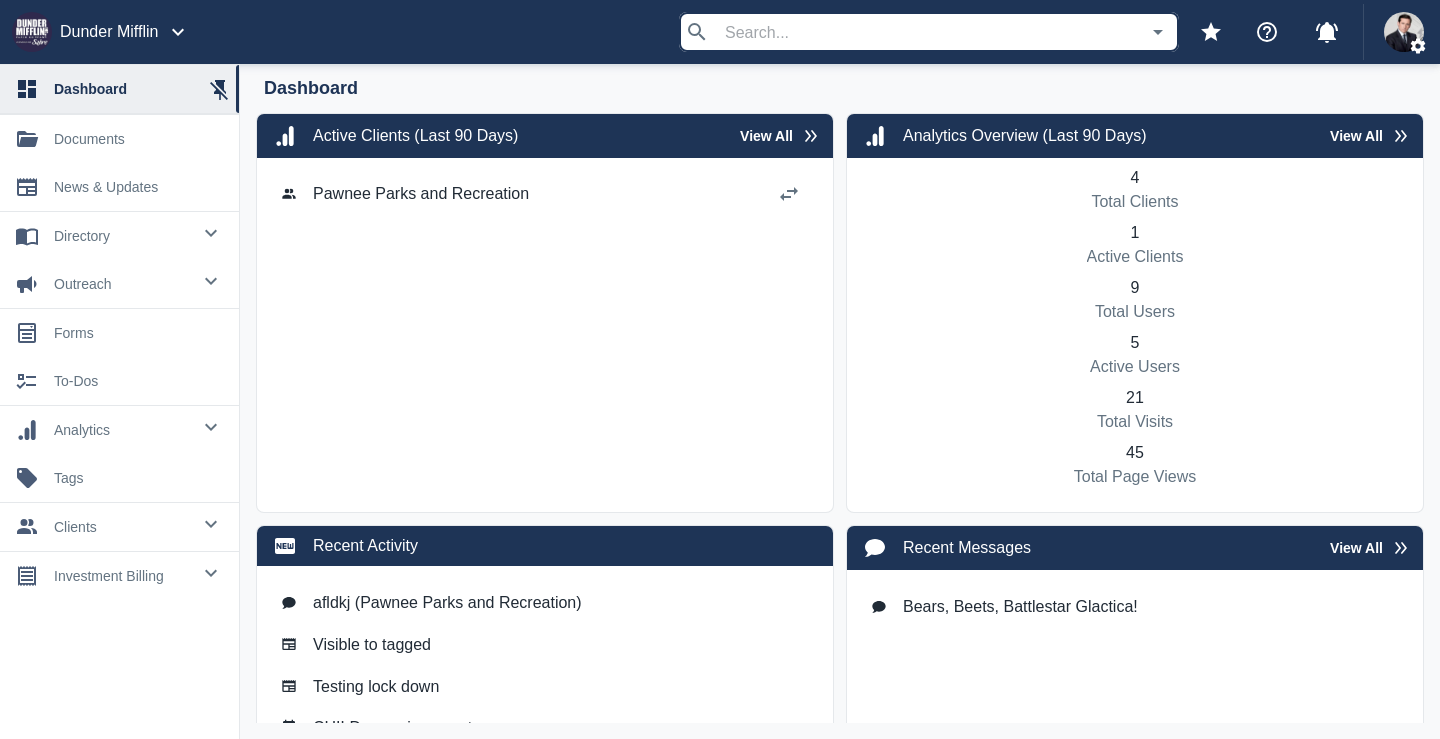 click at bounding box center (211, 236) 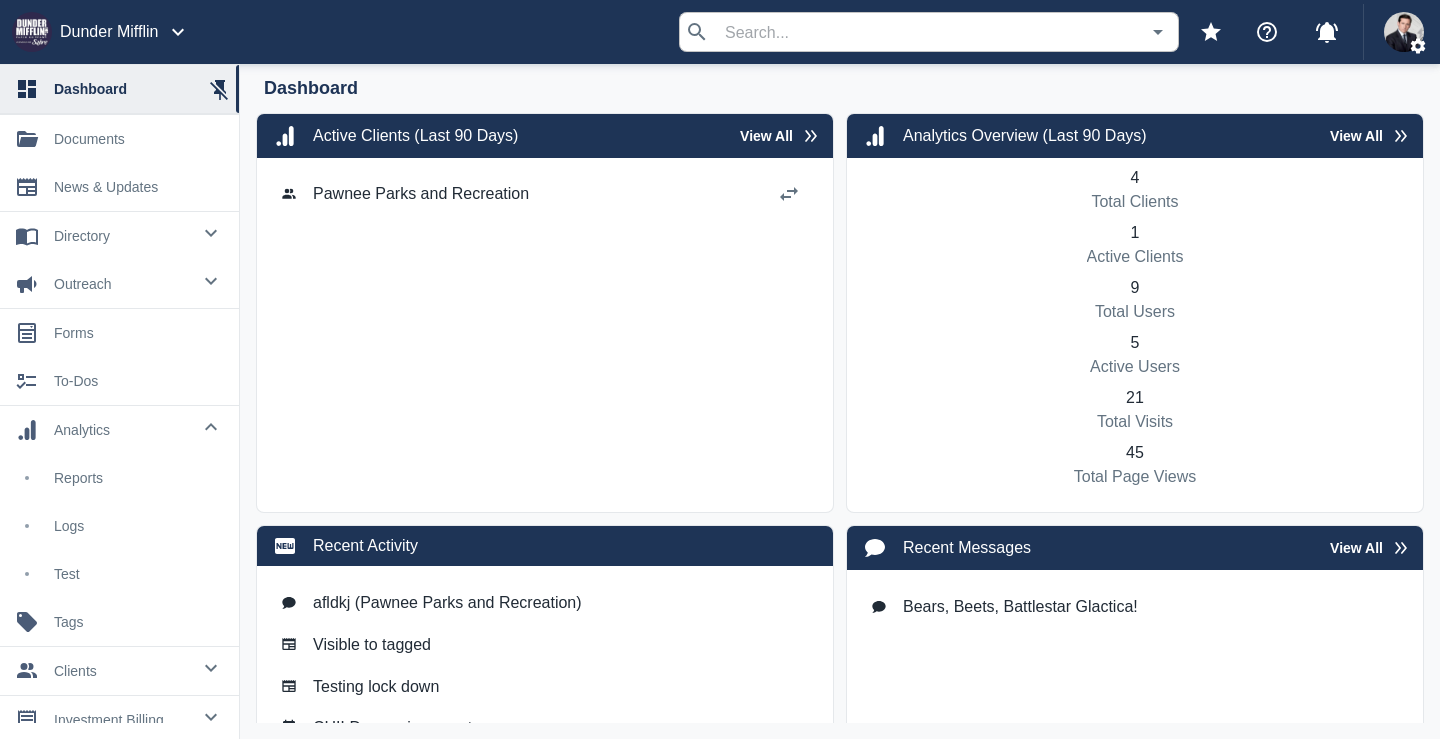 click on "Reports" at bounding box center (119, 478) 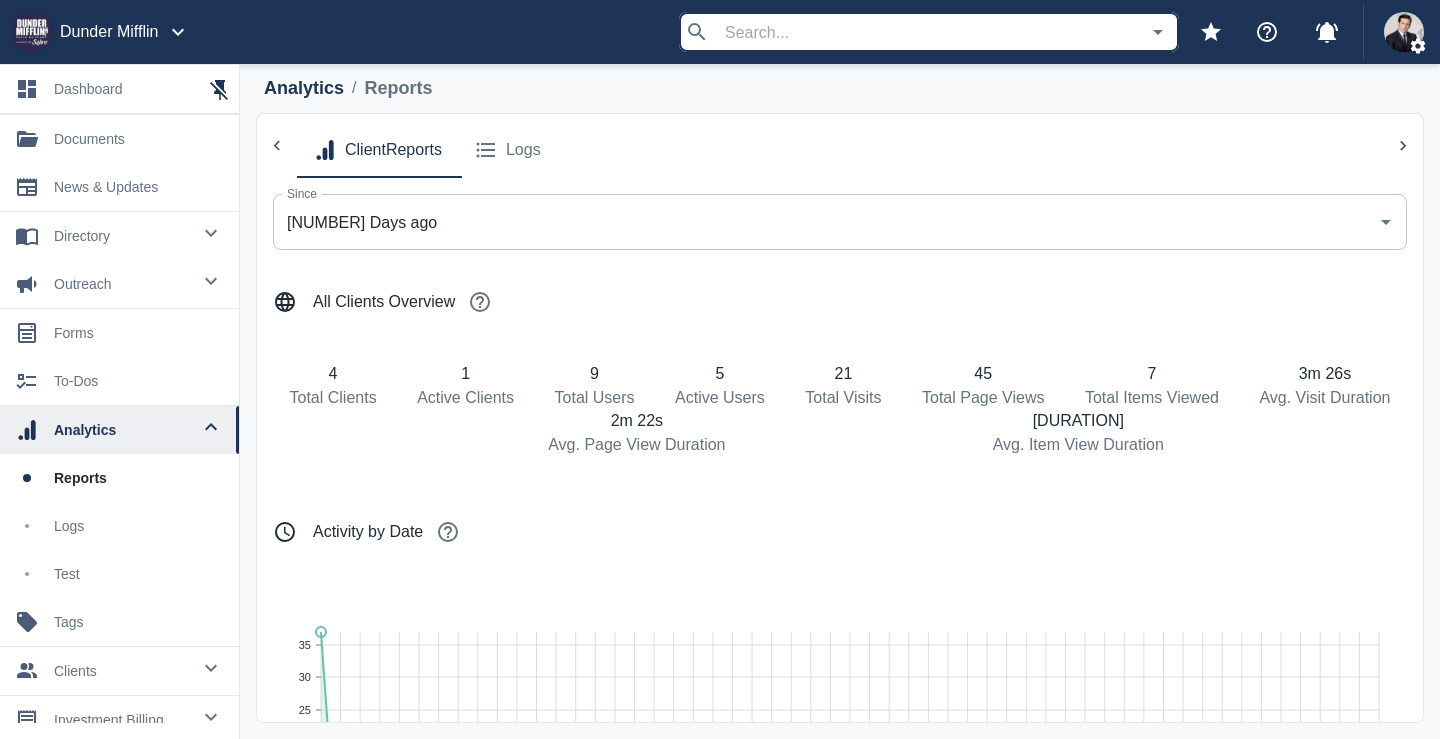 click on "Test" at bounding box center (138, 574) 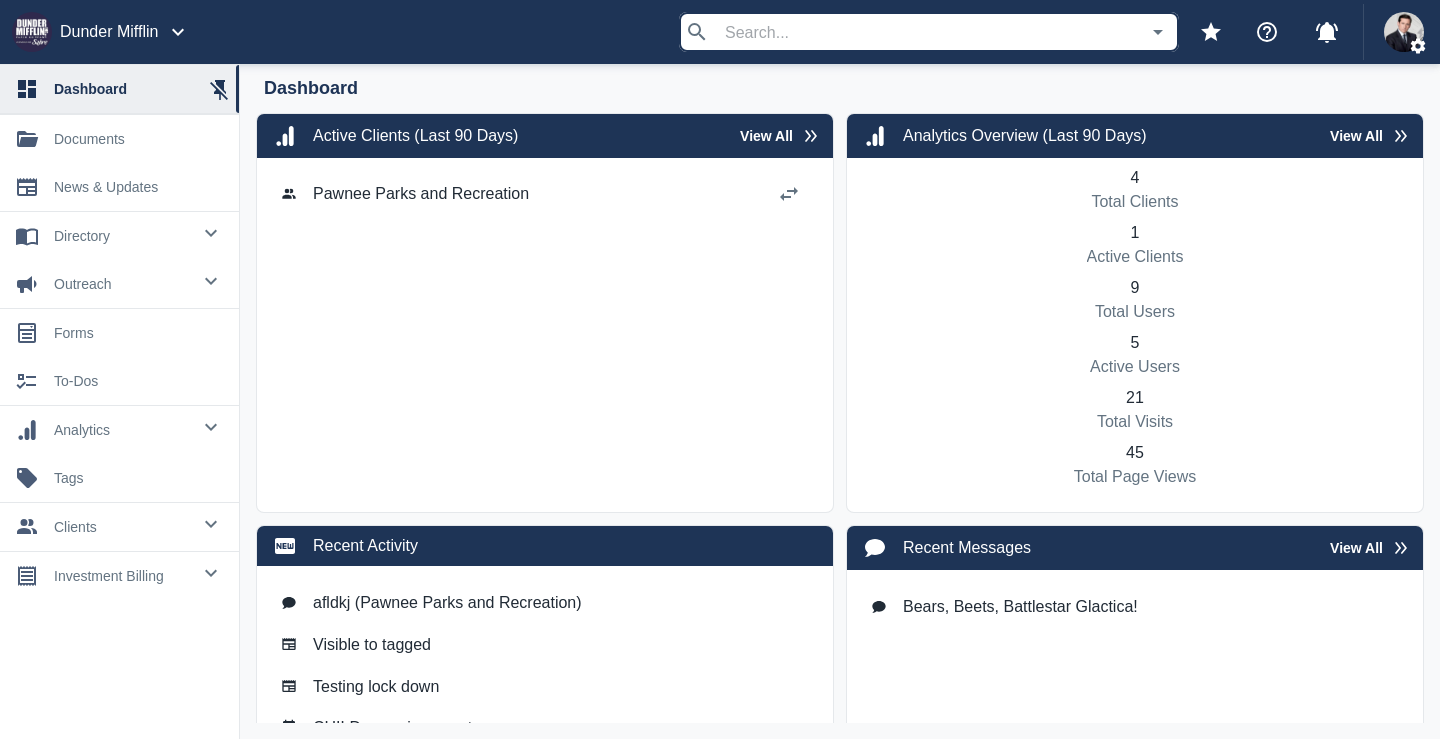 click on "analytics" at bounding box center (122, 236) 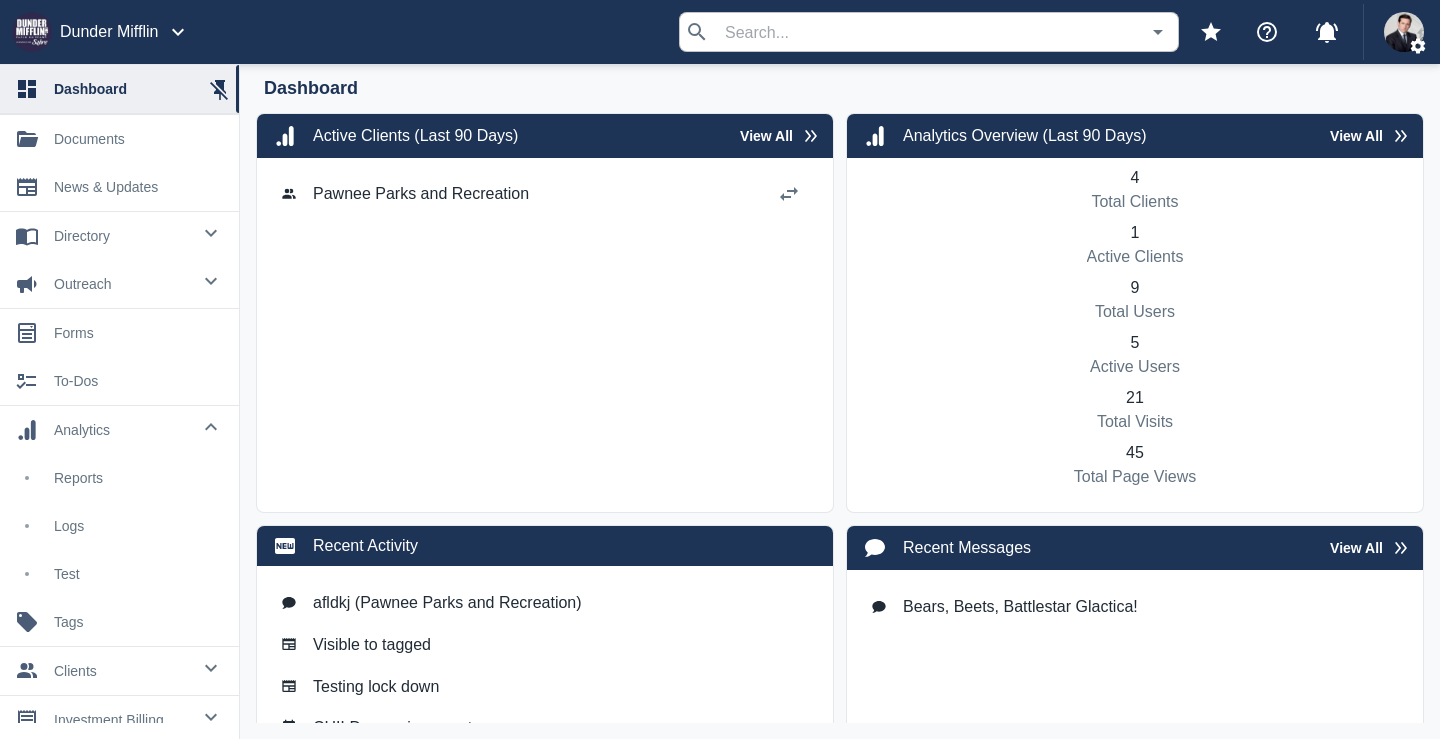 click on "Reports" at bounding box center (138, 478) 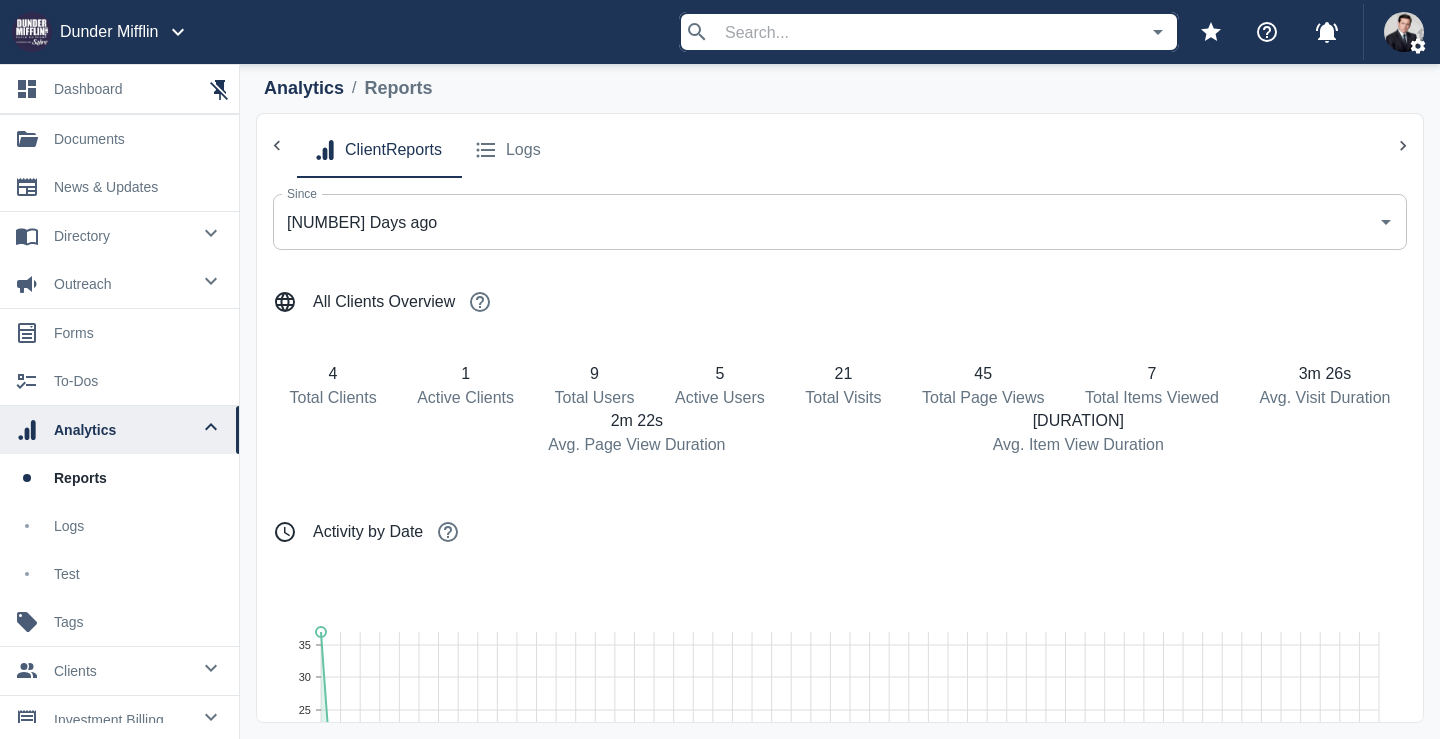 click on "Test" at bounding box center [119, 574] 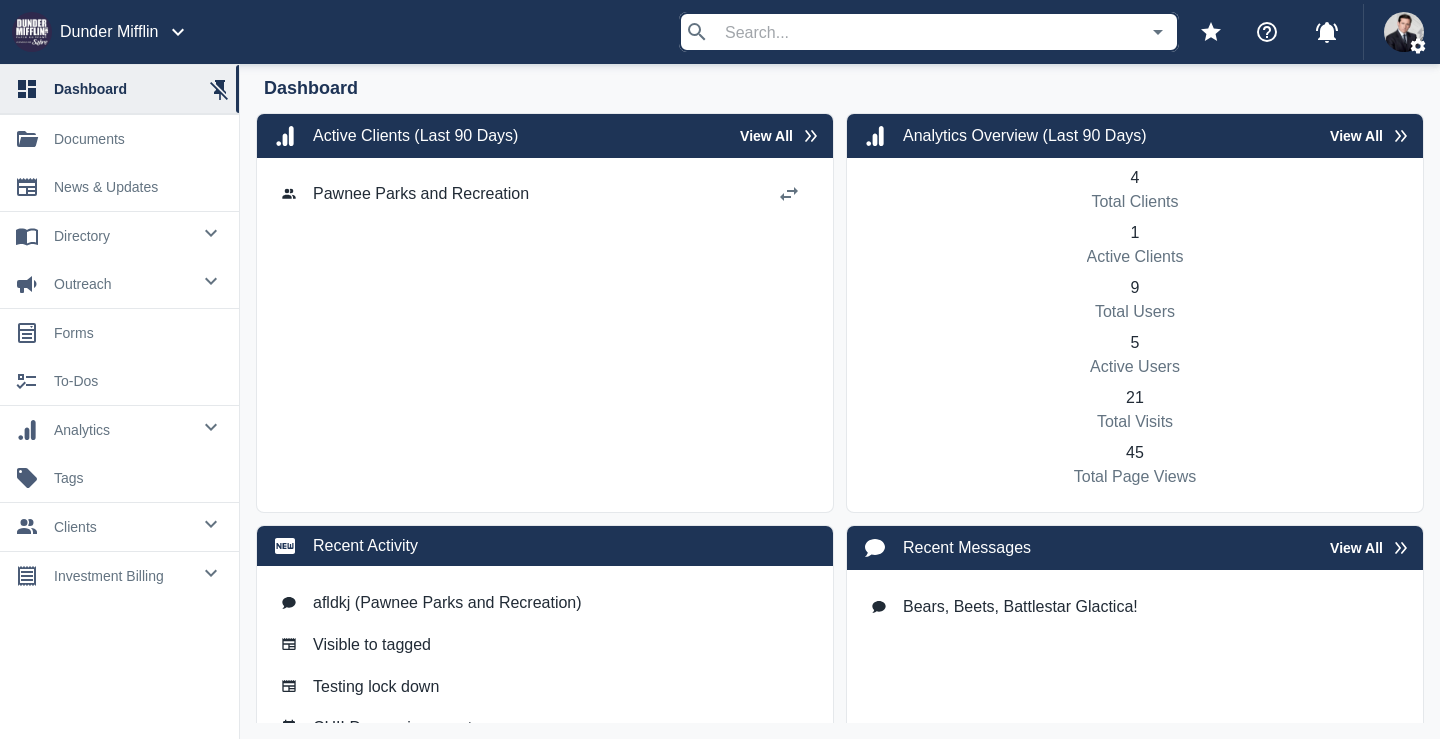 click on "analytics" at bounding box center (122, 236) 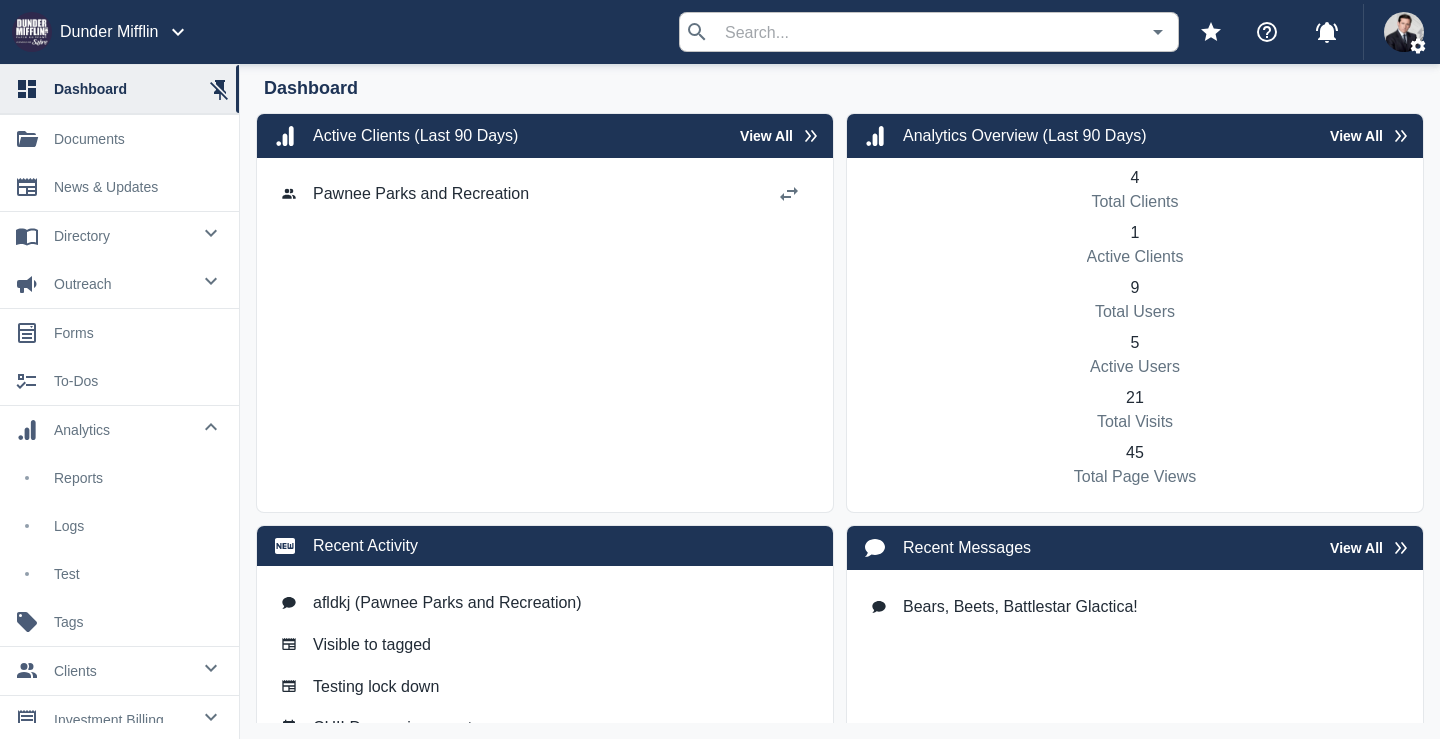 click on "Logs" at bounding box center [119, 526] 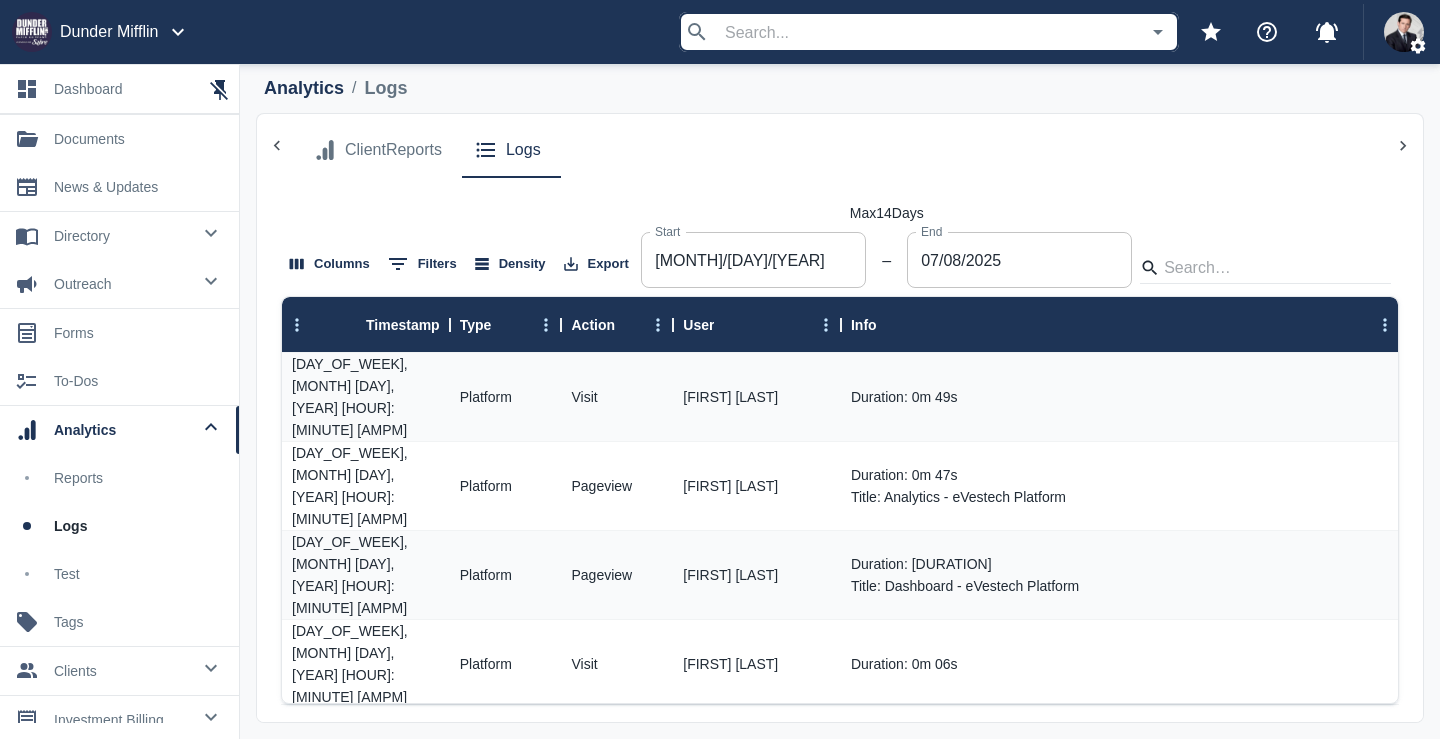 click on "analytics" at bounding box center (122, 430) 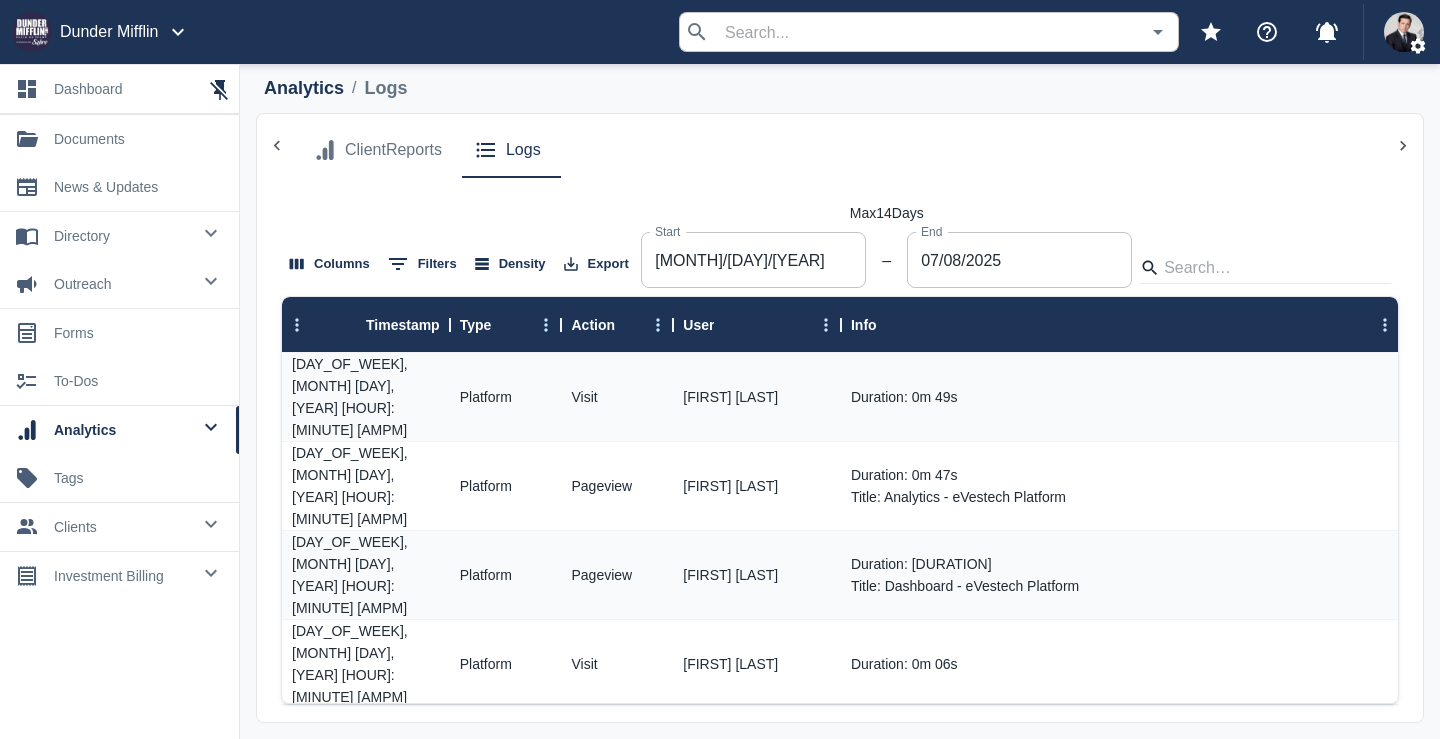 click on "analytics" at bounding box center [122, 430] 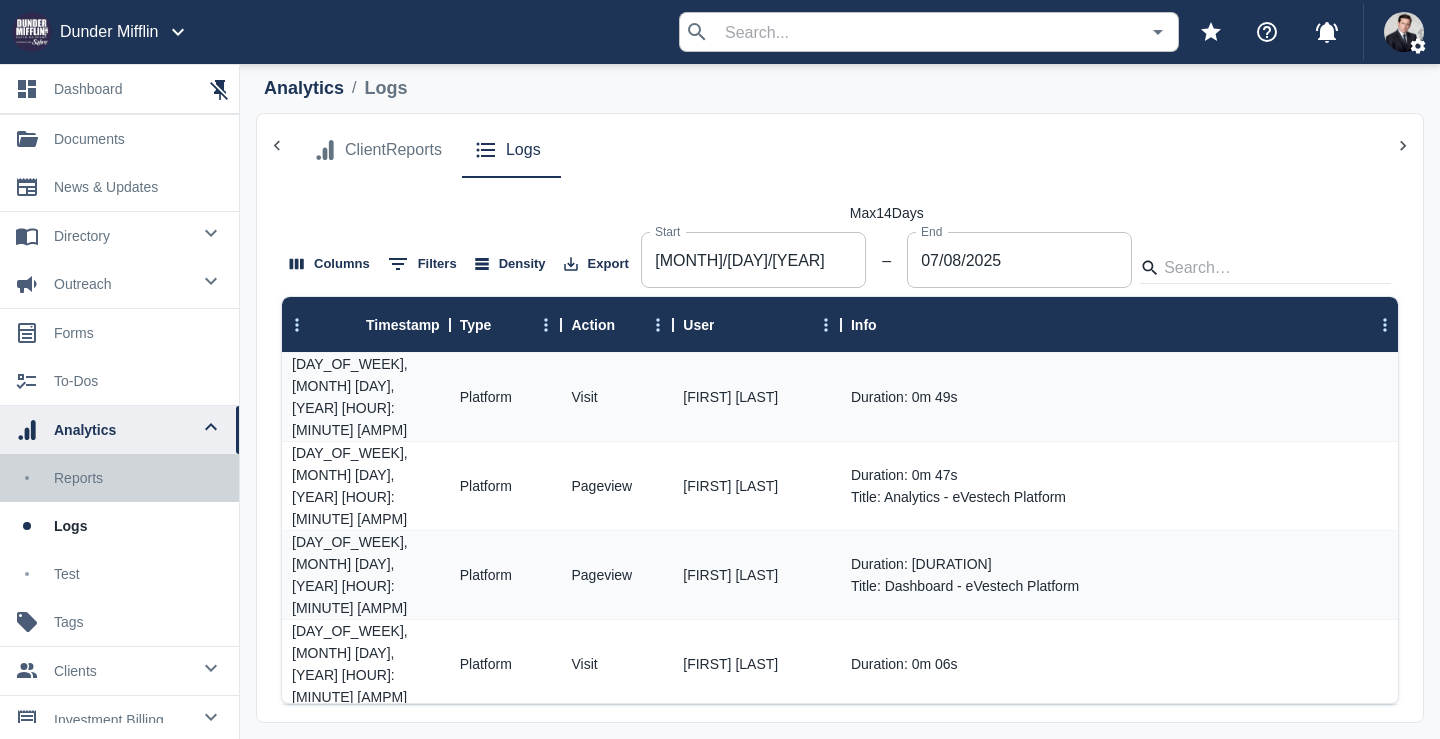 click on "Reports" at bounding box center [138, 478] 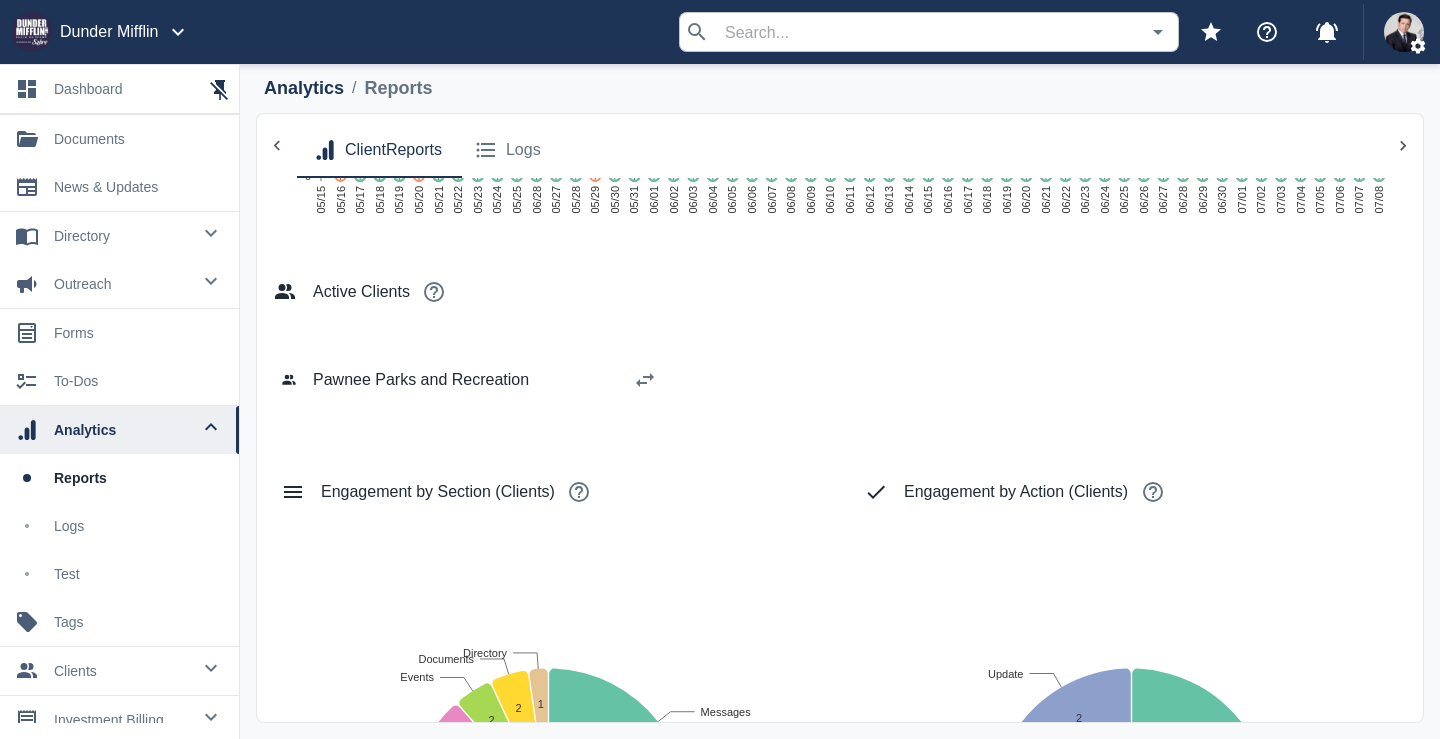 scroll, scrollTop: 699, scrollLeft: 0, axis: vertical 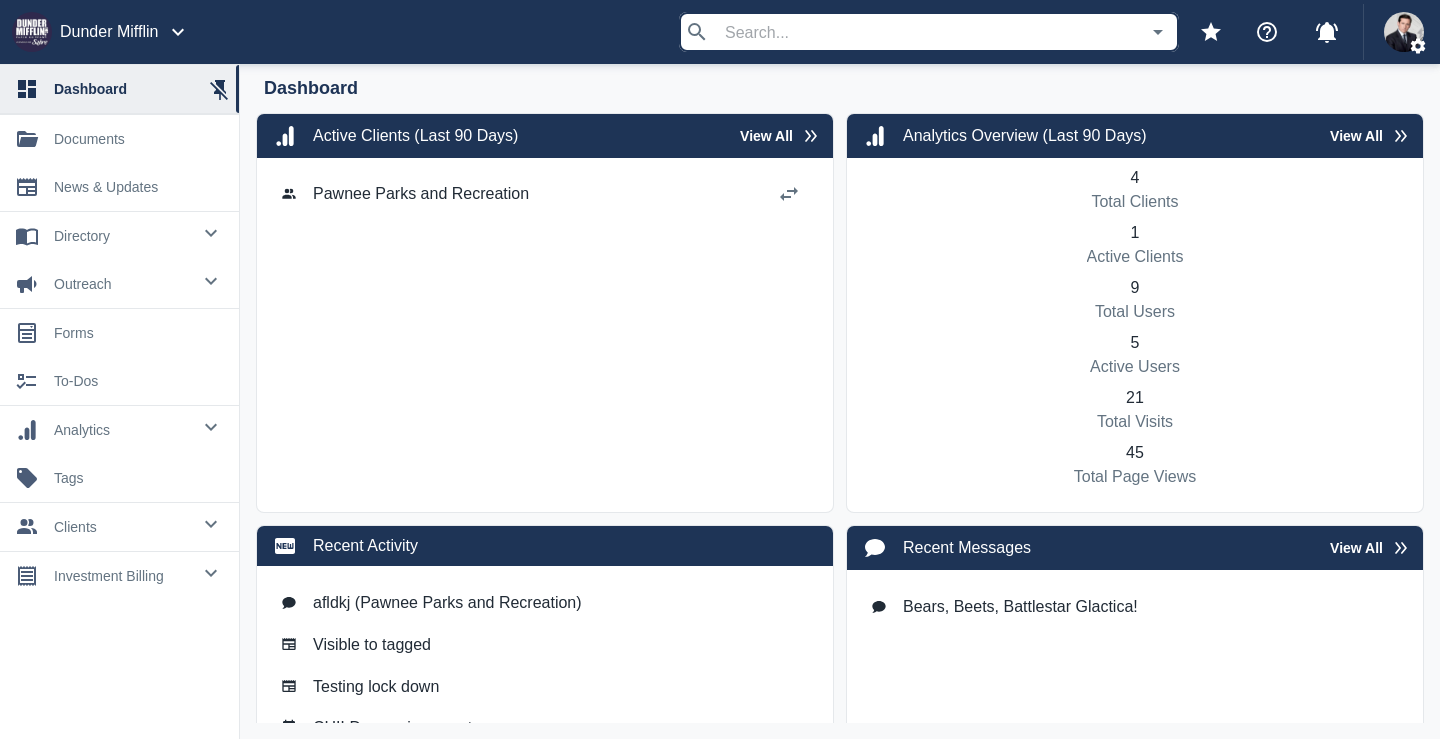 click on "0 analytics" at bounding box center [119, 430] 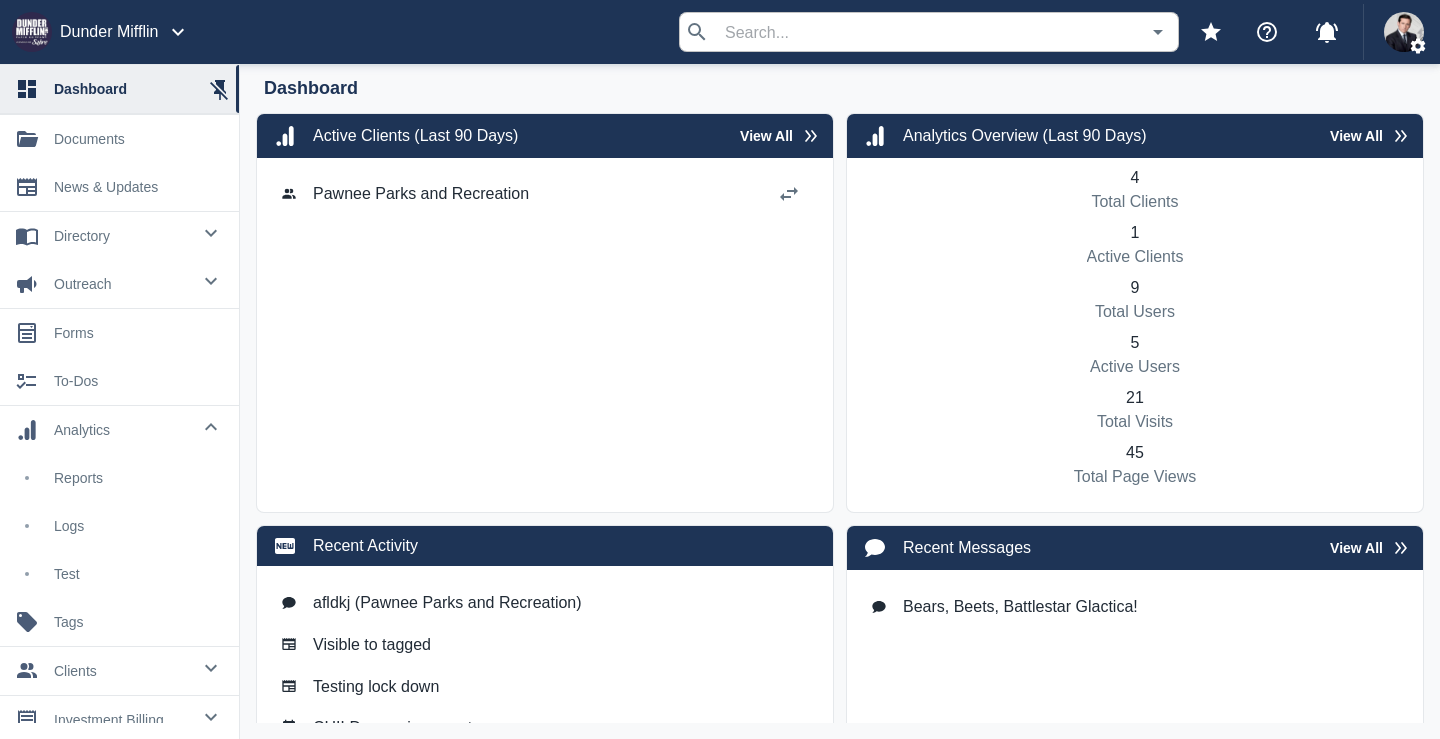 click on "Test" at bounding box center [119, 574] 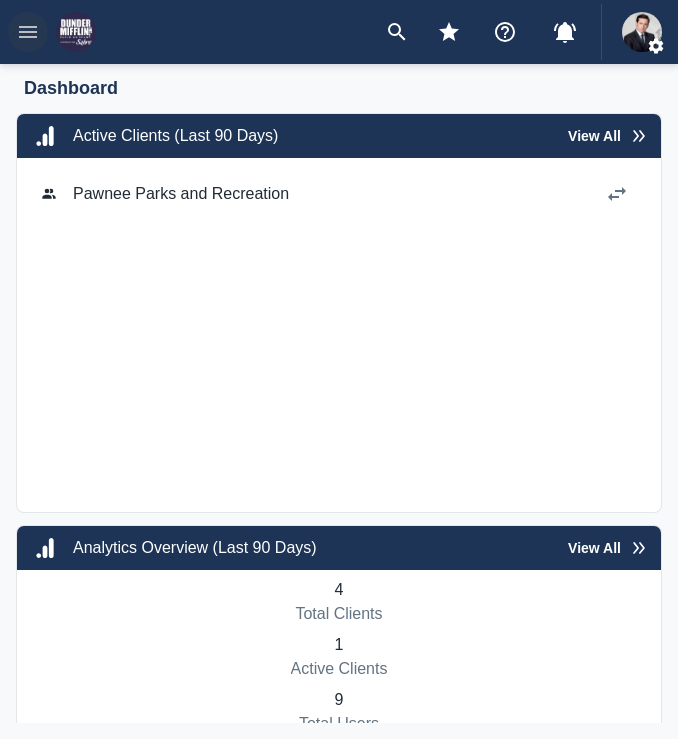 click at bounding box center (28, 32) 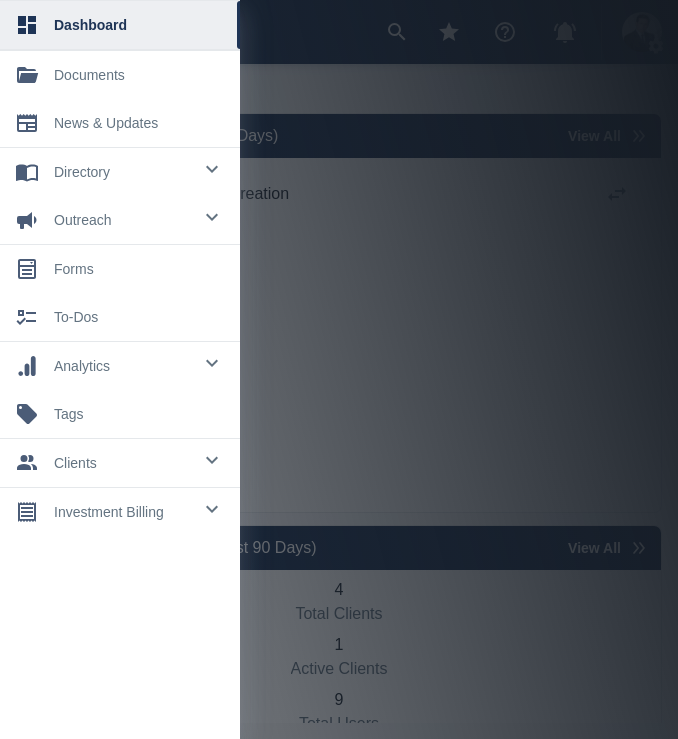 click on "analytics" at bounding box center (123, 172) 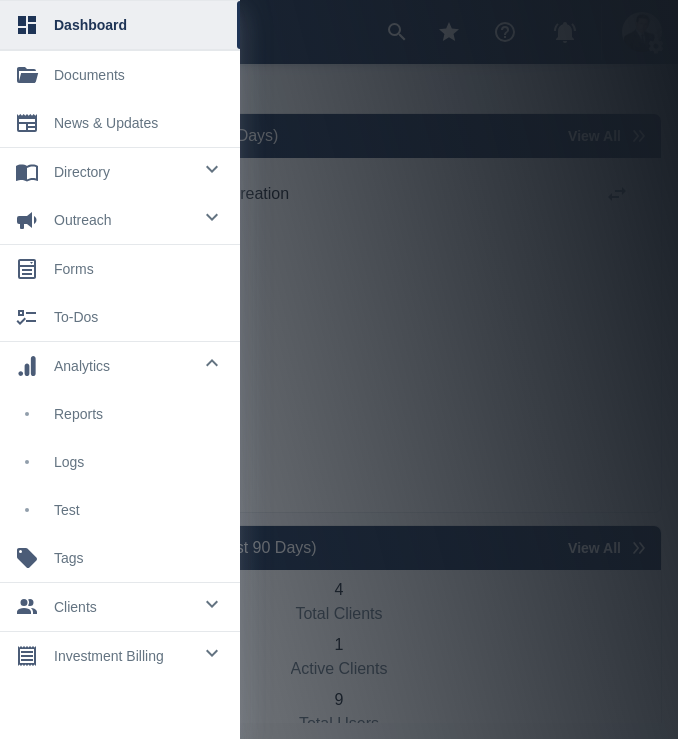 click on "Test" at bounding box center (139, 510) 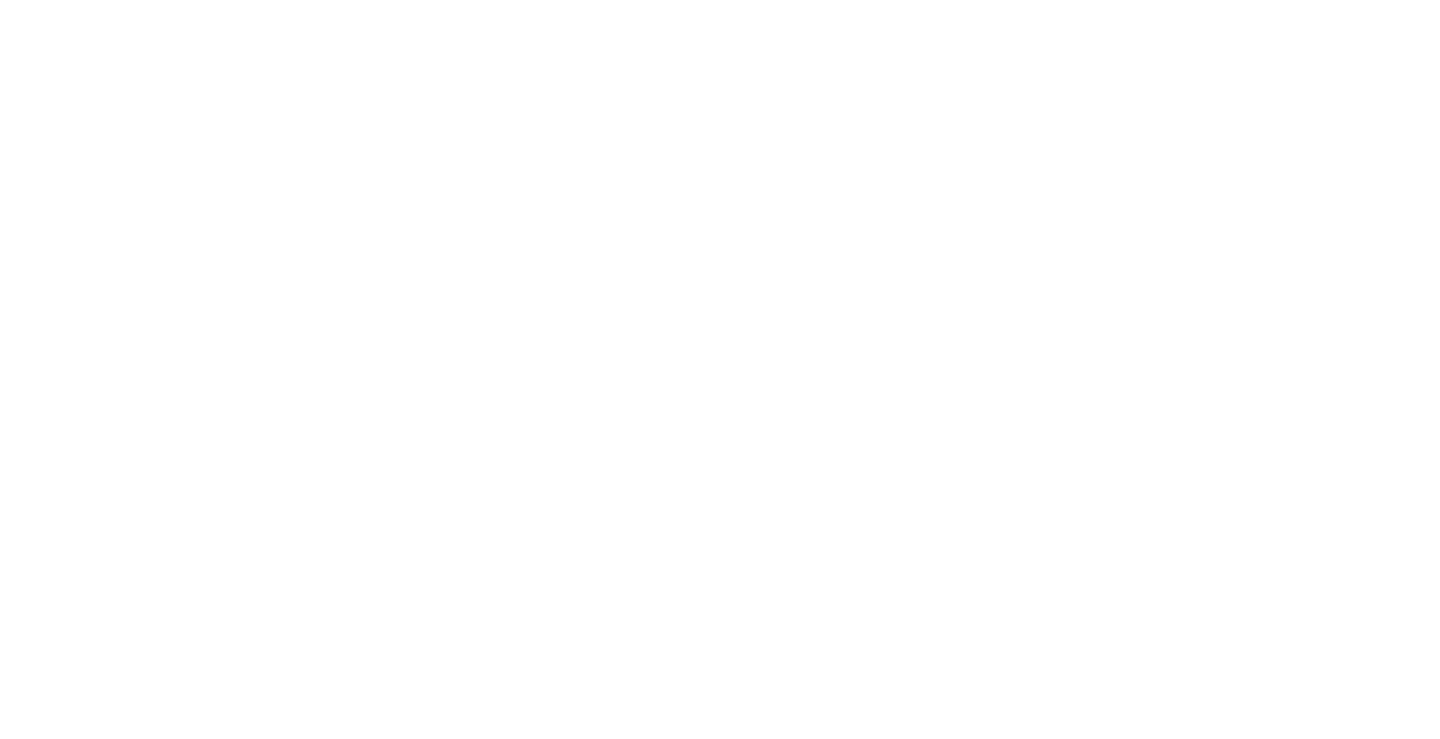 scroll, scrollTop: 0, scrollLeft: 0, axis: both 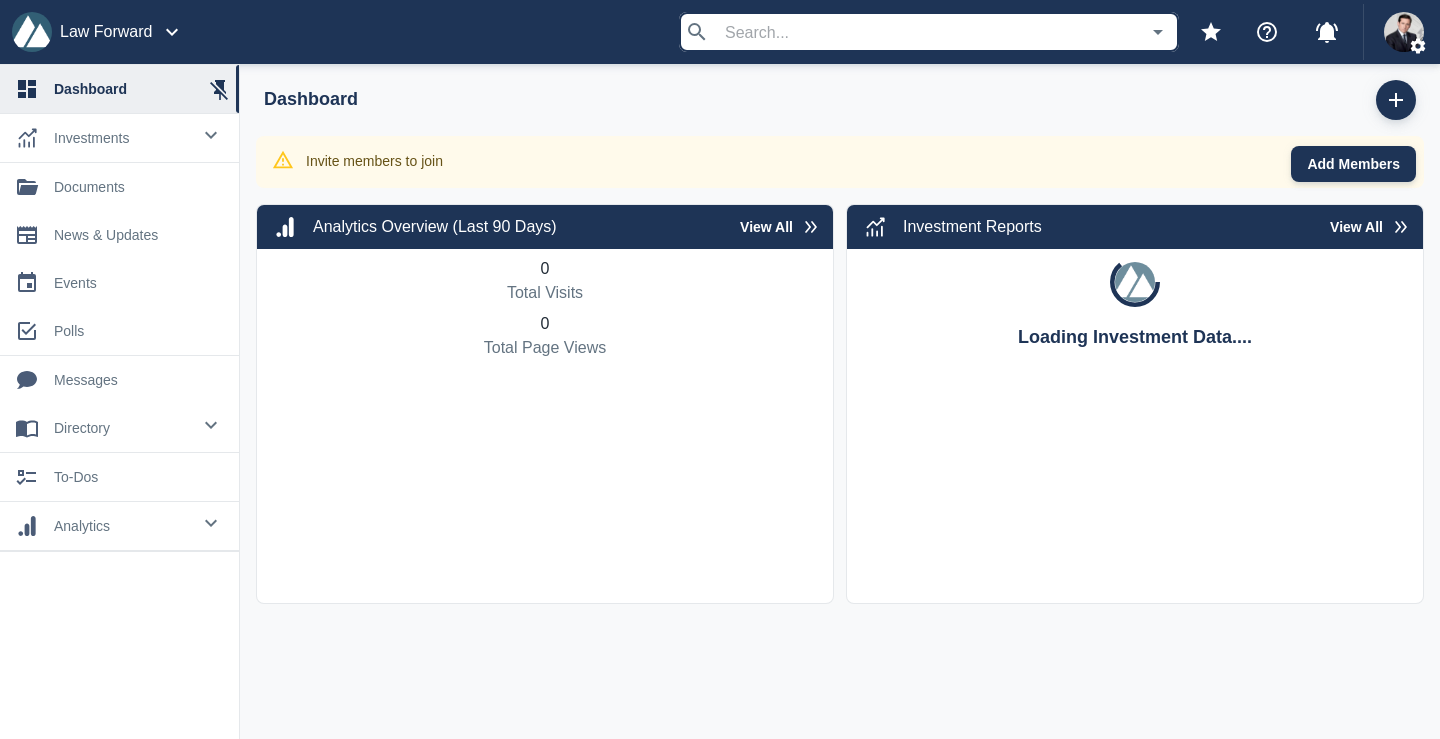 click on "Add Members" at bounding box center (1353, 164) 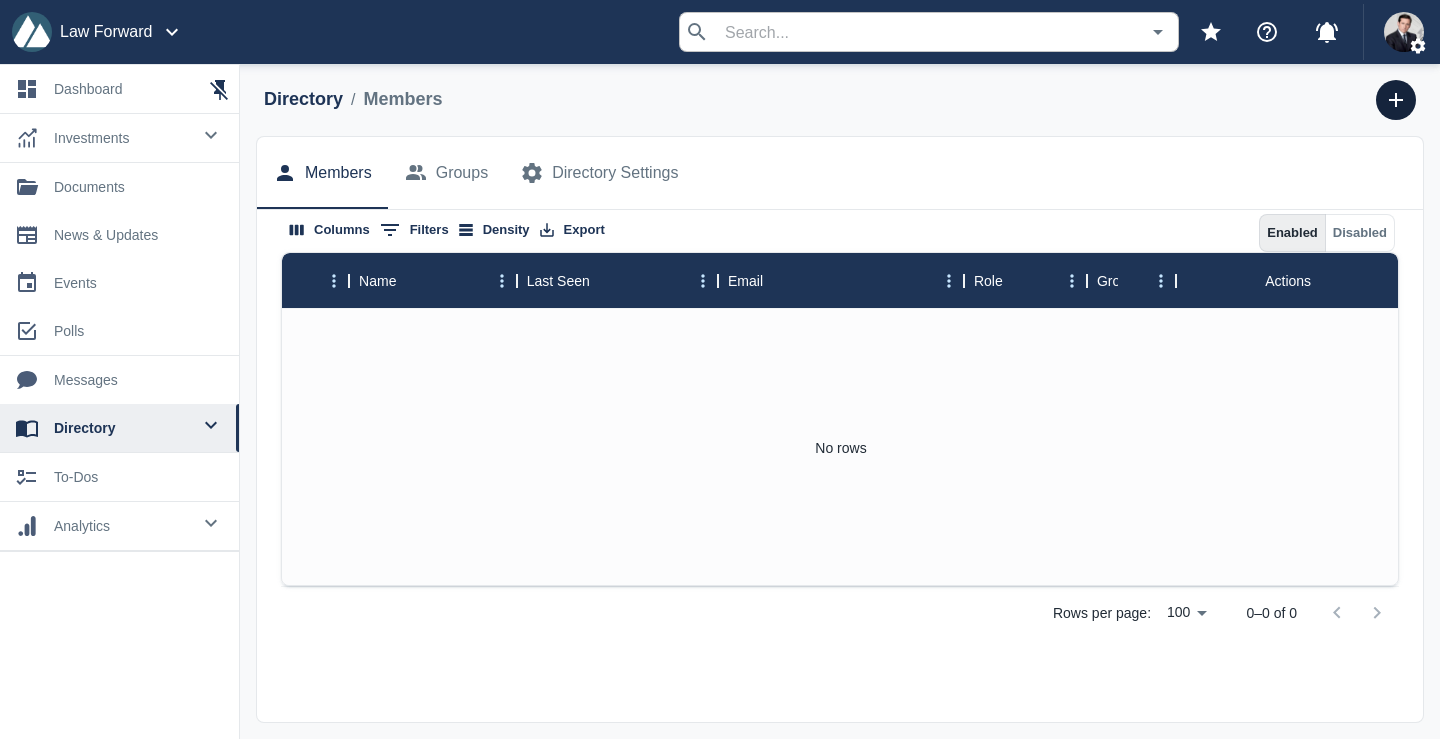 click at bounding box center (1396, 100) 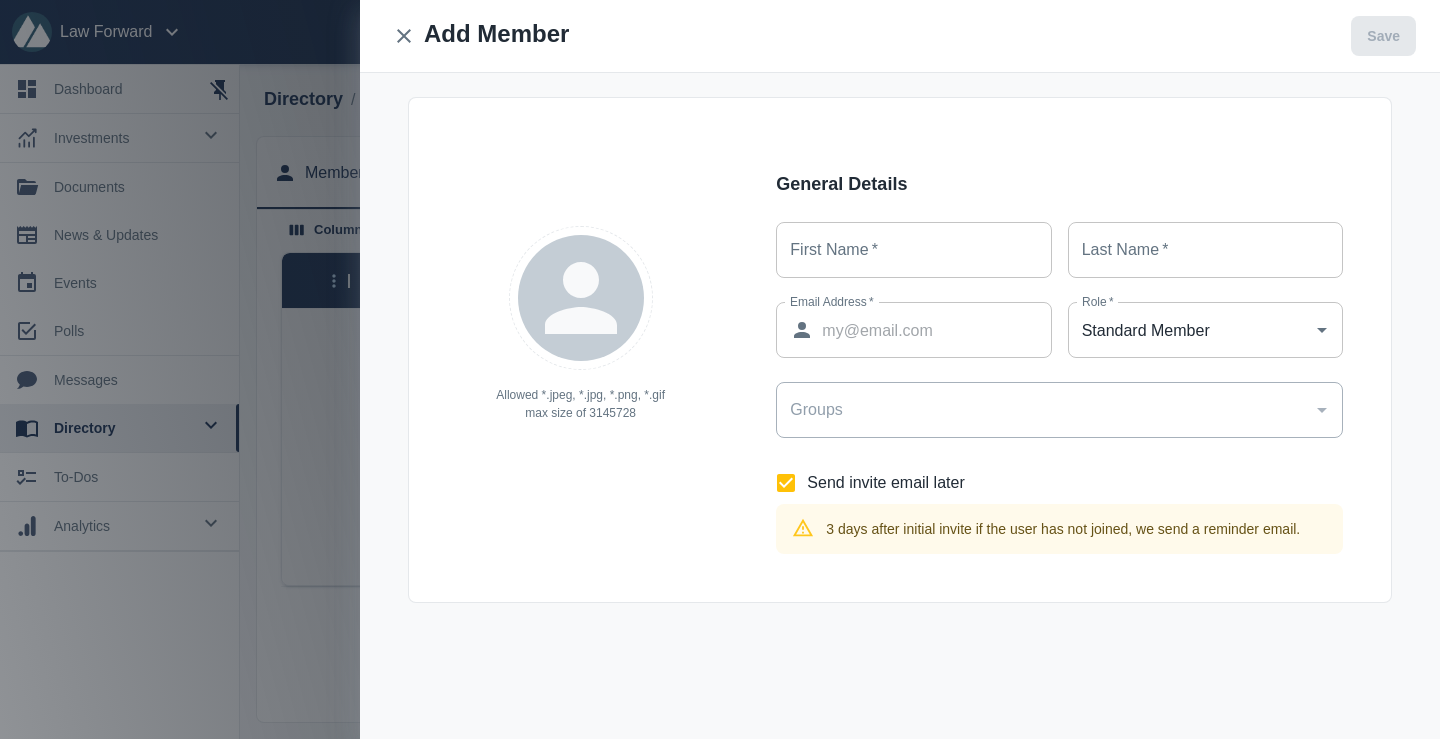 click on "Law Forward ​ ​ 0 0 dashboard 0 investments 0 documents 0 news & updates 0 events 0 polls 0 messages 0 directory 0 to-dos 0 analytics Directory / Members Members Groups Directory Settings Columns 0 Filters Density Export Enabled Disabled Status Name Last Seen Email Role Groups Actions No rows Rows per page: 100 100 0–0 of 0
Add Member Save Allowed *.jpeg, *.jpg, *.png, *.gif  max size of 3145728 General Details First Name   * First Name   * Last Name   * Last Name   * Email Address   * ​ Email Address   * Role   * Standard Member Role   * Groups Groups Send invite email later 3 days after initial invite if the user has not joined, we send a reminder email." at bounding box center (720, 369) 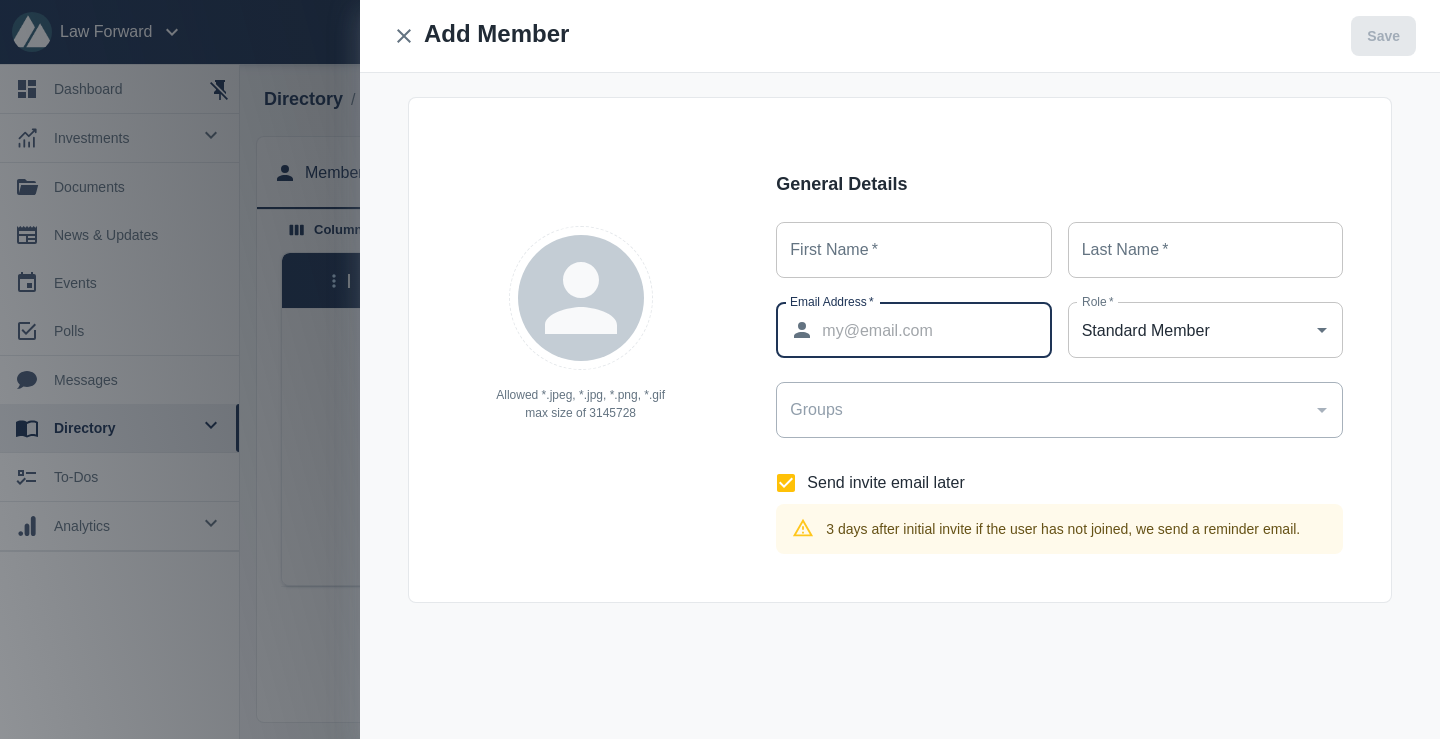 click on "Email Address   *" at bounding box center [936, 330] 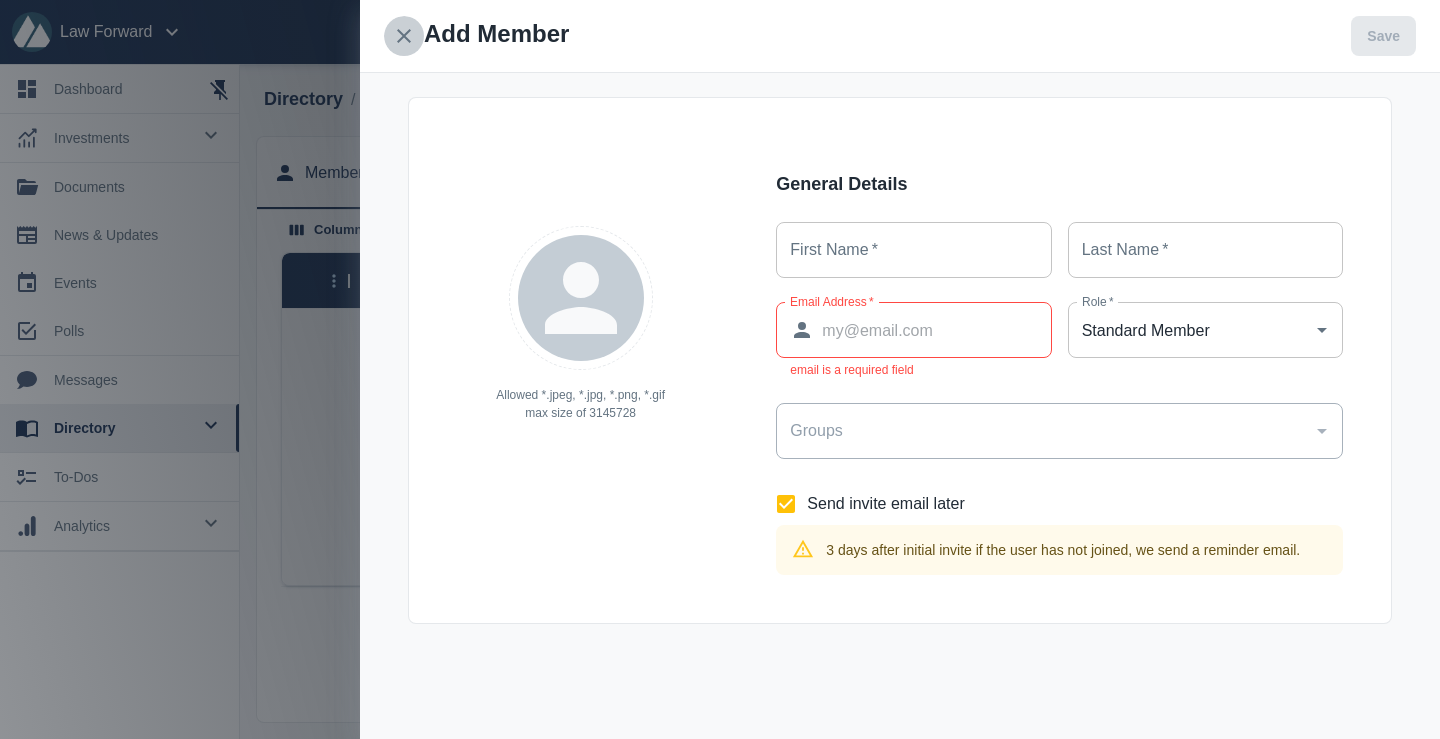 click at bounding box center [404, 36] 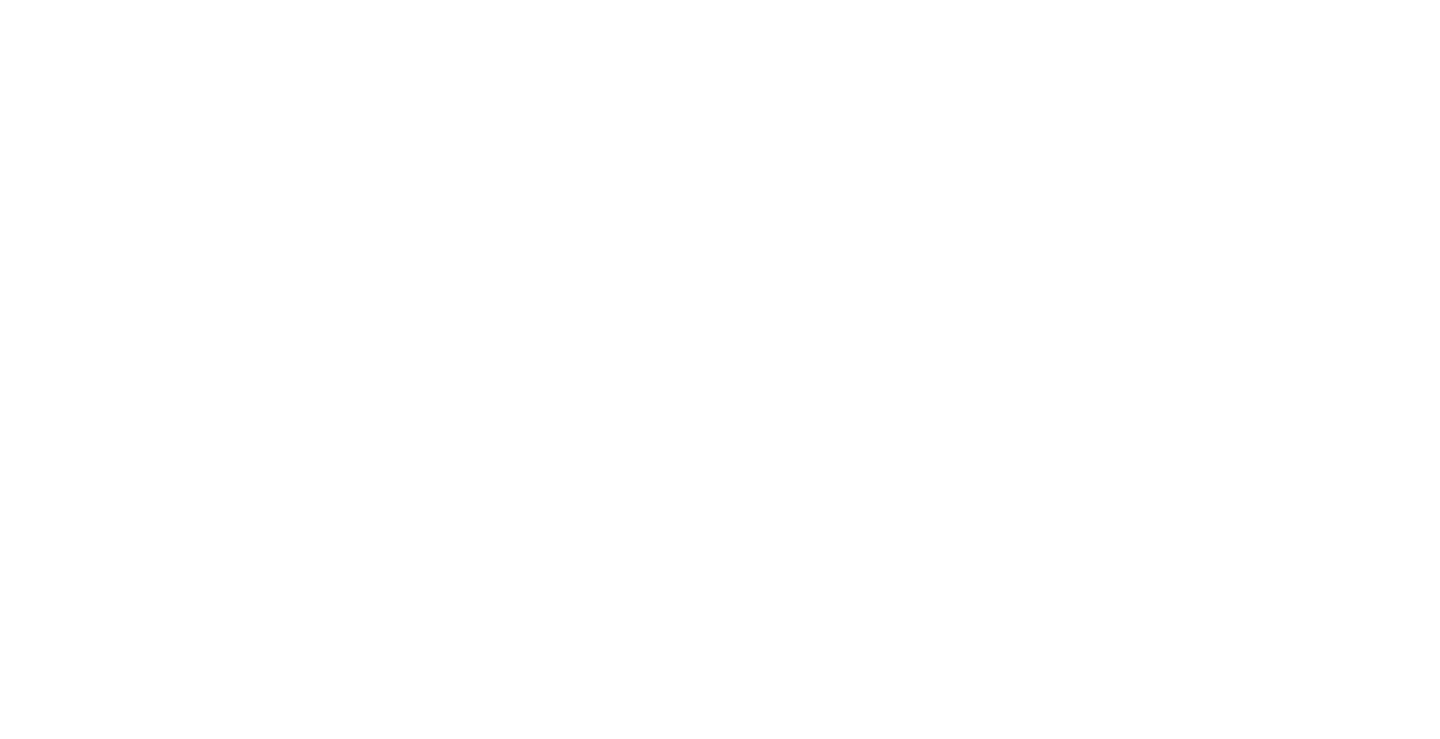 scroll, scrollTop: 0, scrollLeft: 0, axis: both 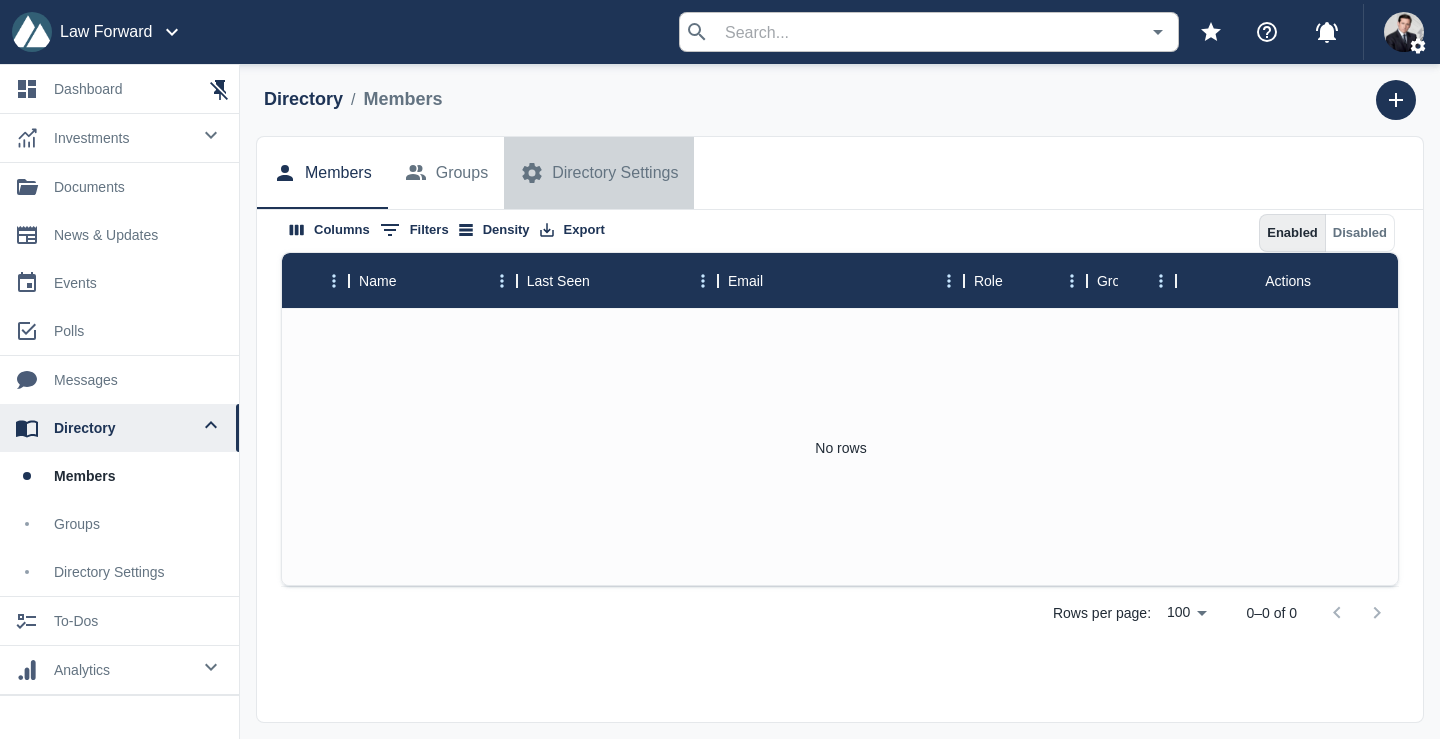 click on "Directory Settings" at bounding box center [599, 173] 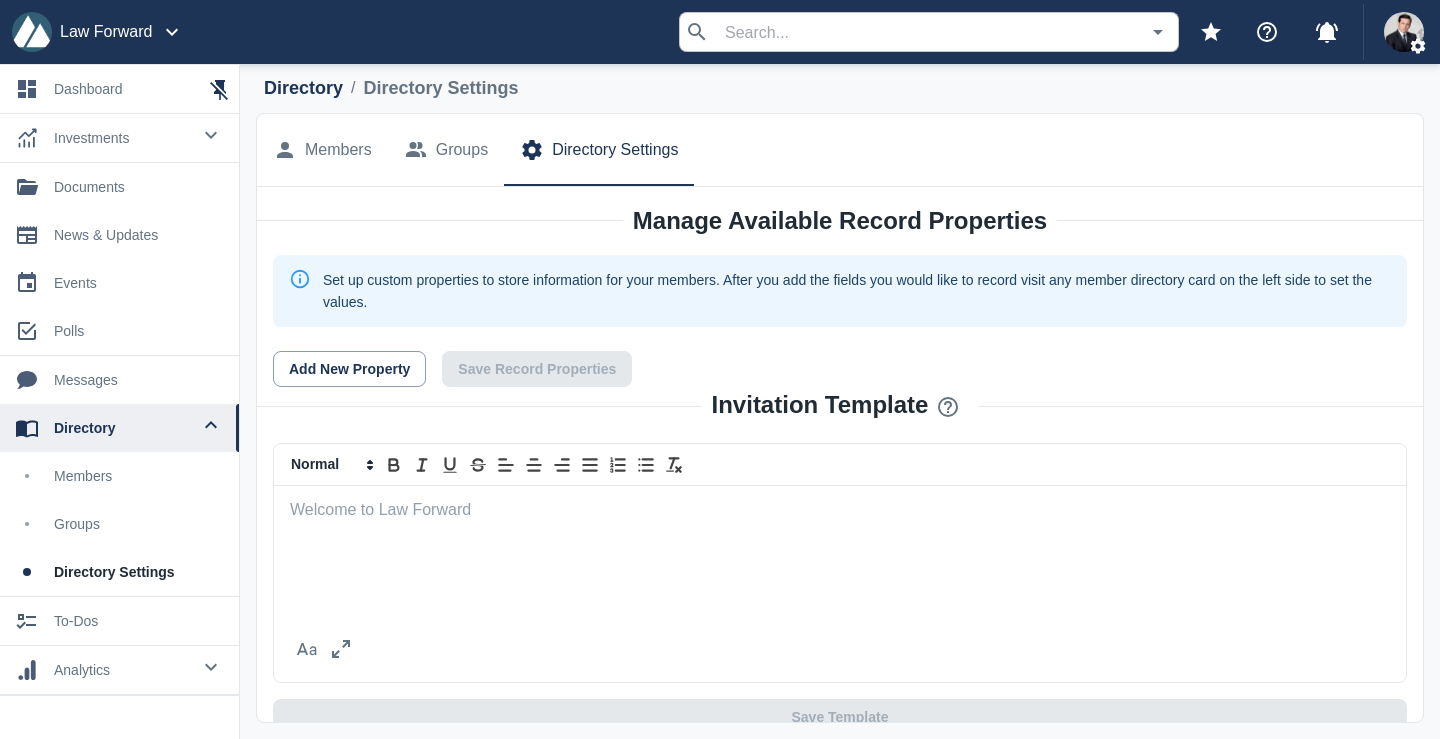 click on "Members" at bounding box center (338, 150) 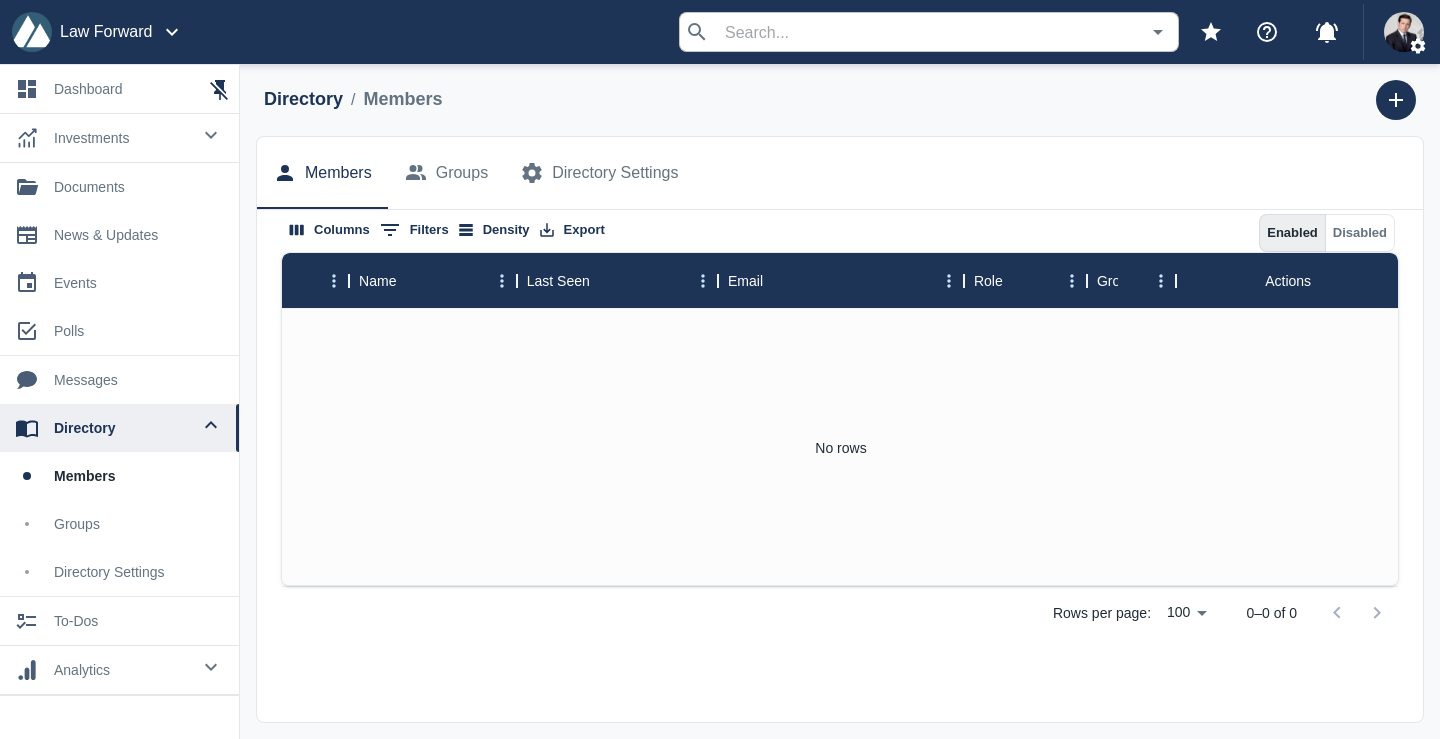 type 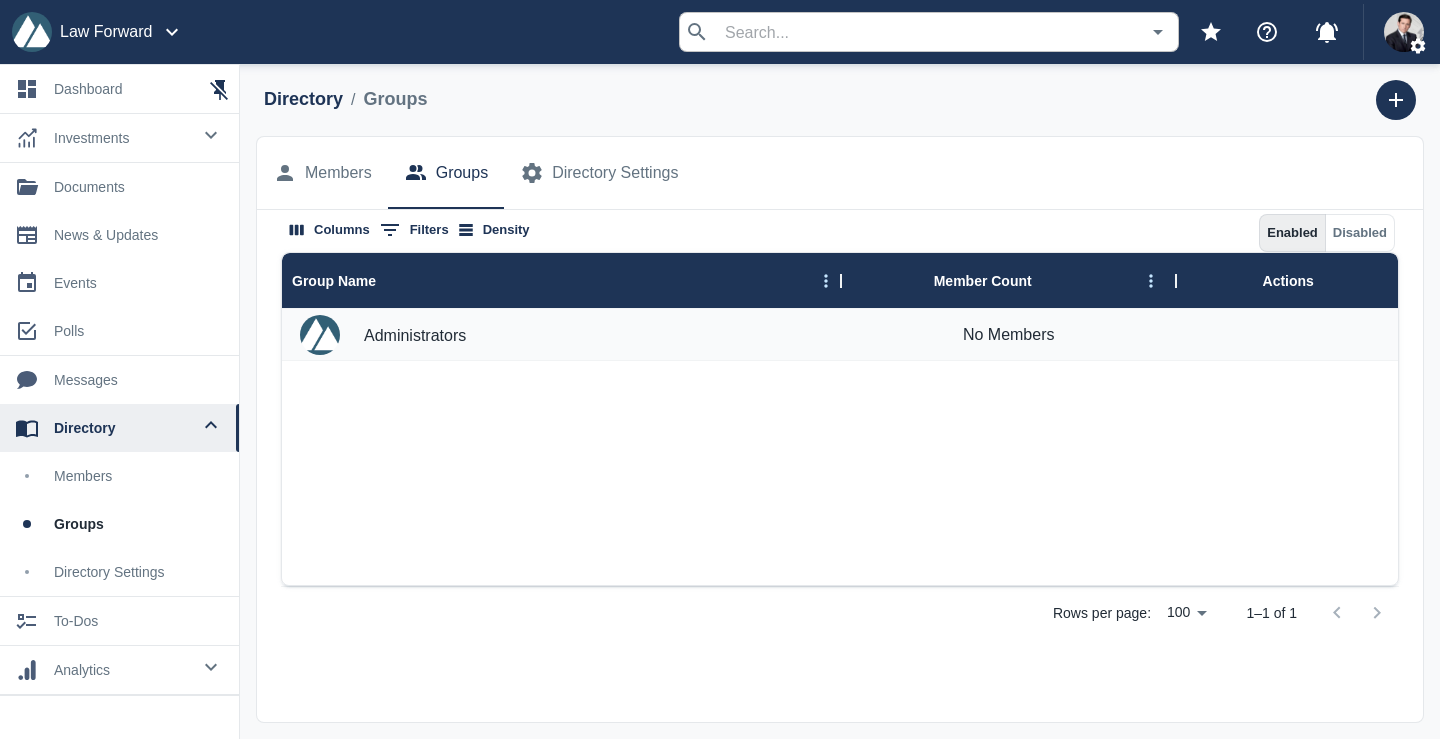 click on "members" at bounding box center (138, 476) 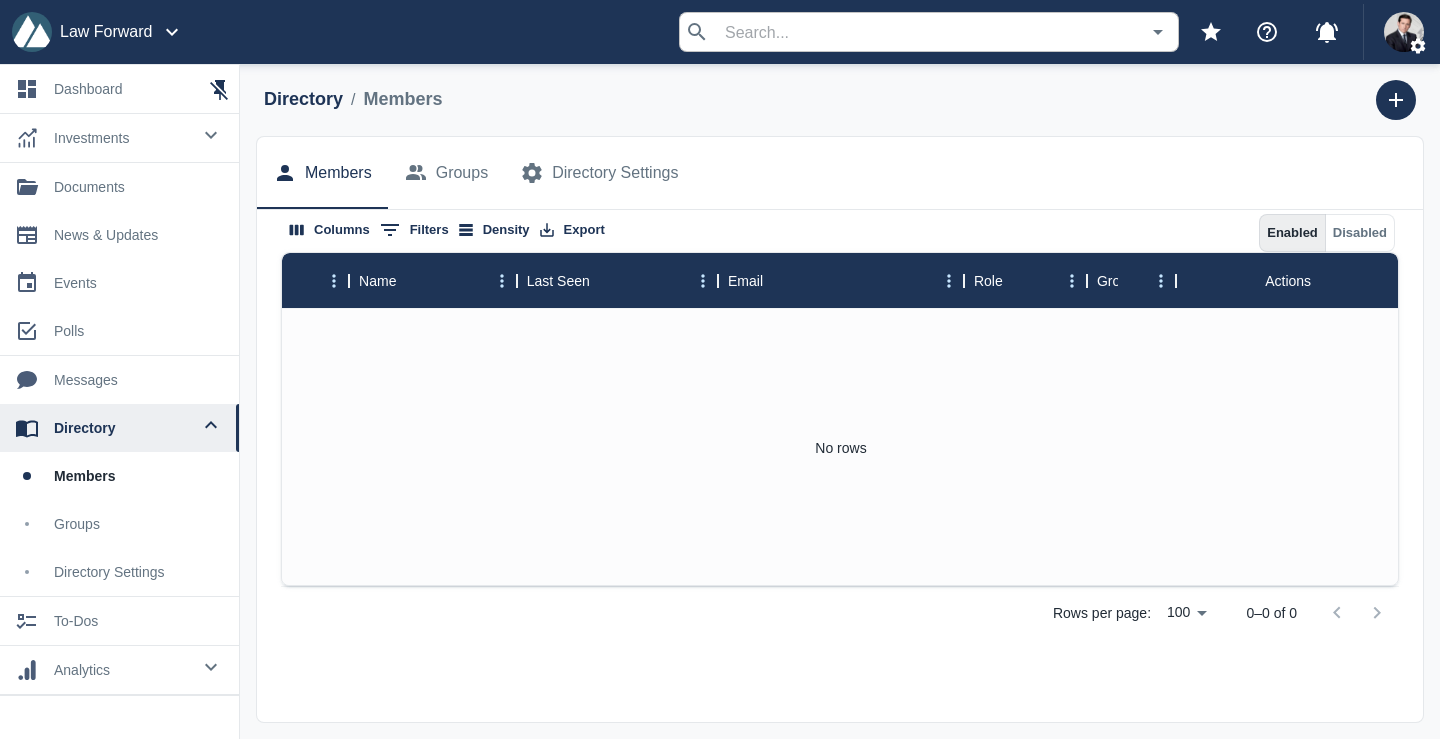 click on "members" at bounding box center [138, 476] 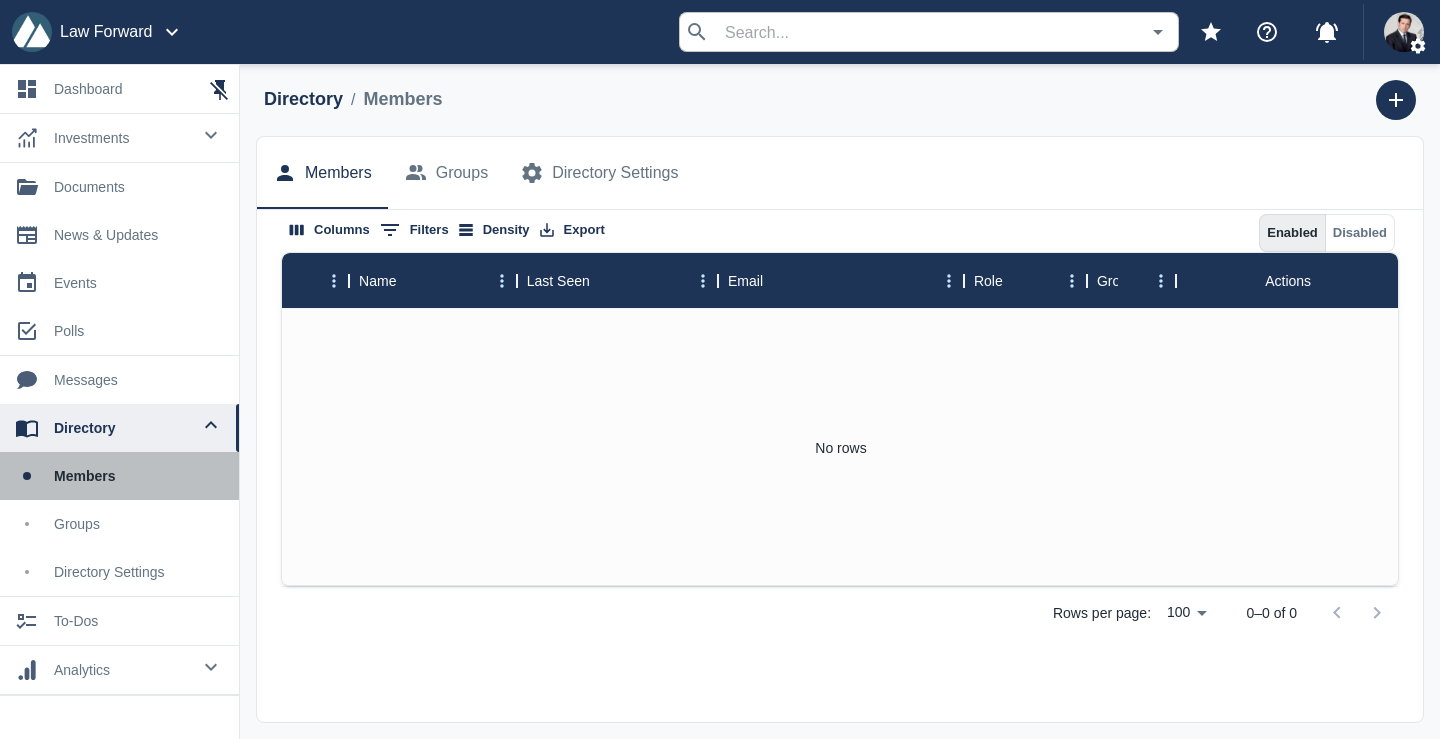 click on "members" at bounding box center [119, 476] 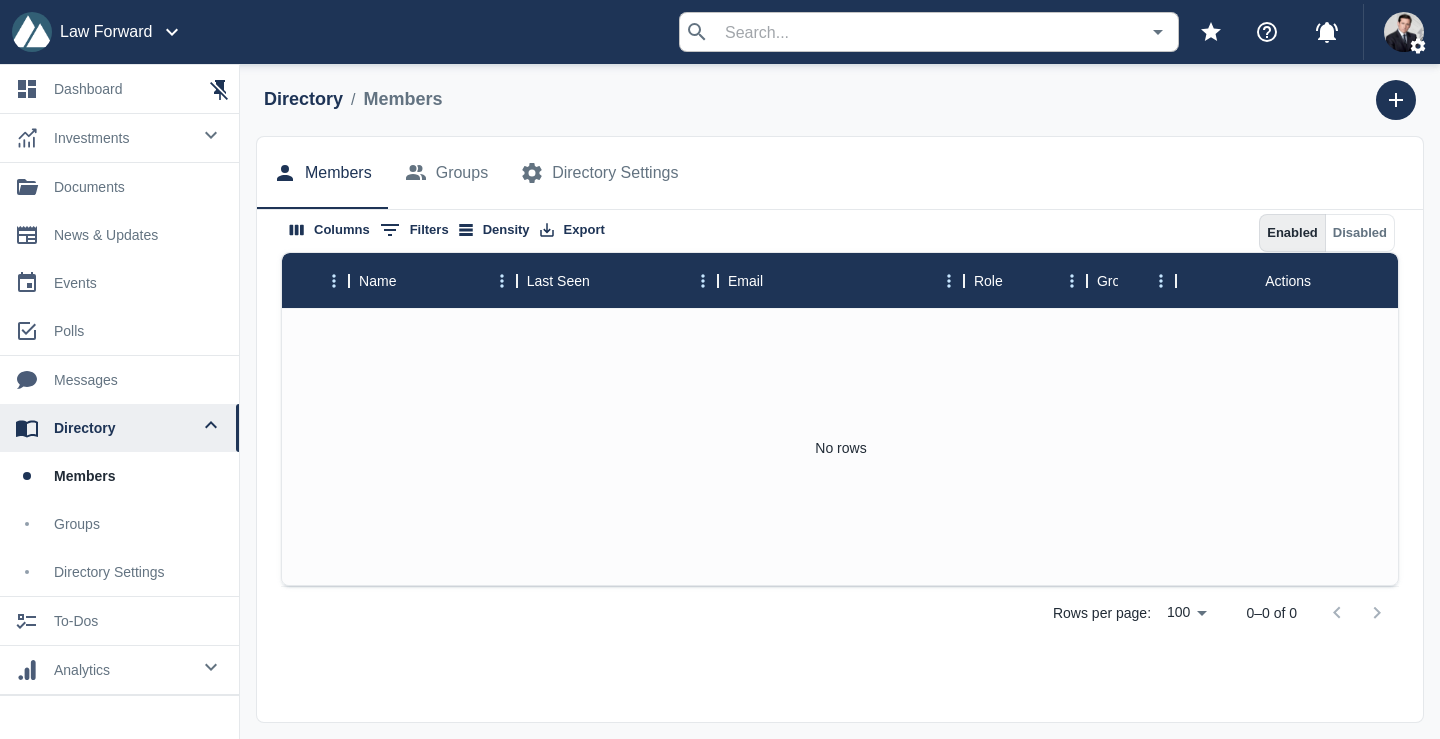 click on "members" at bounding box center [119, 476] 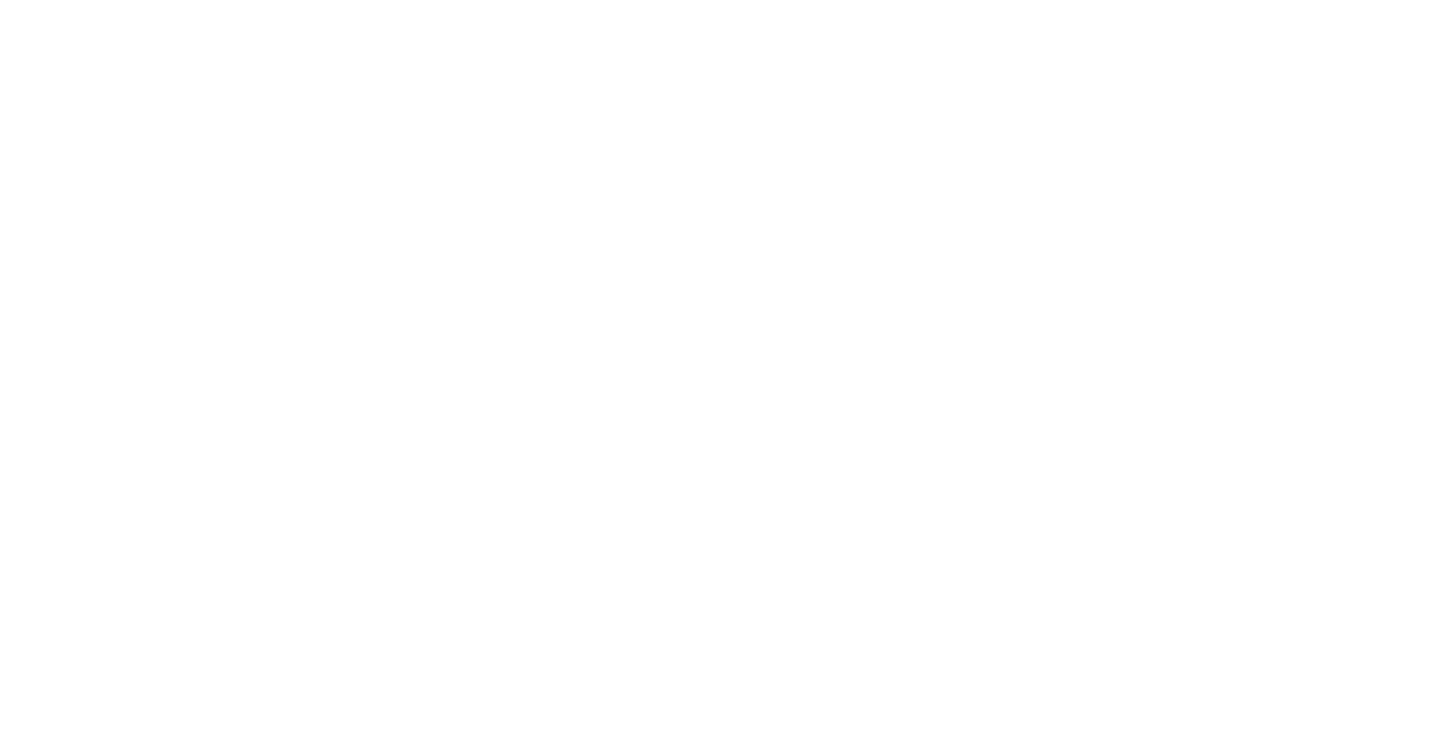 scroll, scrollTop: 0, scrollLeft: 0, axis: both 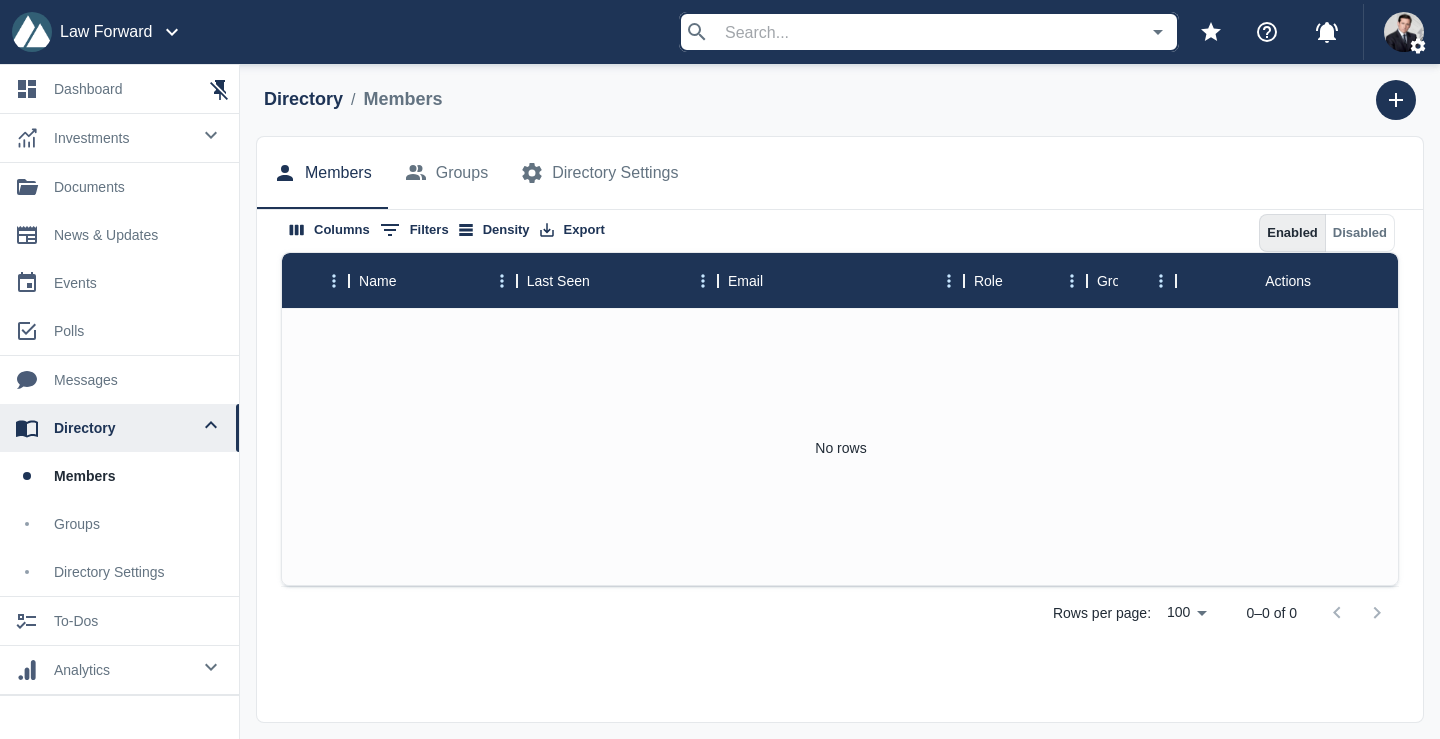 click on "Disabled" at bounding box center [1360, 233] 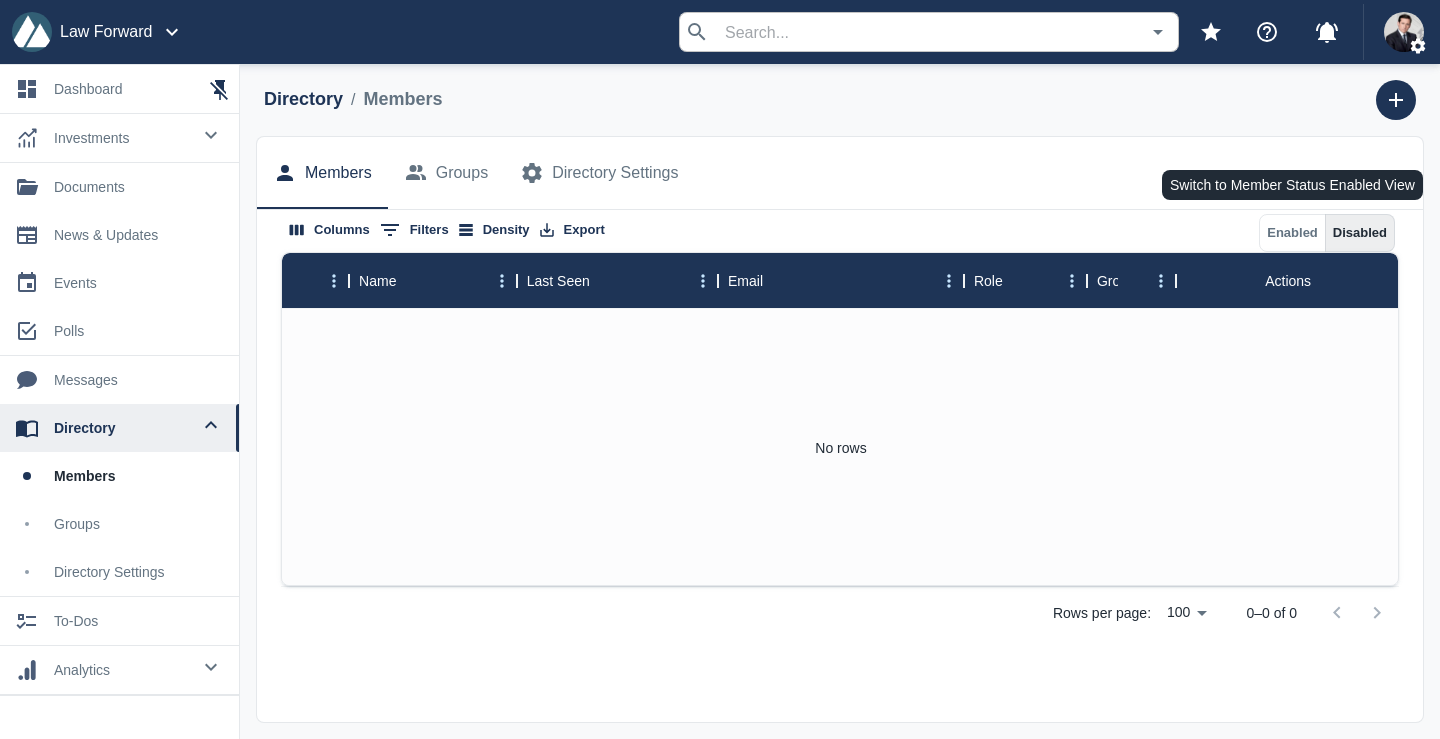 click on "Enabled" at bounding box center [1292, 233] 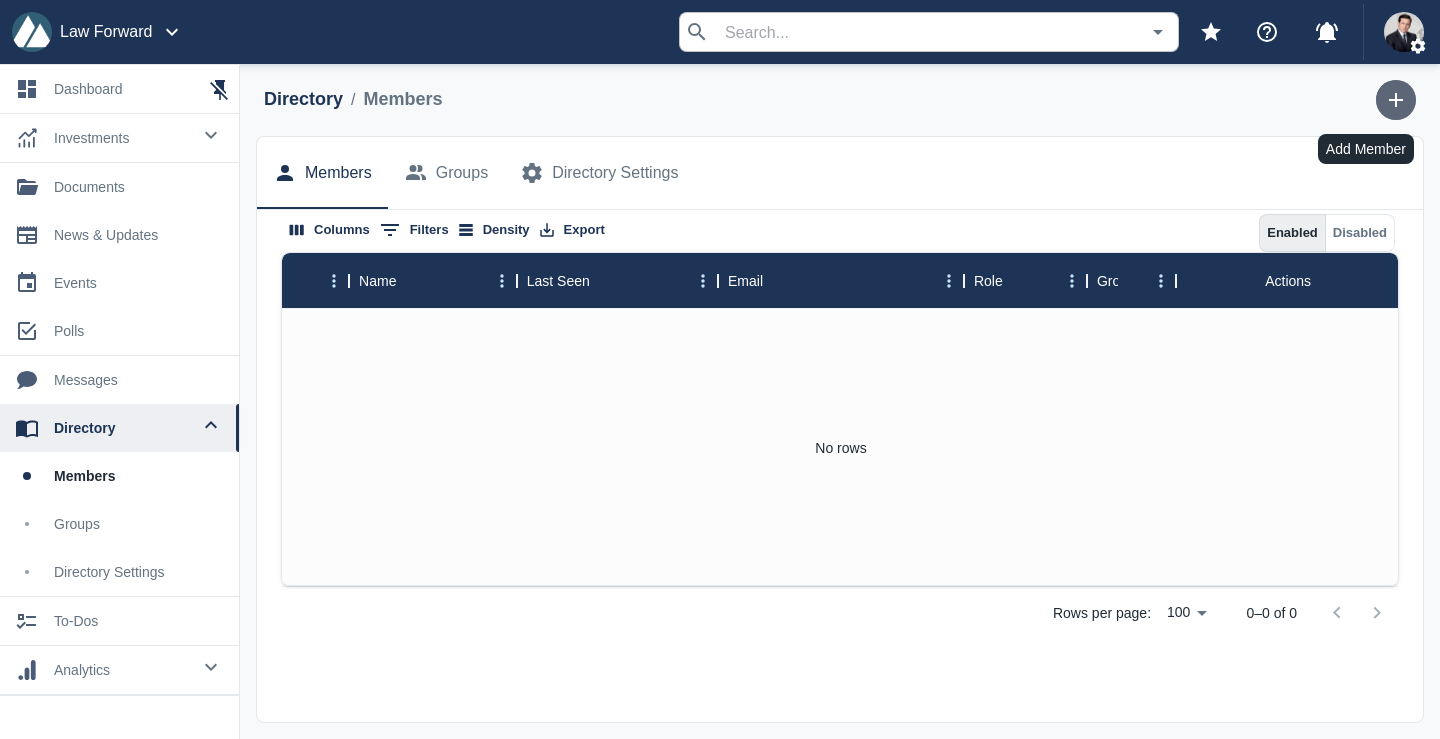 click at bounding box center (1396, 100) 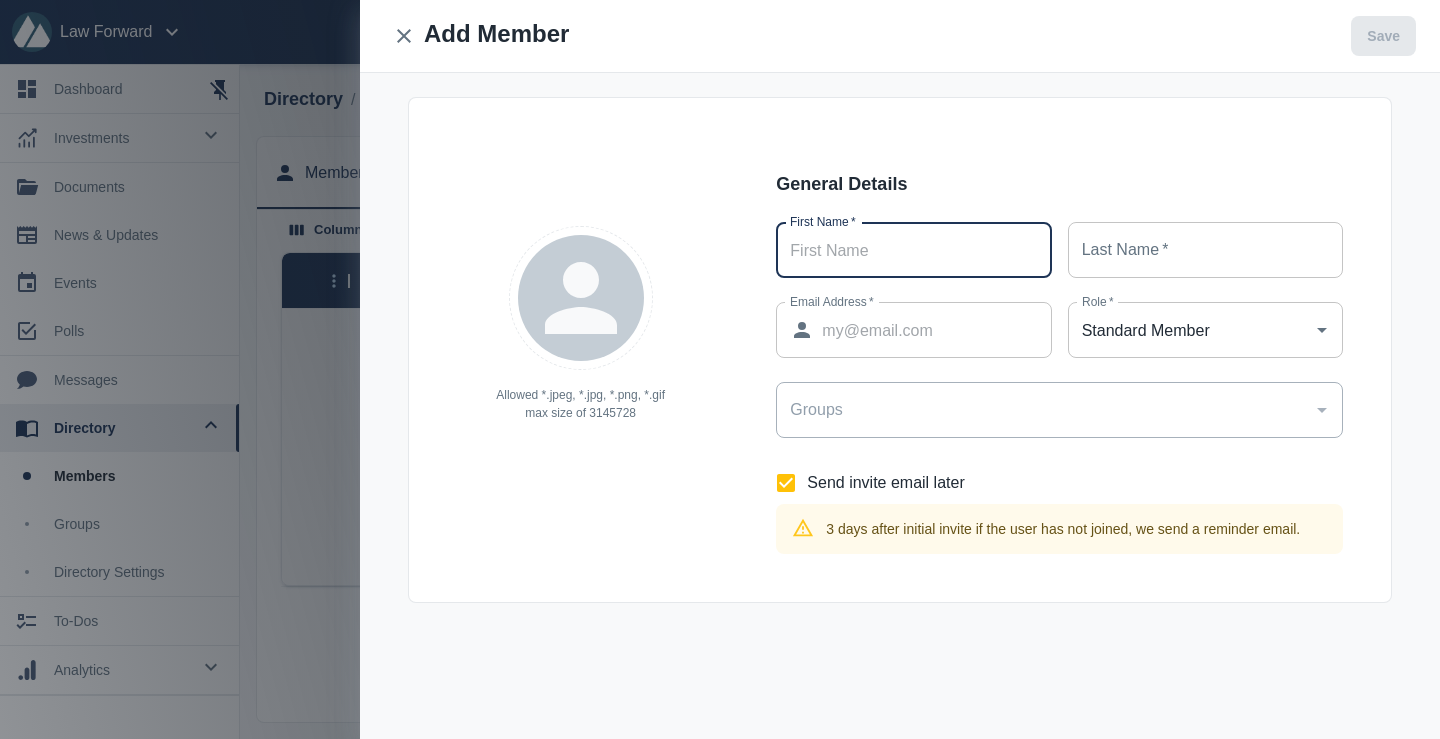 click on "First Name   *" at bounding box center (913, 250) 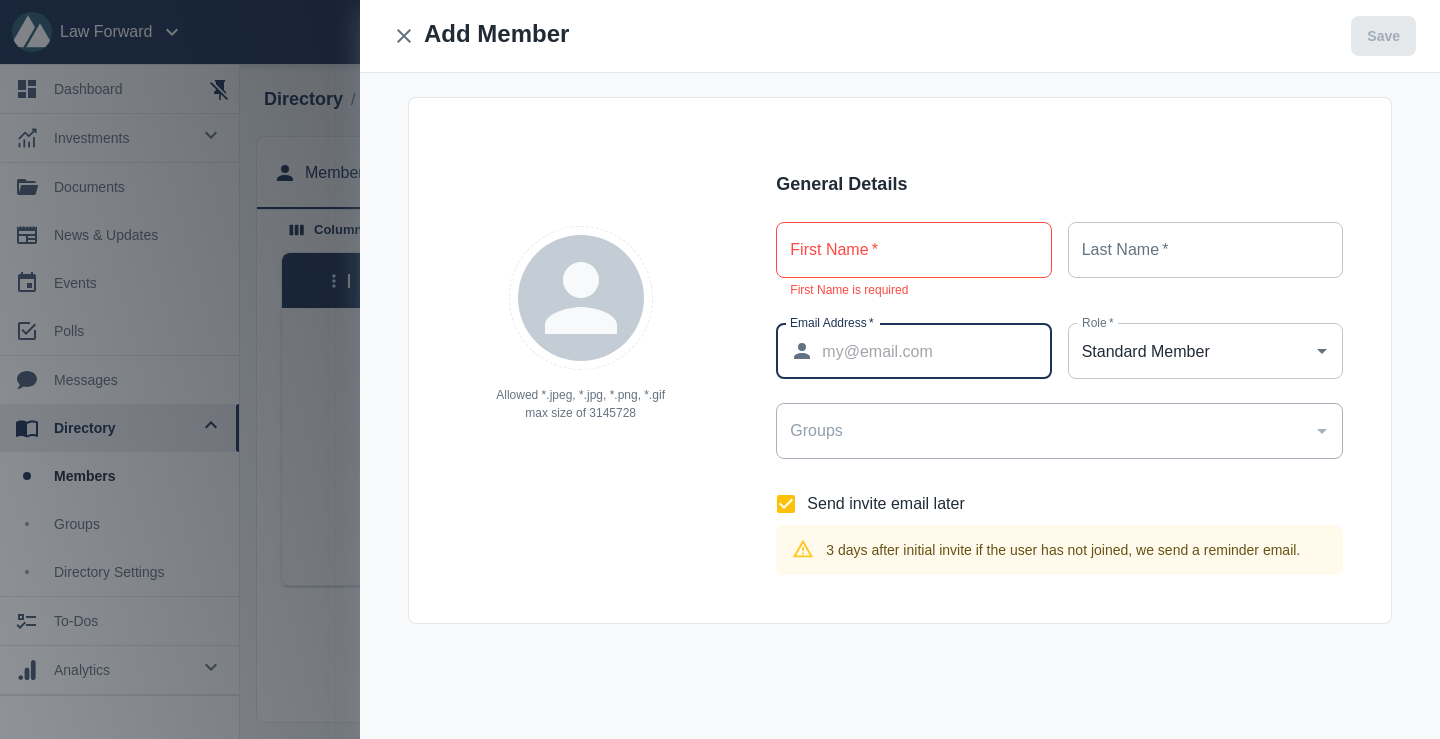 click on "Email Address   *" at bounding box center [936, 351] 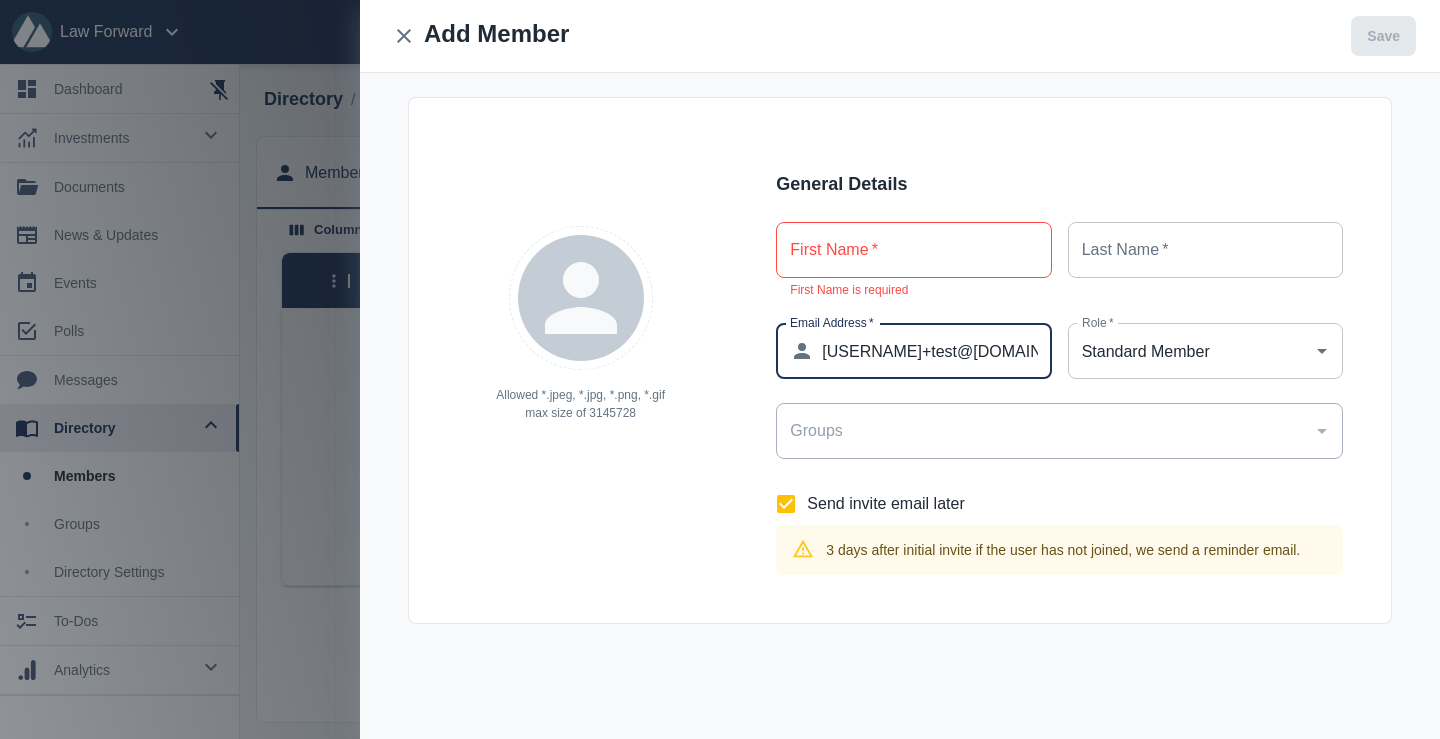 type on "alex+test@getecio.com" 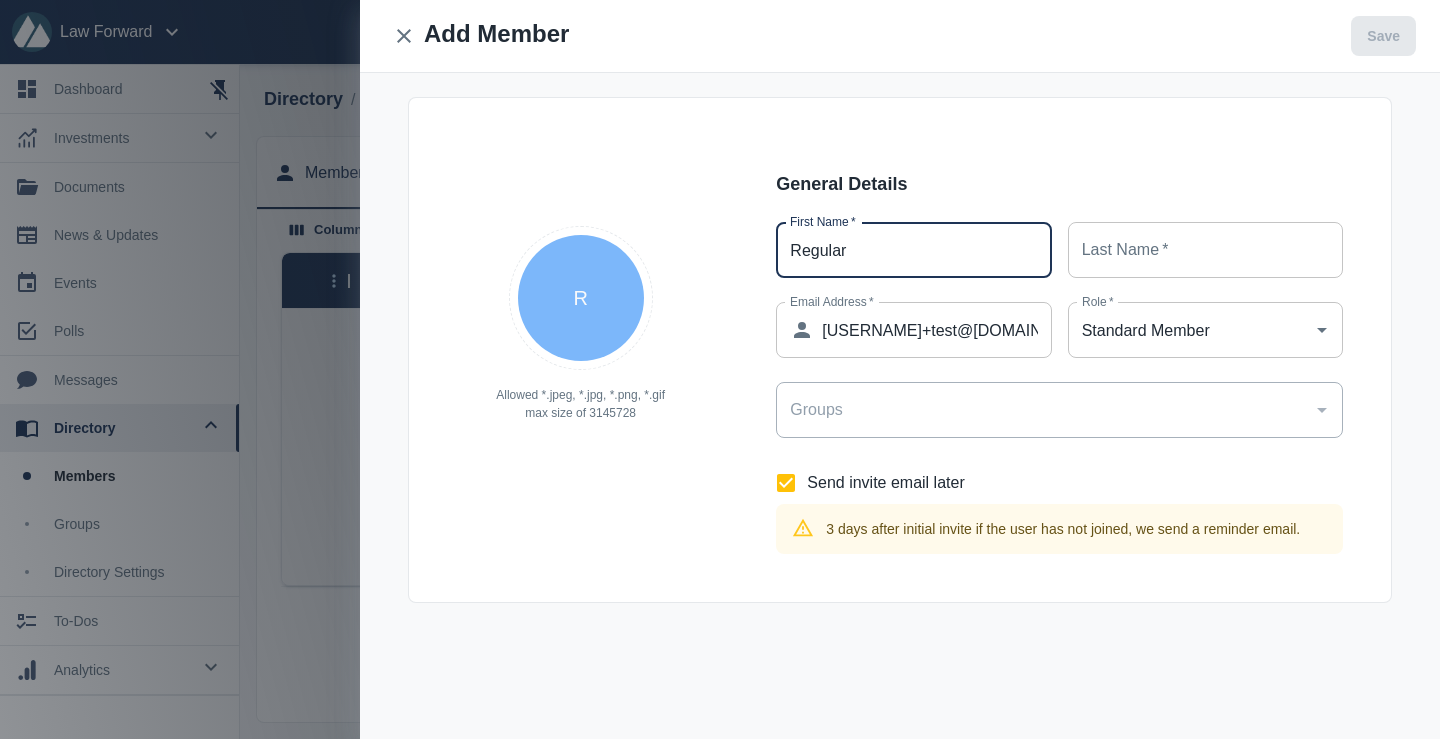 type on "Regular" 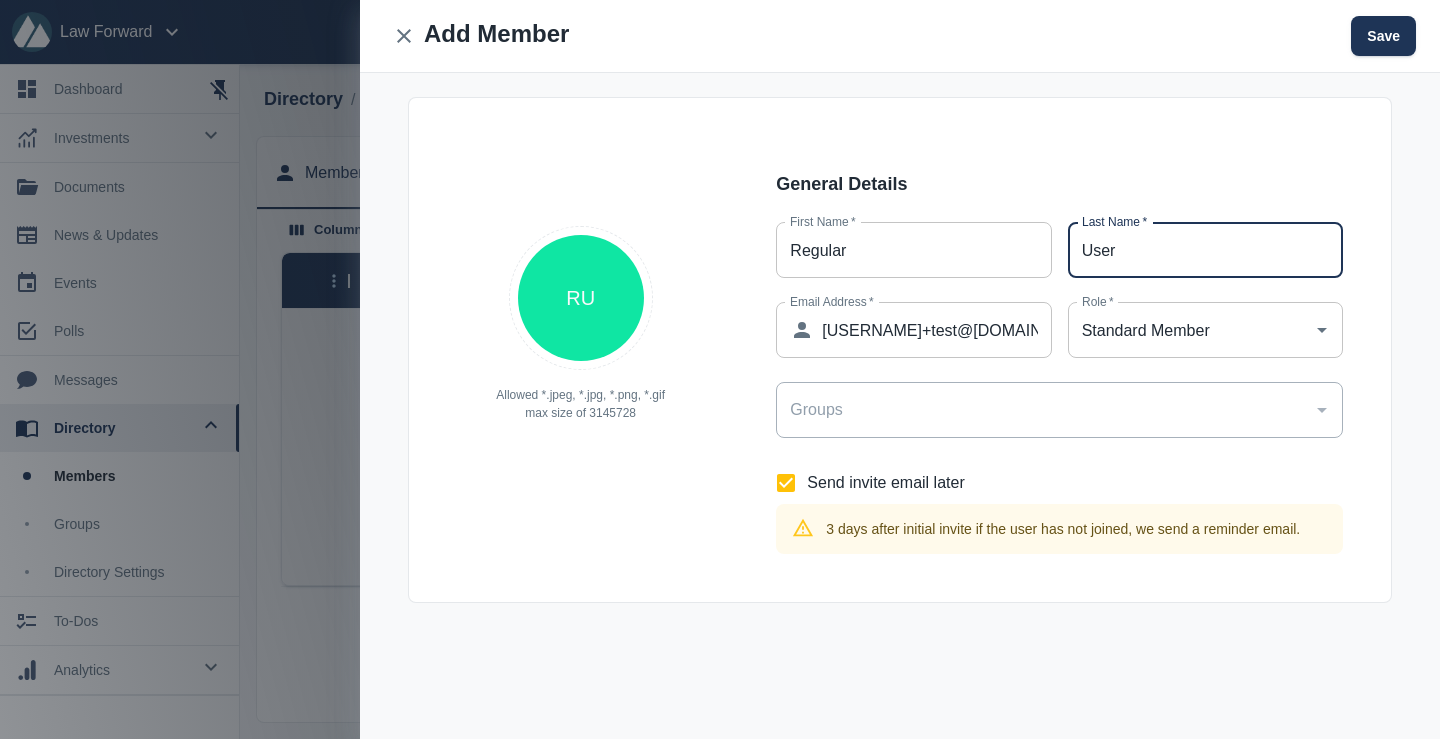 type on "User" 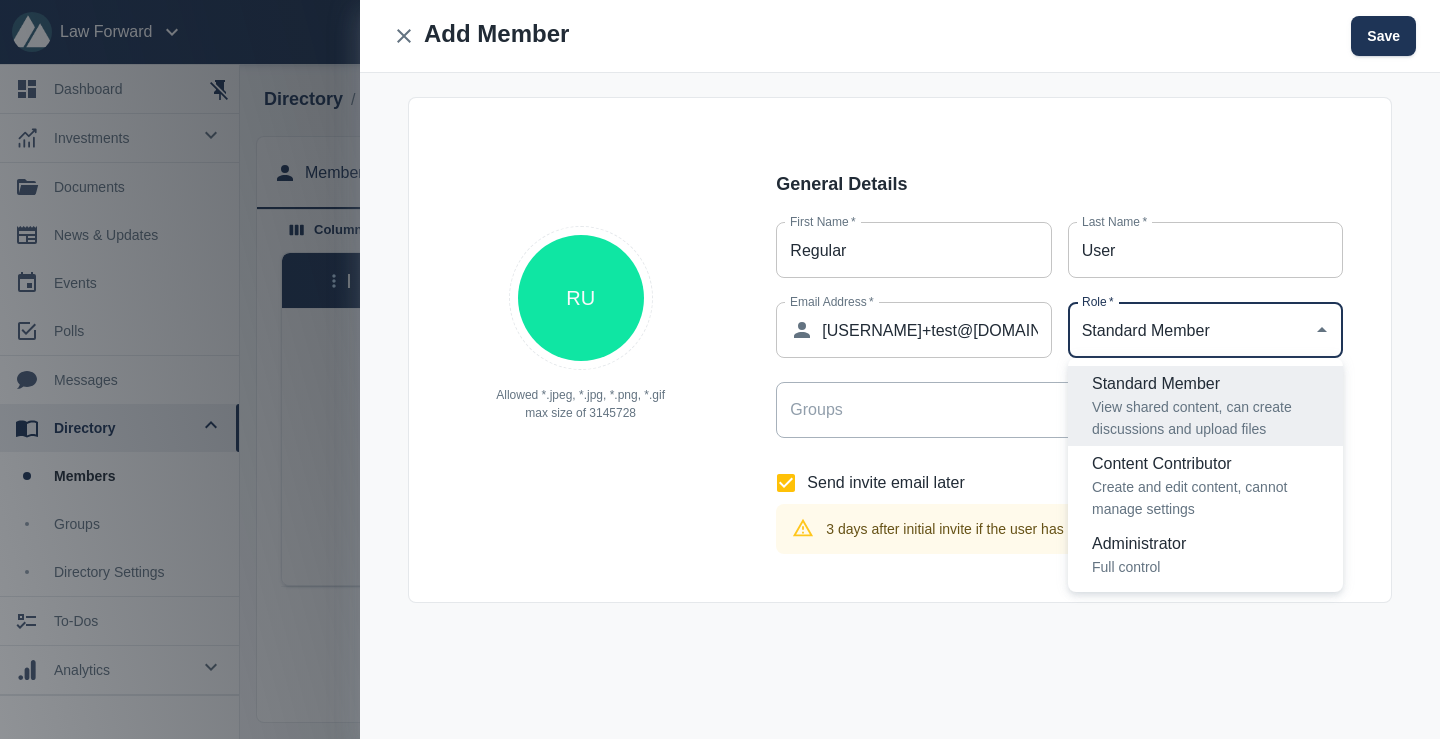 click on "RU Allowed *.jpeg, *.jpg, *.png, *.gif  max size of 3145728 General Details First Name   * Regular First Name   * Last Name   * User Last Name   * Email Address   * ​ alex+test@getecio.com Email Address   * Role   * Standard Member Role   * Groups Groups Send invite email later 3 days after initial invite if the user has not joined, we send a reminder email." at bounding box center (900, 350) 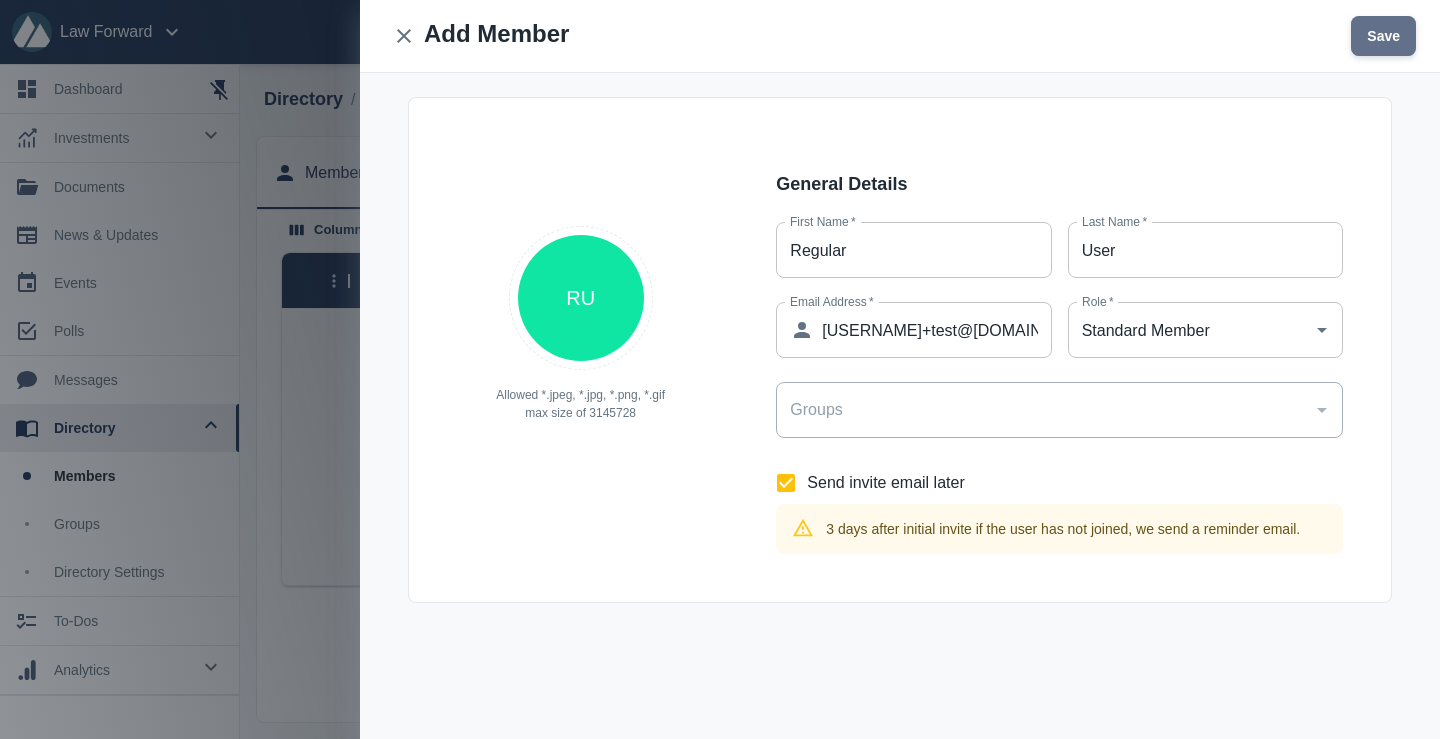 click on "Save" at bounding box center (1383, 36) 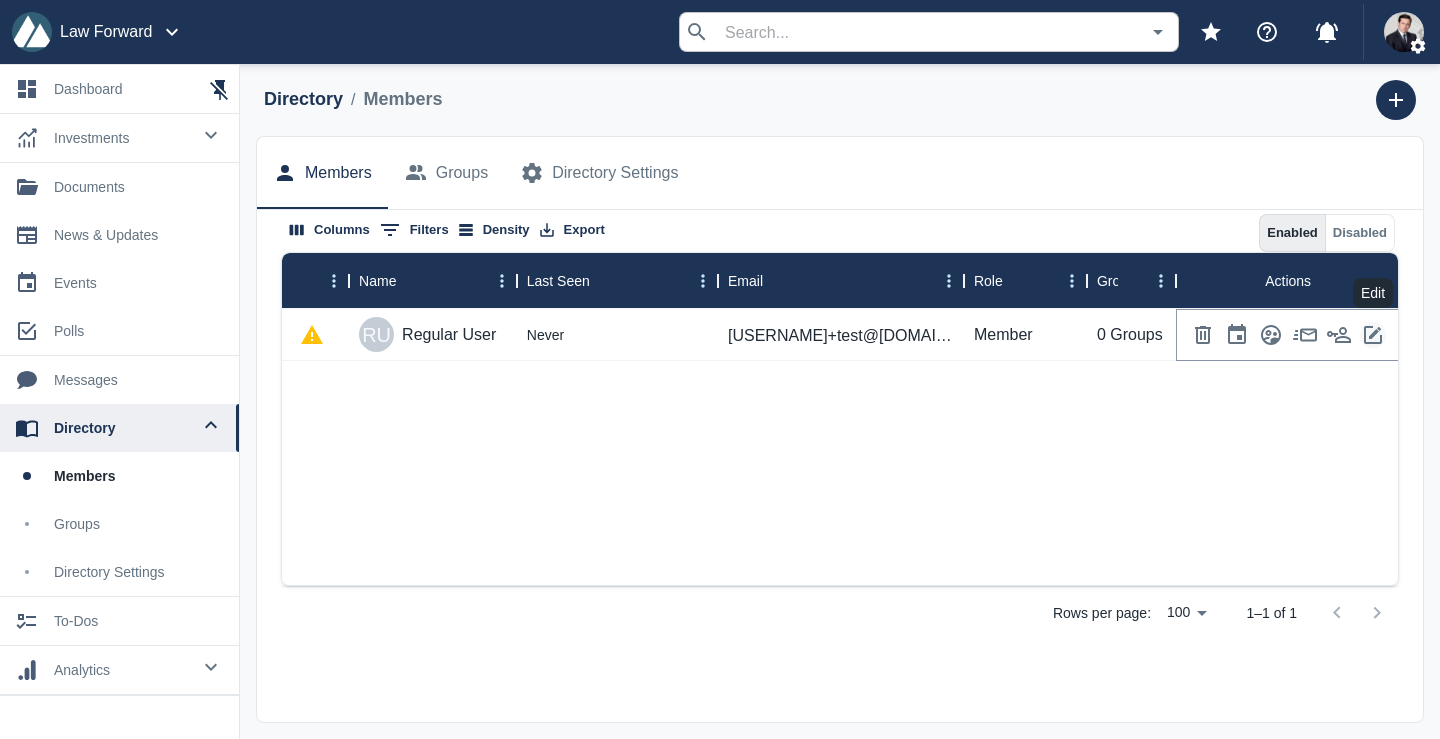 click at bounding box center (1373, 335) 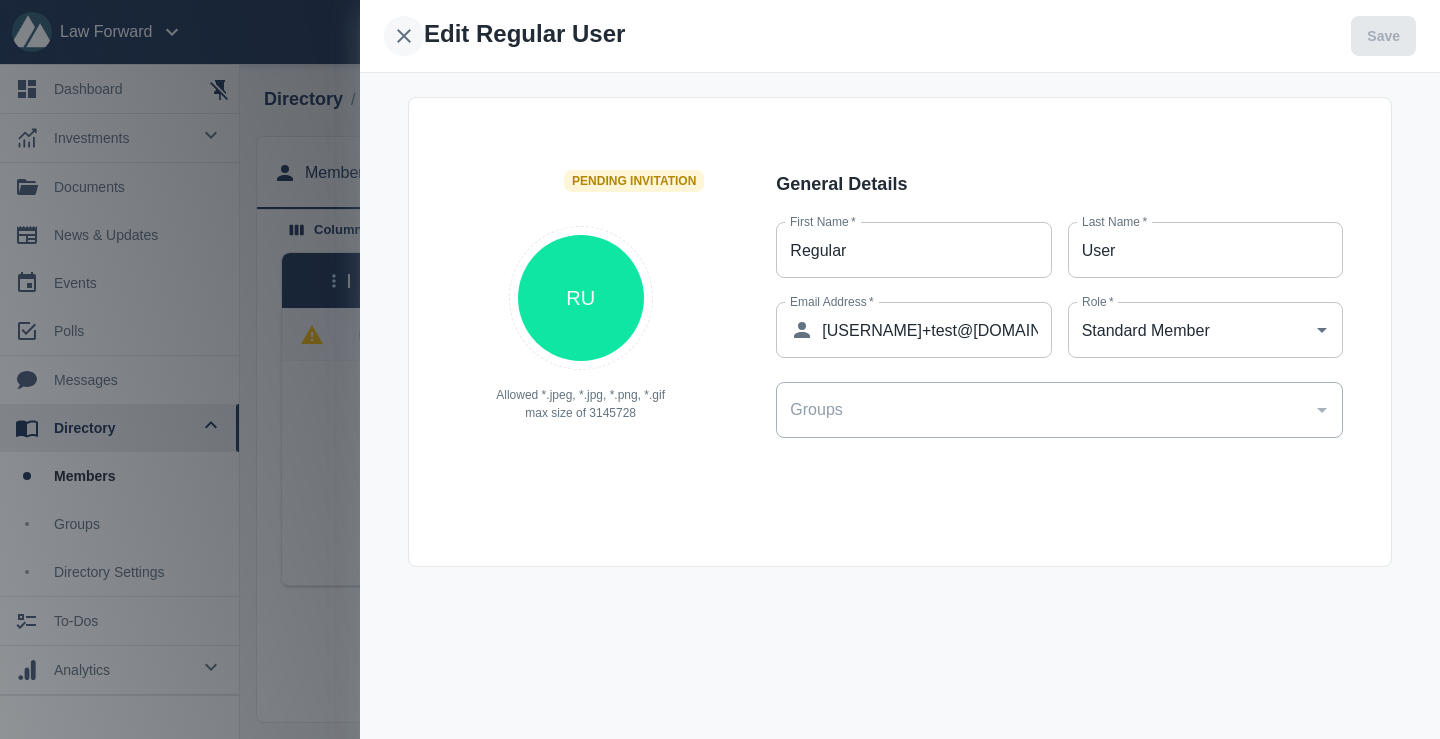 click at bounding box center (404, 36) 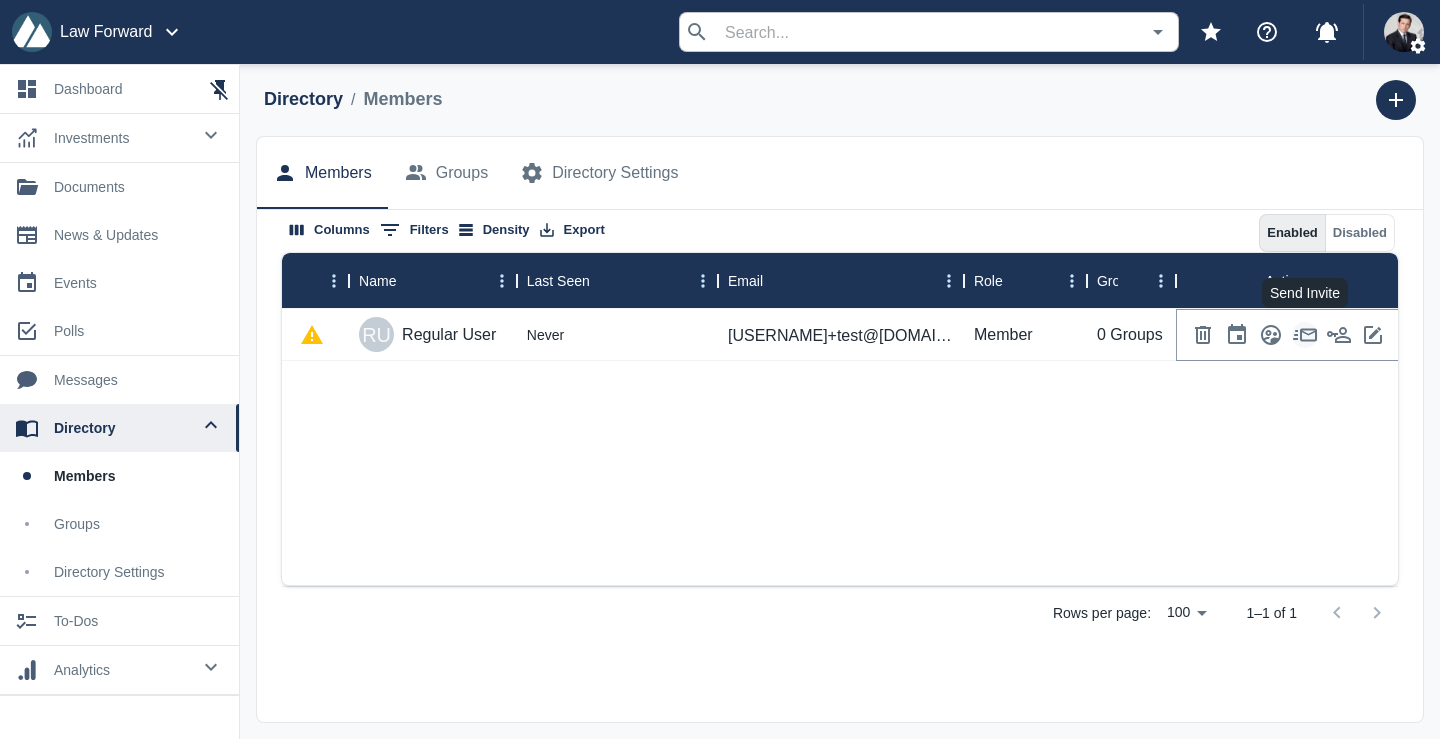 click at bounding box center (1305, 335) 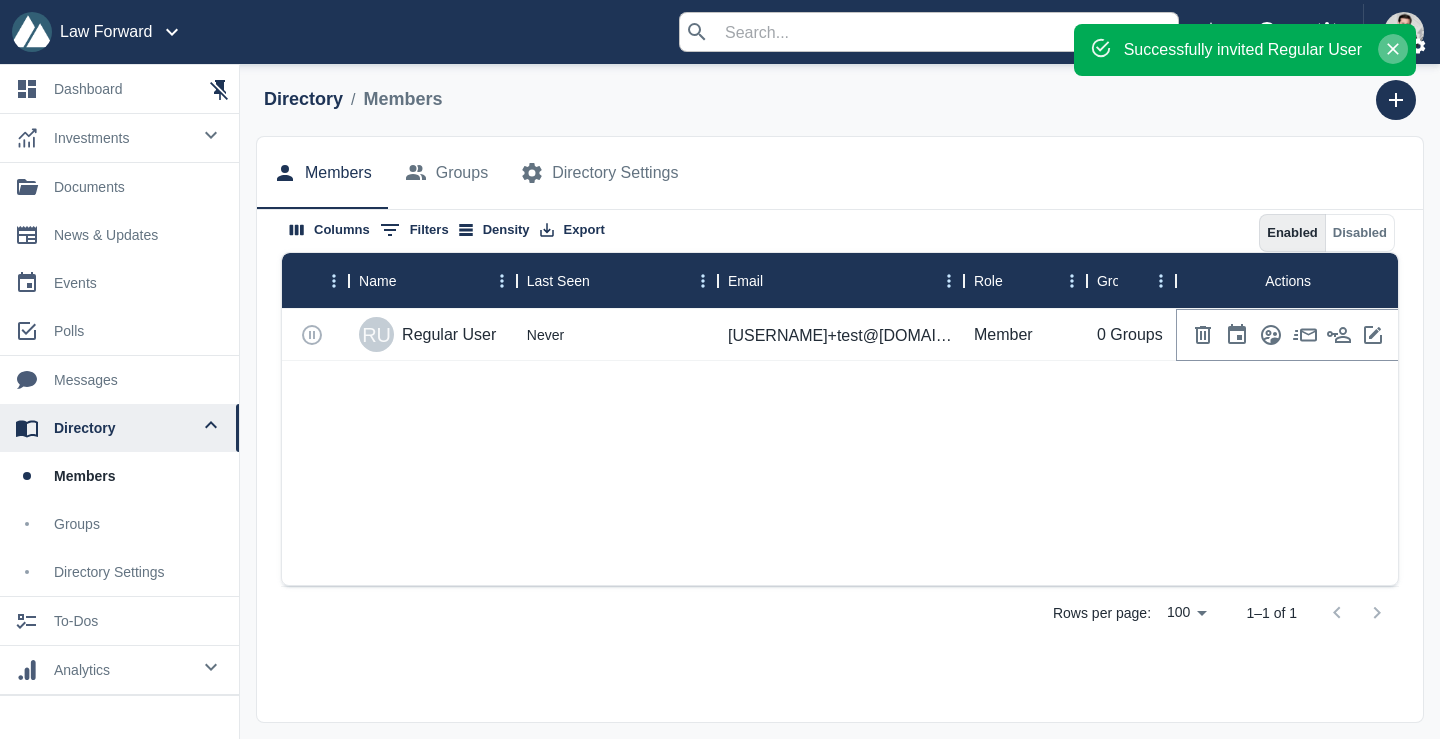 click at bounding box center [1393, 49] 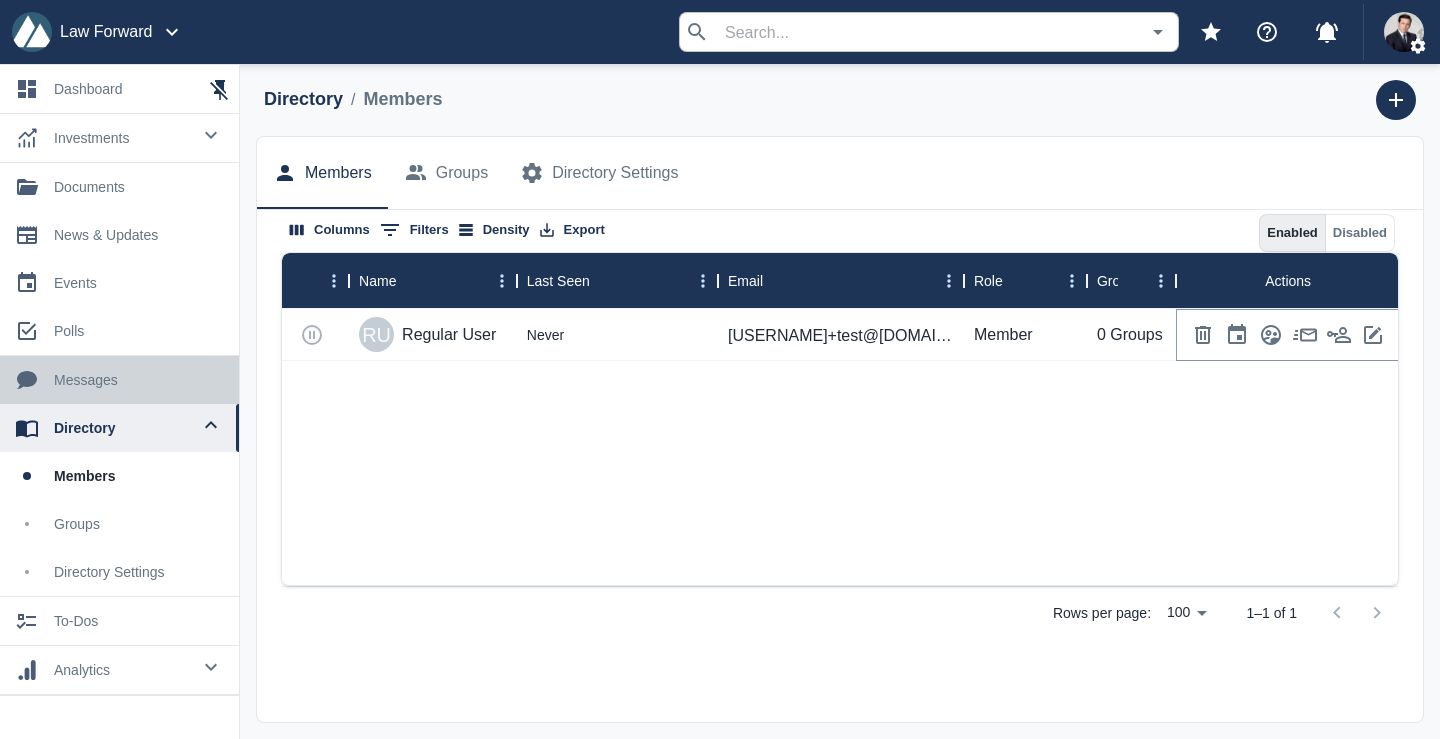 click on "messages" at bounding box center (119, 380) 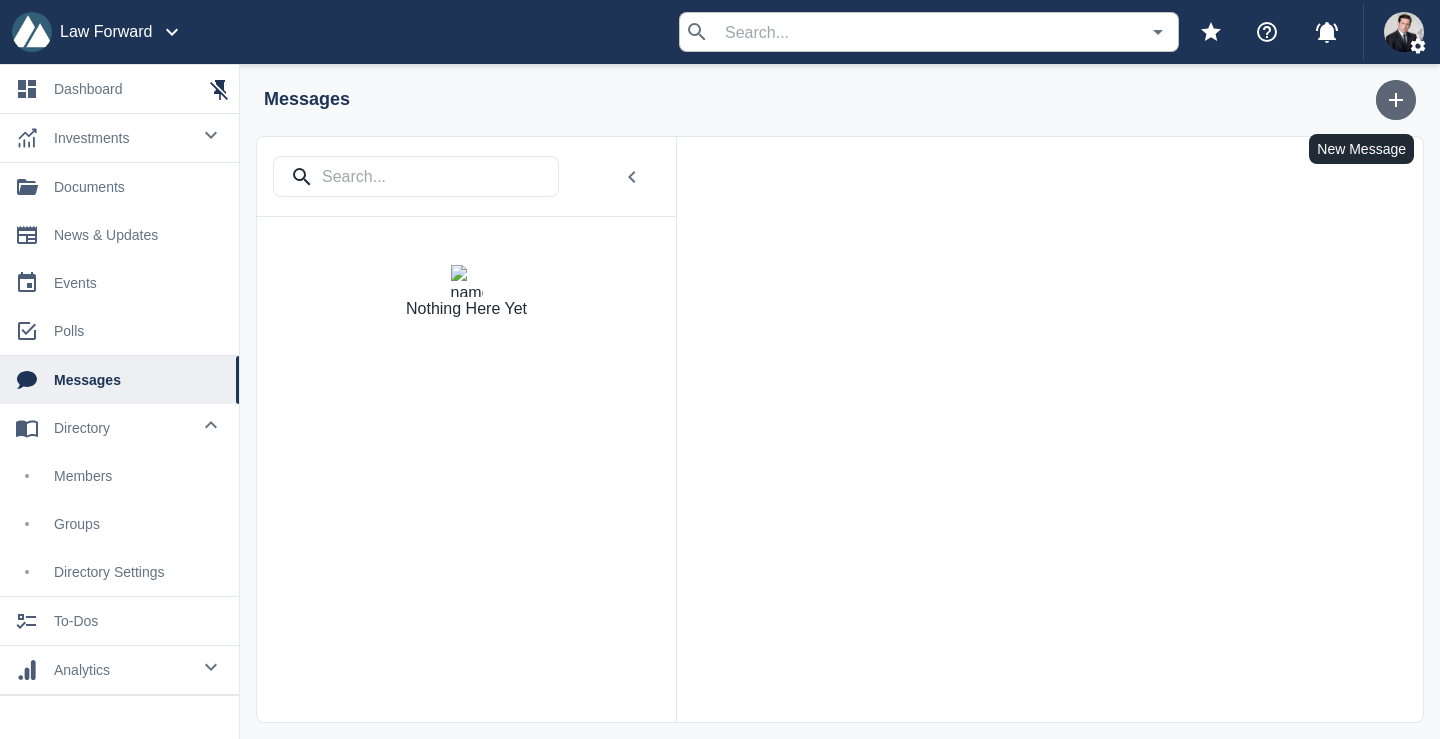click at bounding box center [1396, 100] 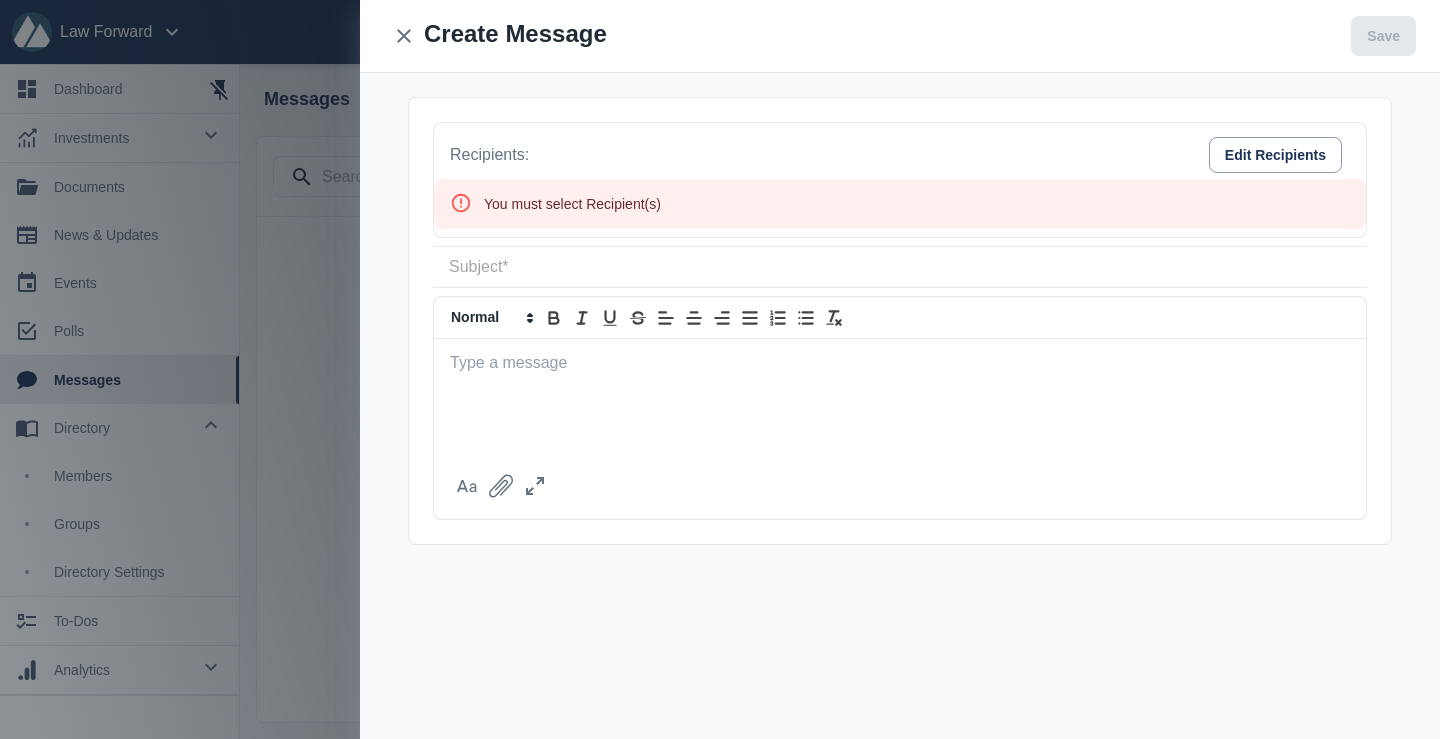 click on "Recipients: Edit Recipients" at bounding box center (900, 155) 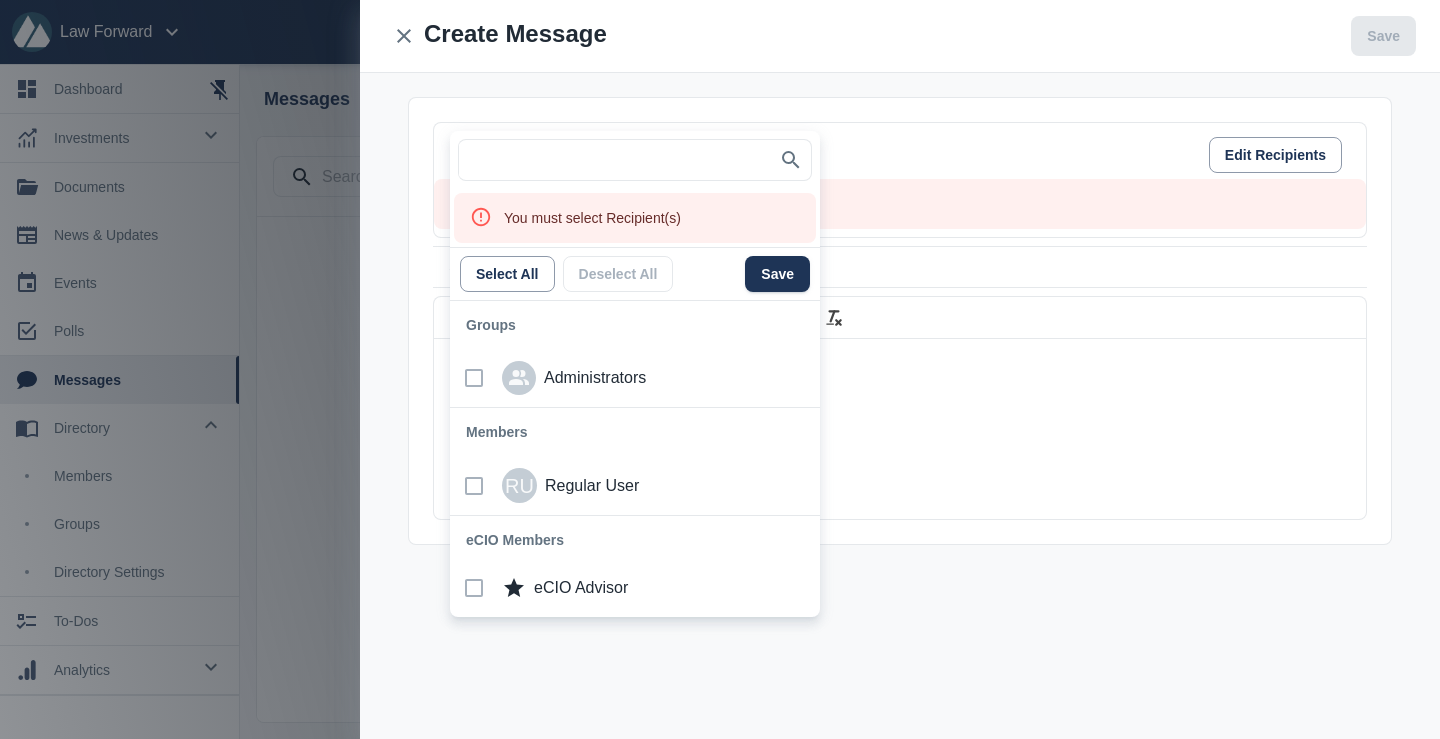 click on "Regular User" at bounding box center (592, 486) 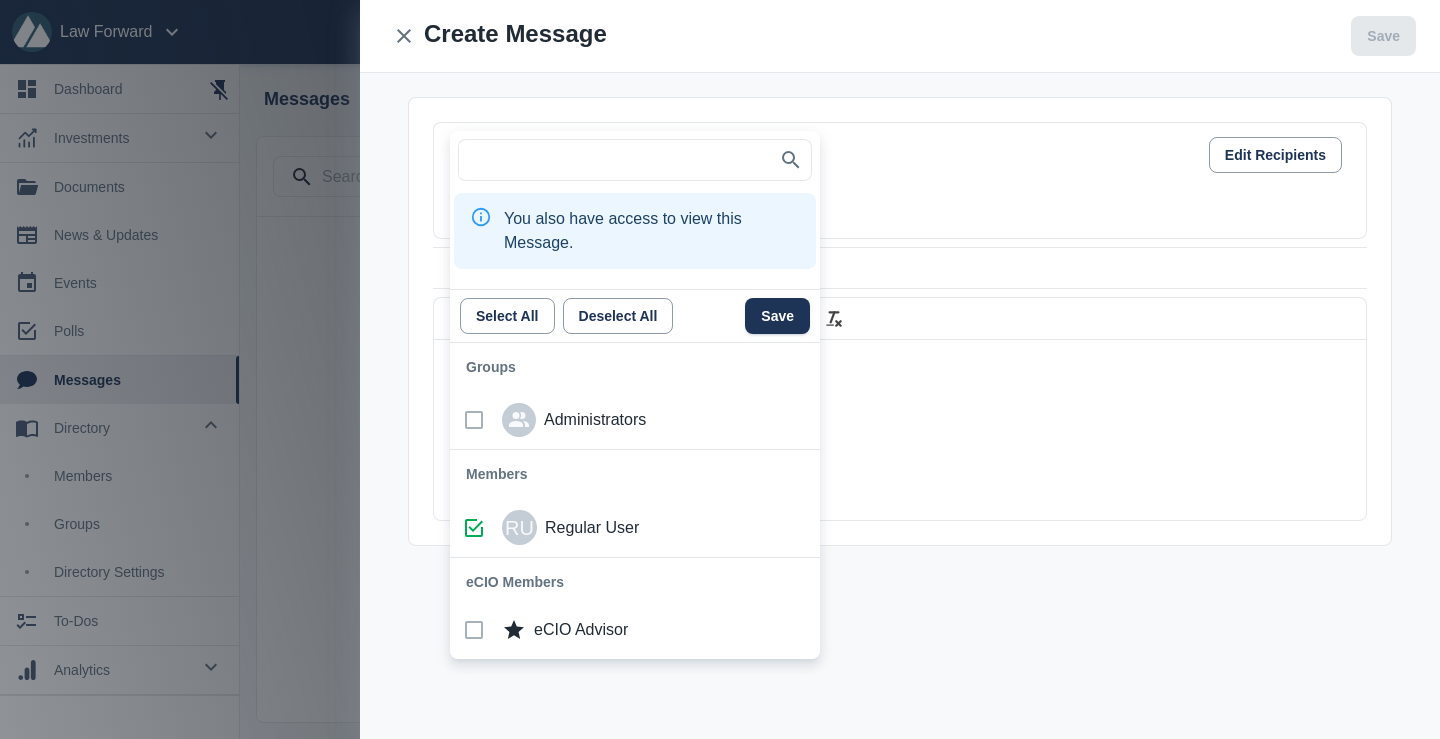 click at bounding box center (720, 369) 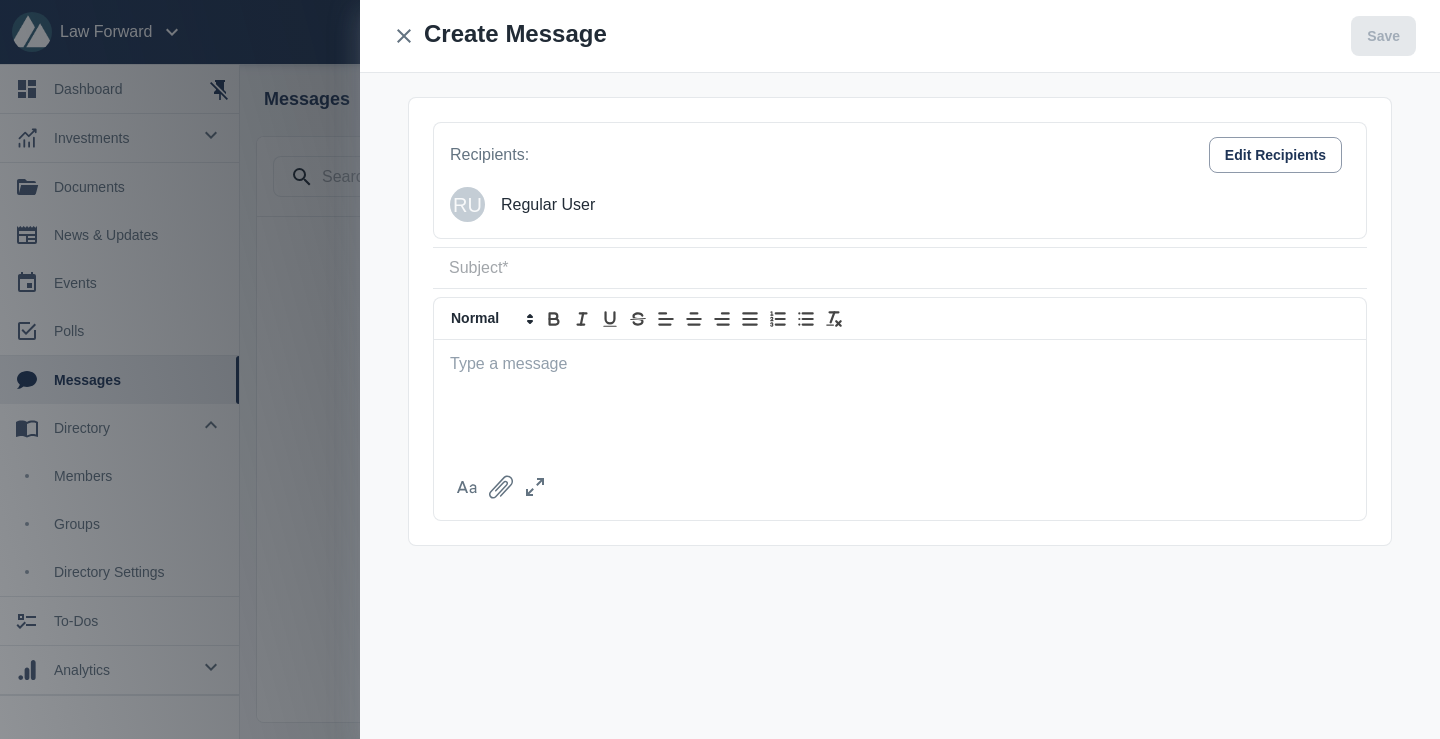 click at bounding box center [900, 268] 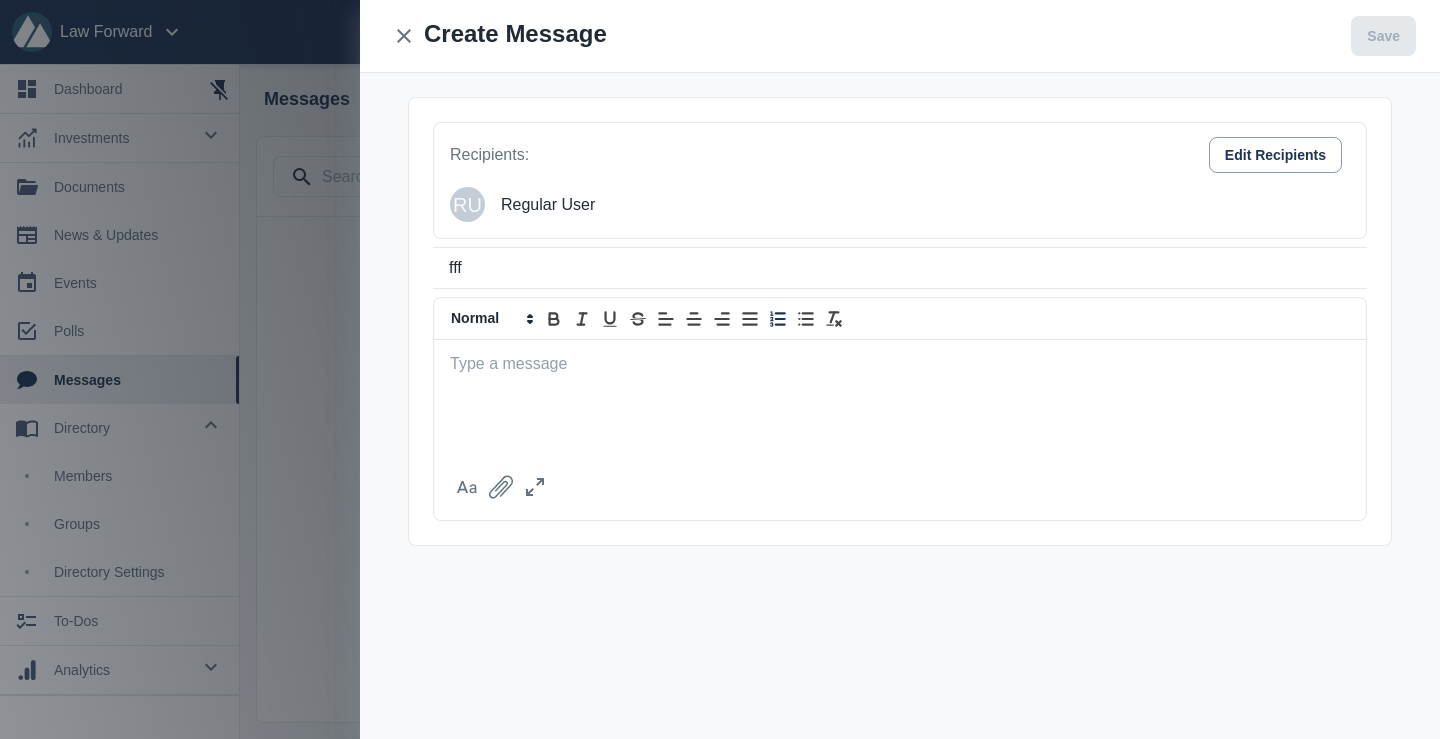 type on "fff" 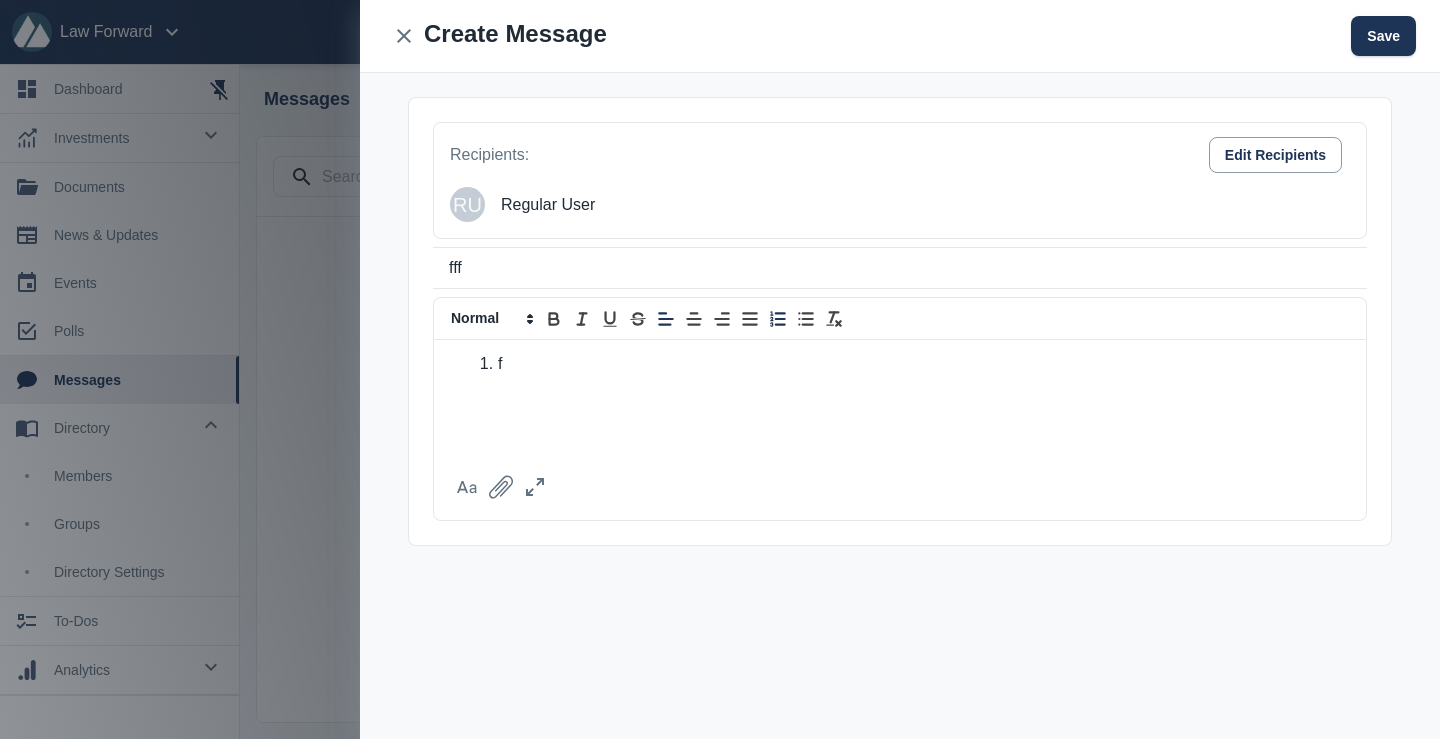 click at bounding box center [778, 319] 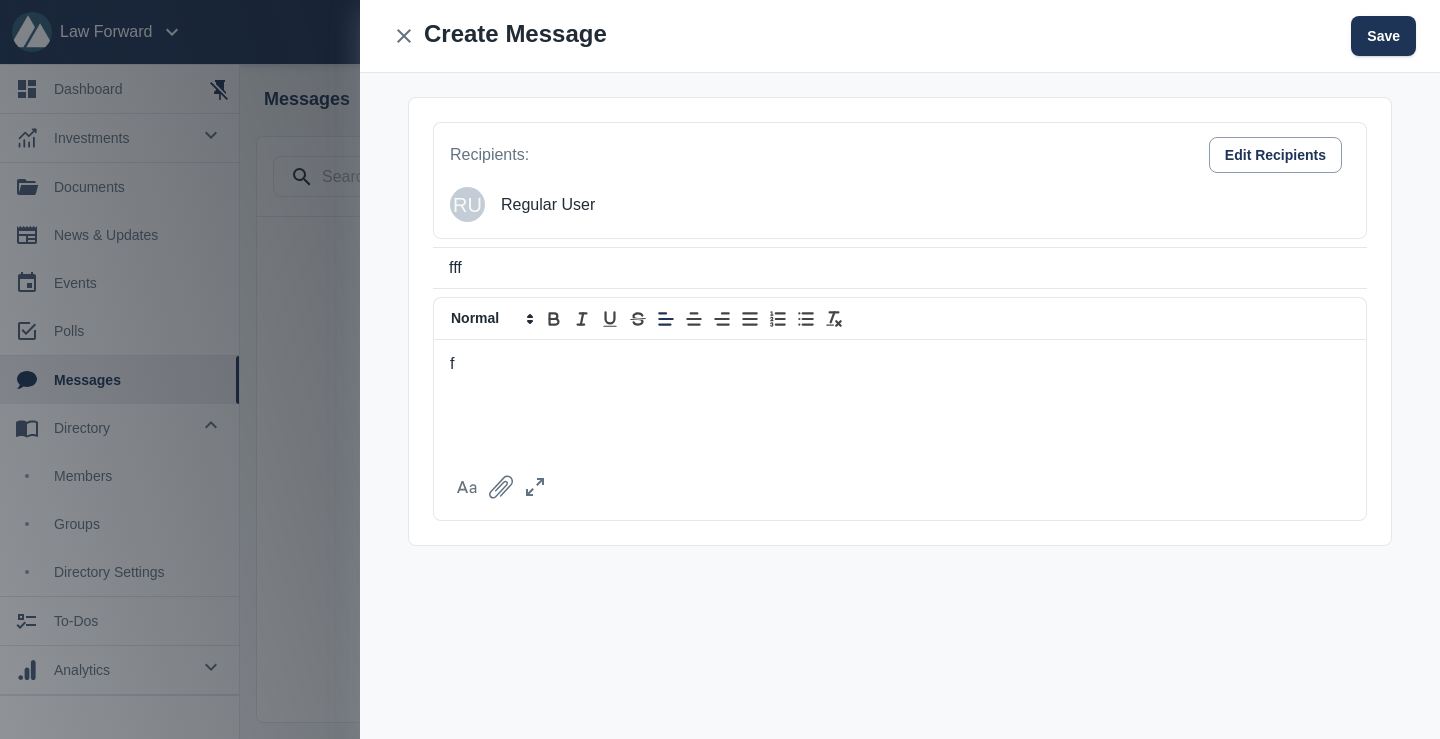 click on "f" at bounding box center [900, 364] 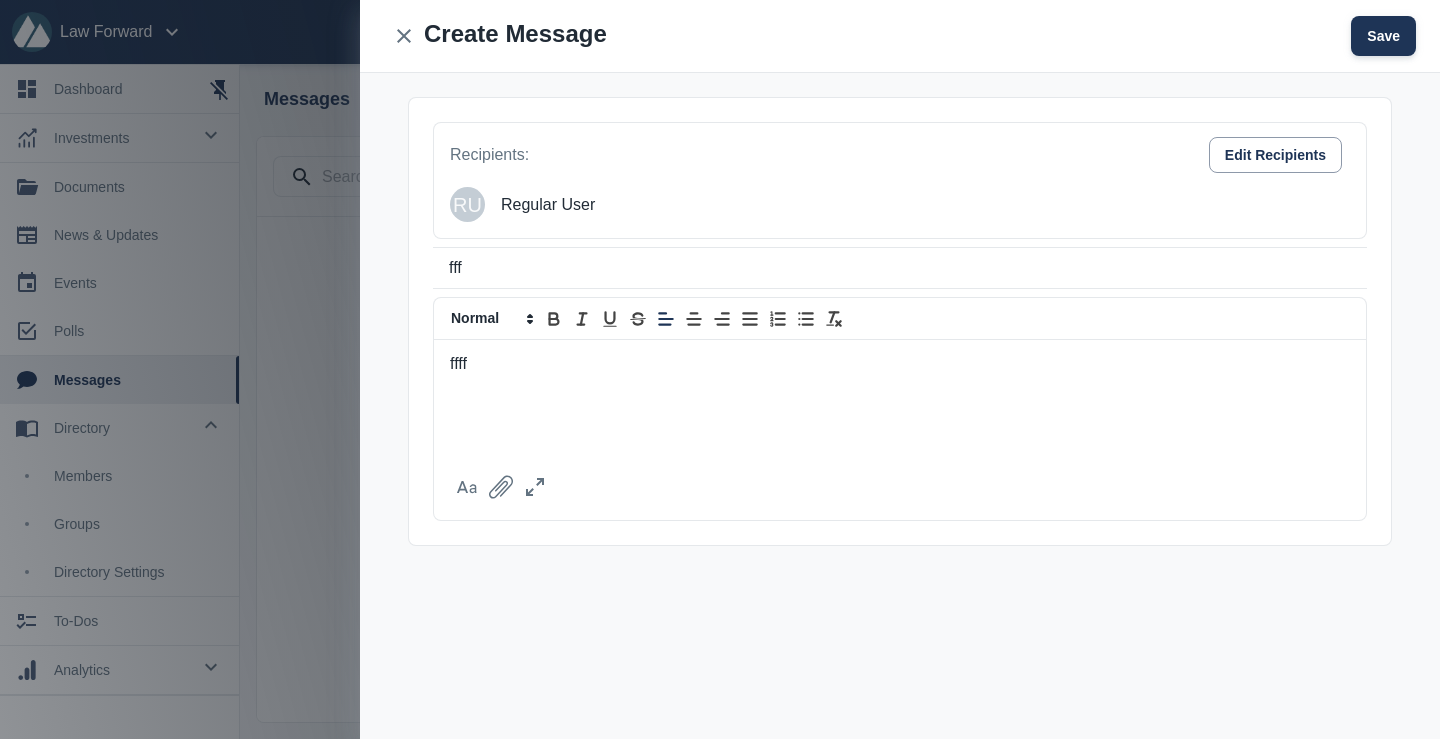 click on "Save" at bounding box center [1383, 36] 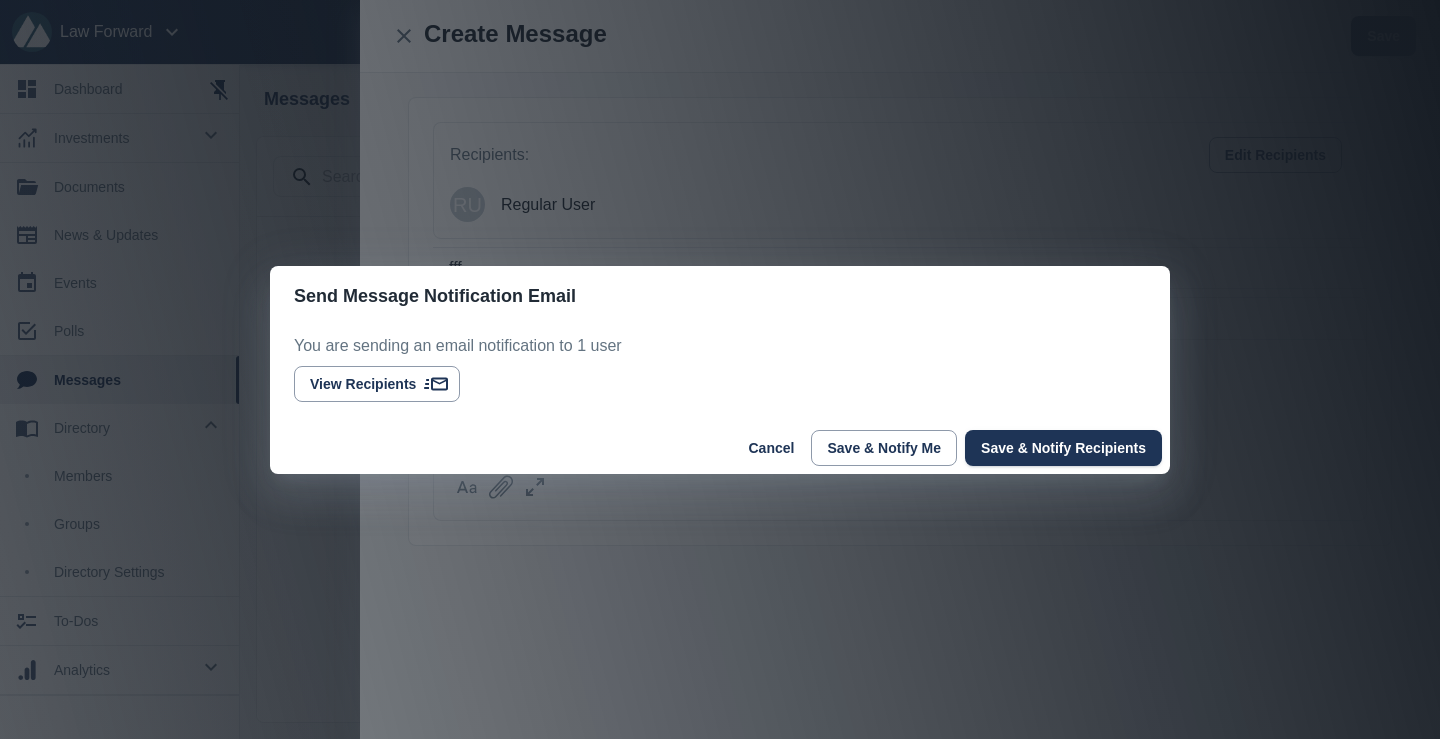 click on "Cancel" at bounding box center (771, 448) 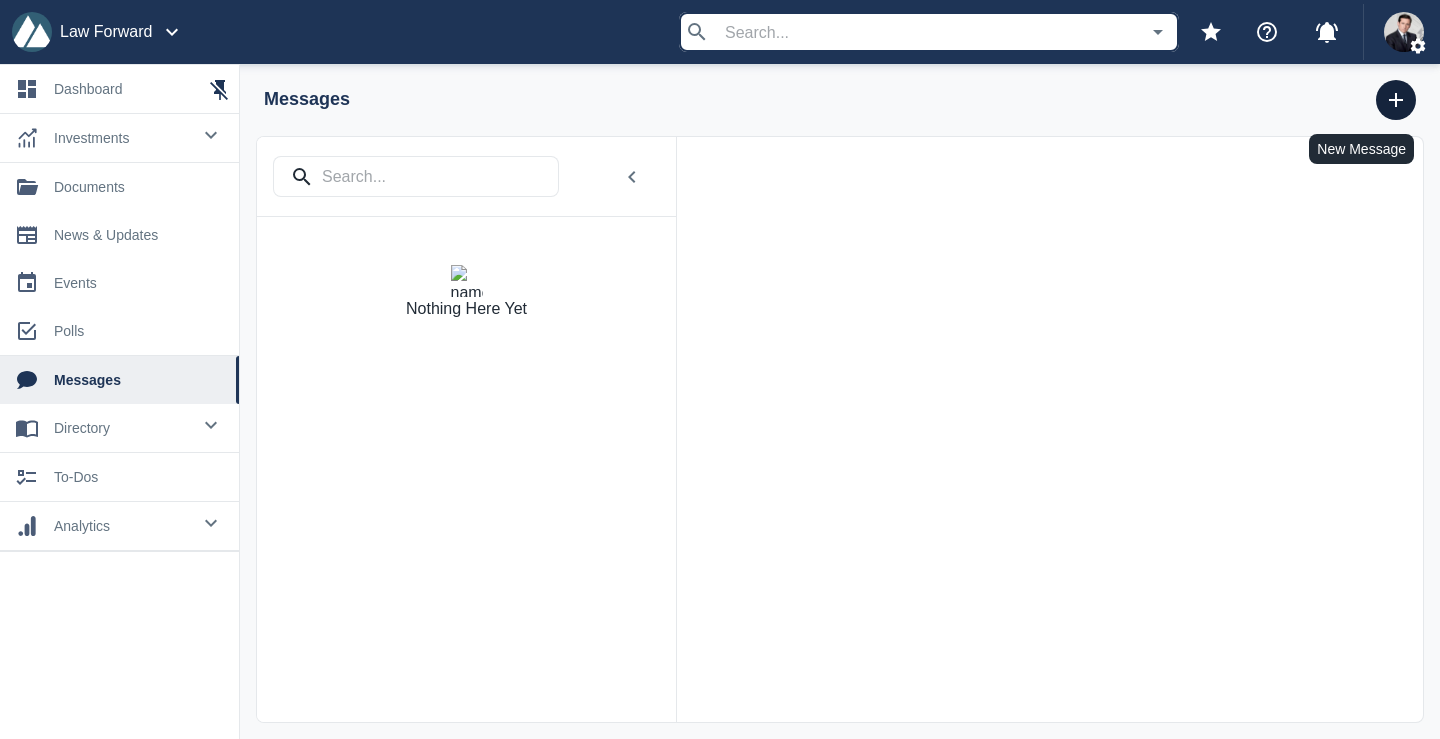 click at bounding box center (1396, 100) 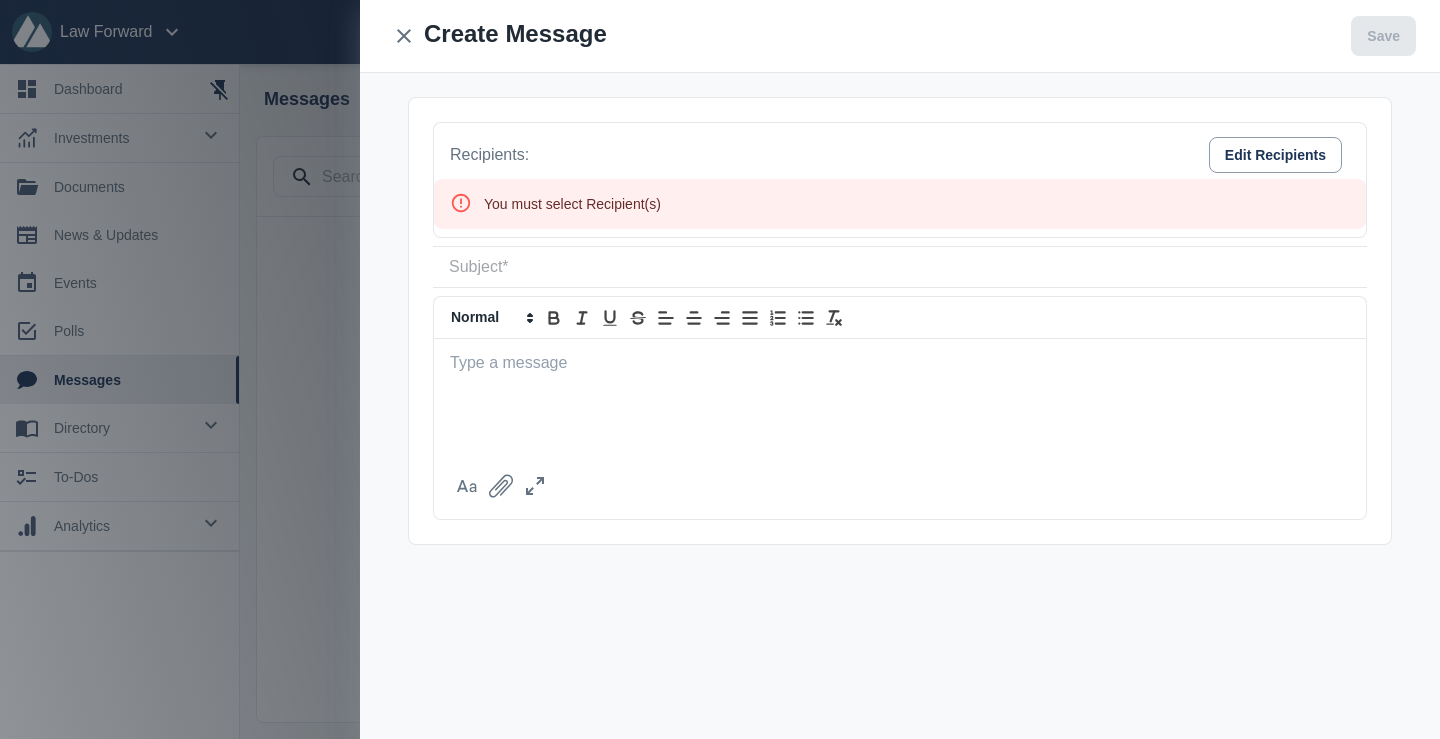 click on "Recipients: Edit Recipients" at bounding box center (900, 155) 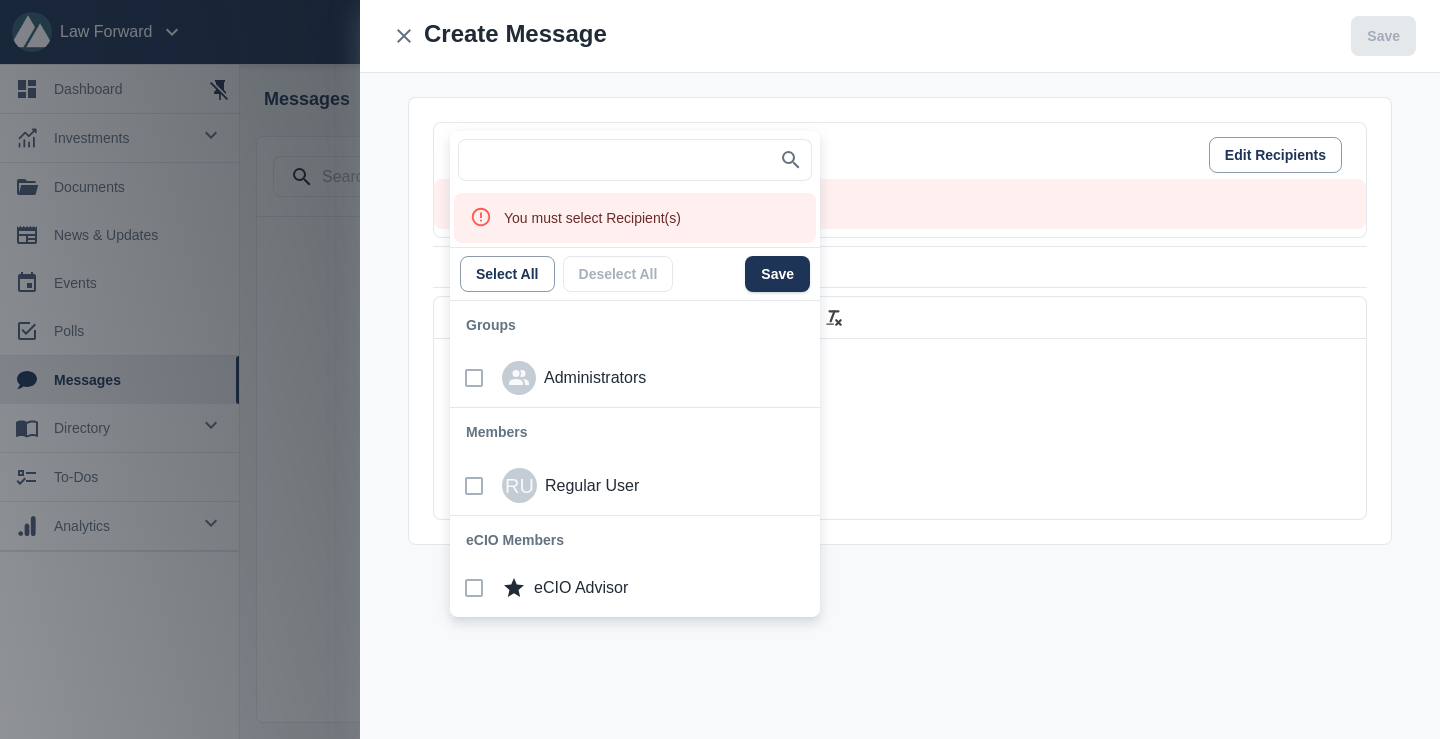 click on "Administrators" at bounding box center [670, 378] 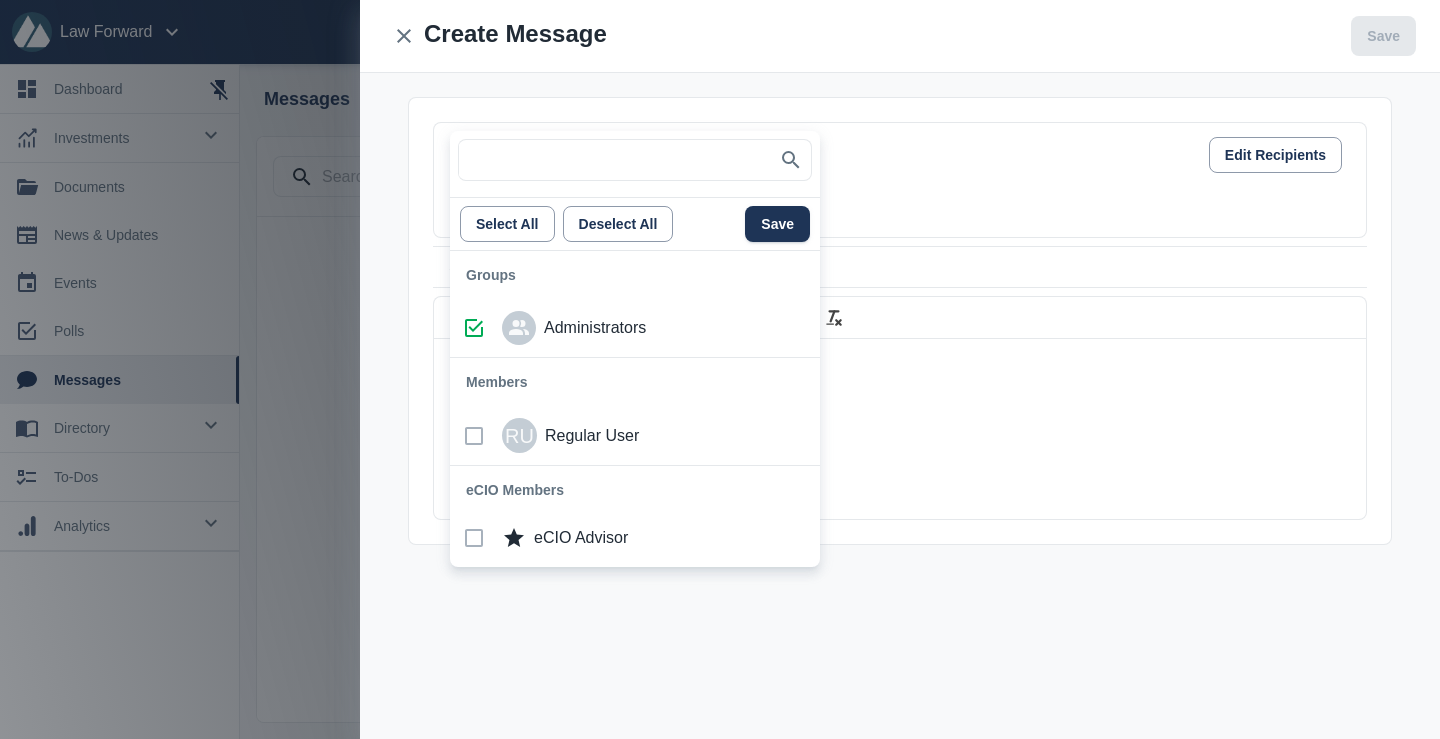 click at bounding box center [720, 369] 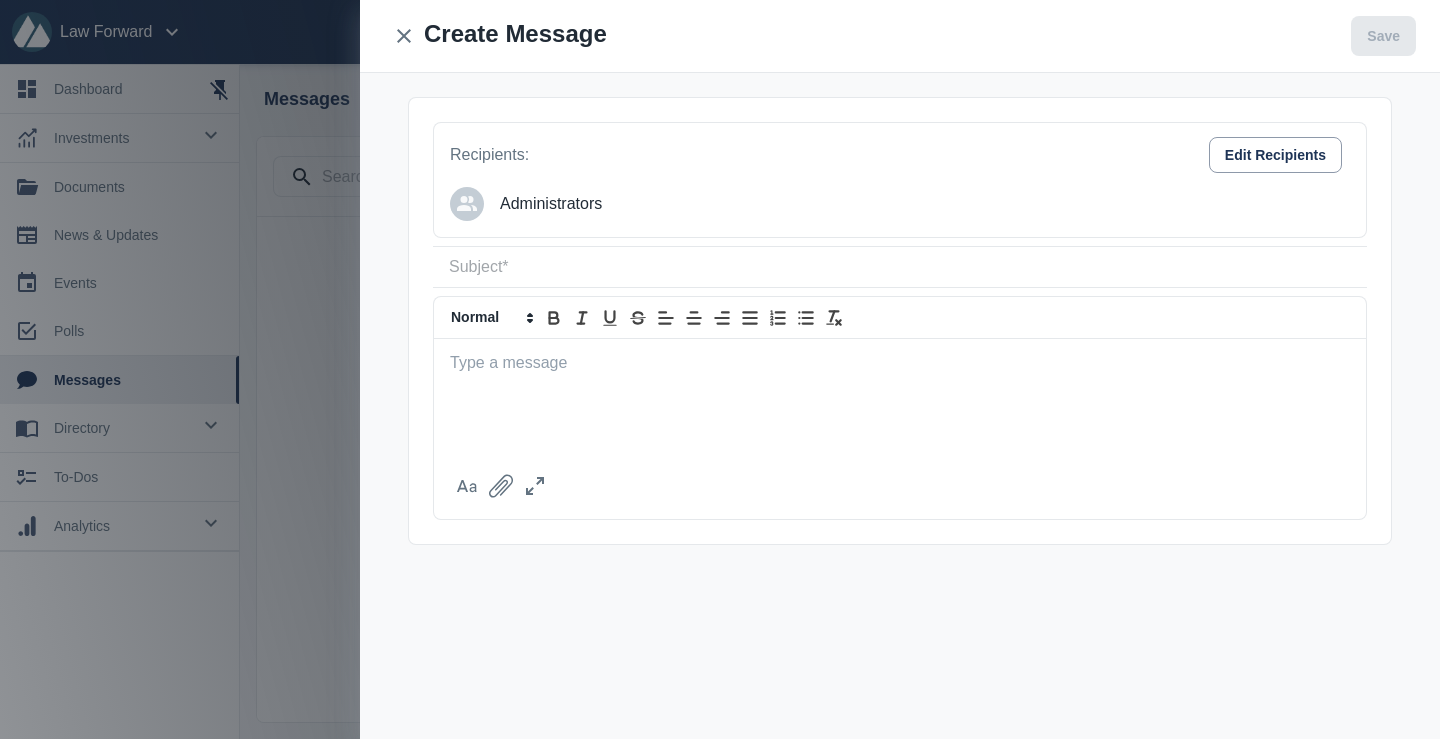 click on "Heading 1 Heading 2 Heading 3 Heading 4 Heading 5 Heading 6 Normal" at bounding box center (900, 383) 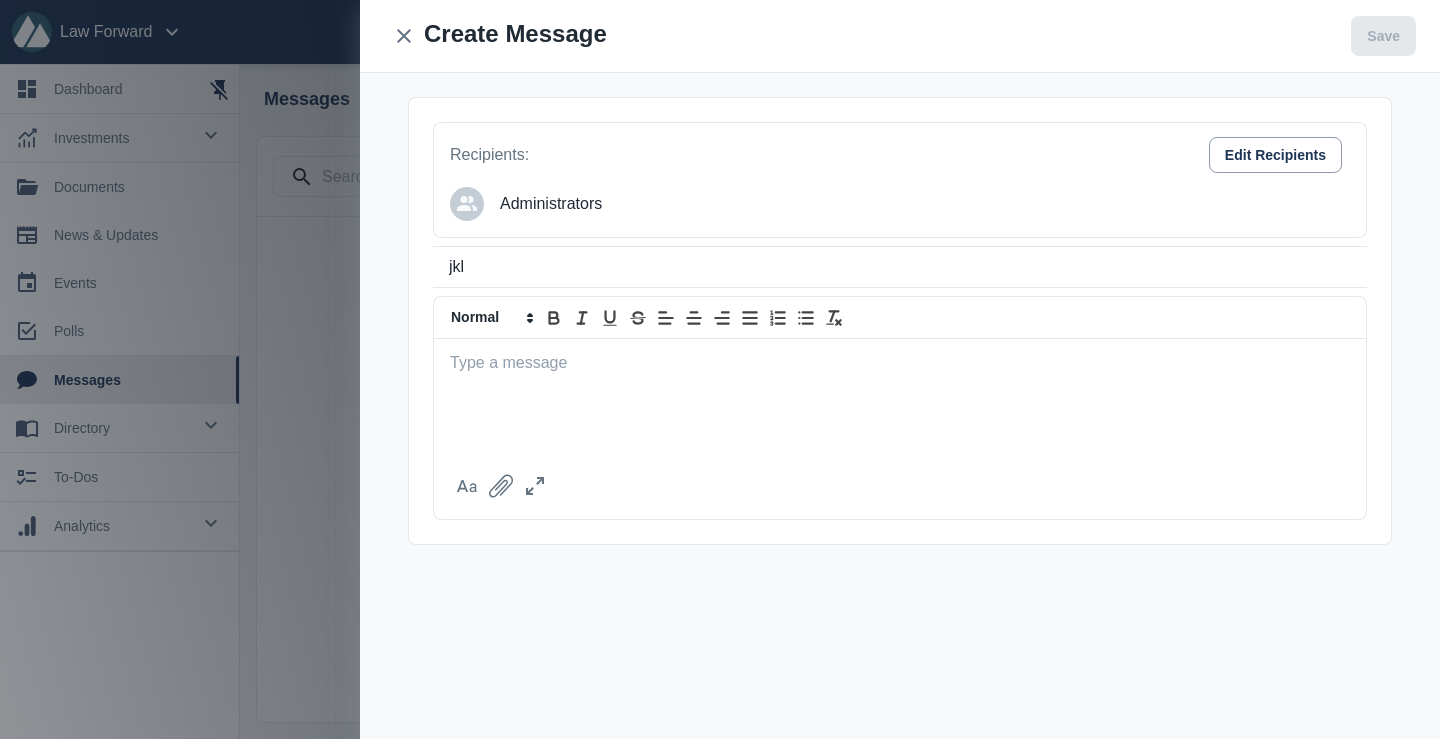 type on "jkl" 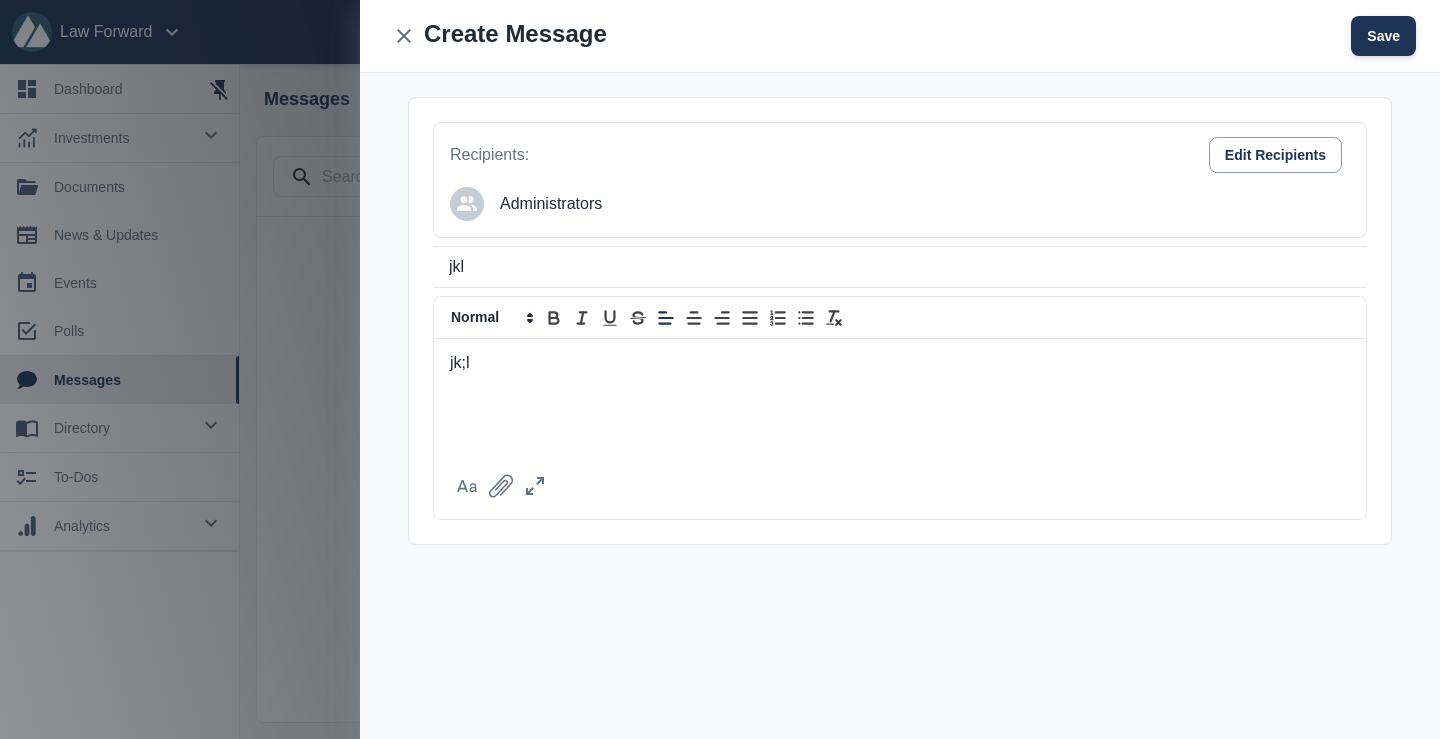 click on "Save" at bounding box center (1383, 36) 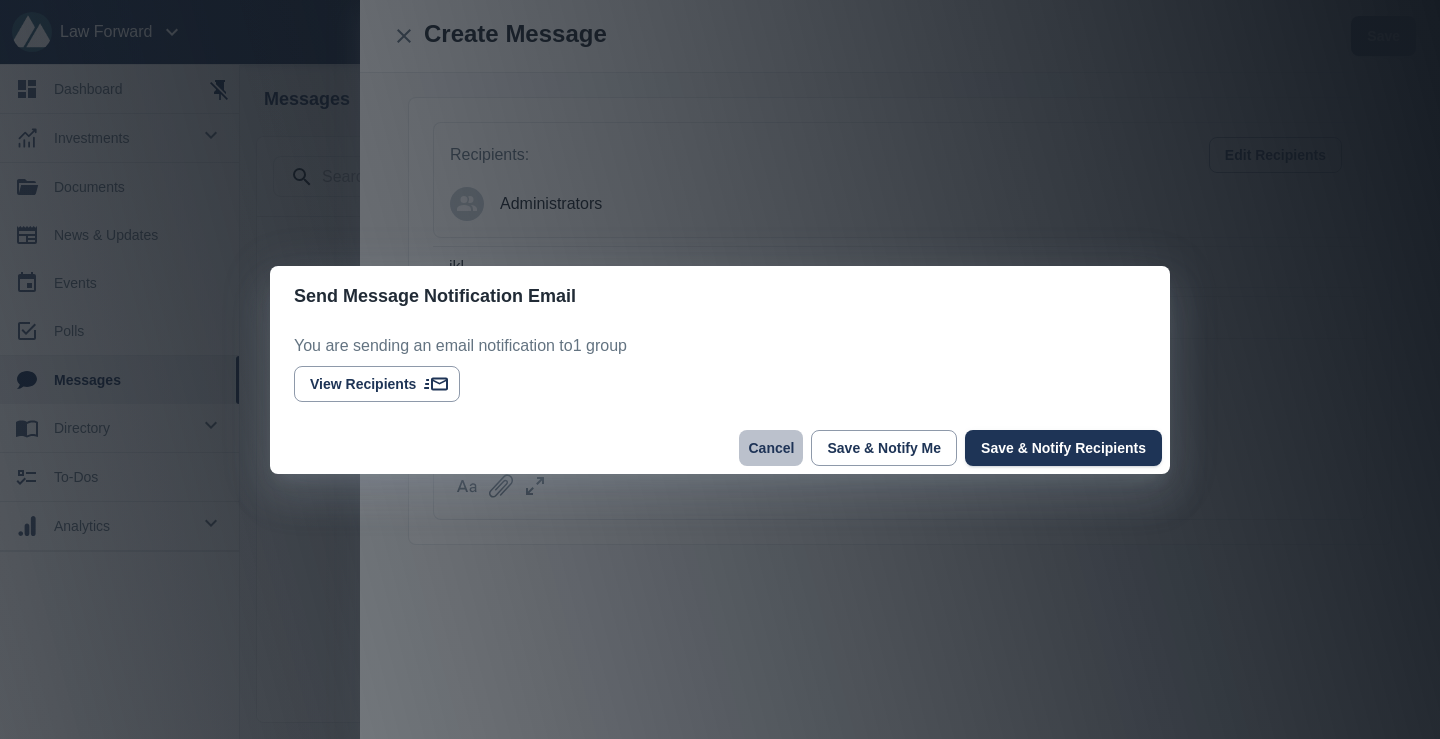 click on "Cancel" at bounding box center (771, 448) 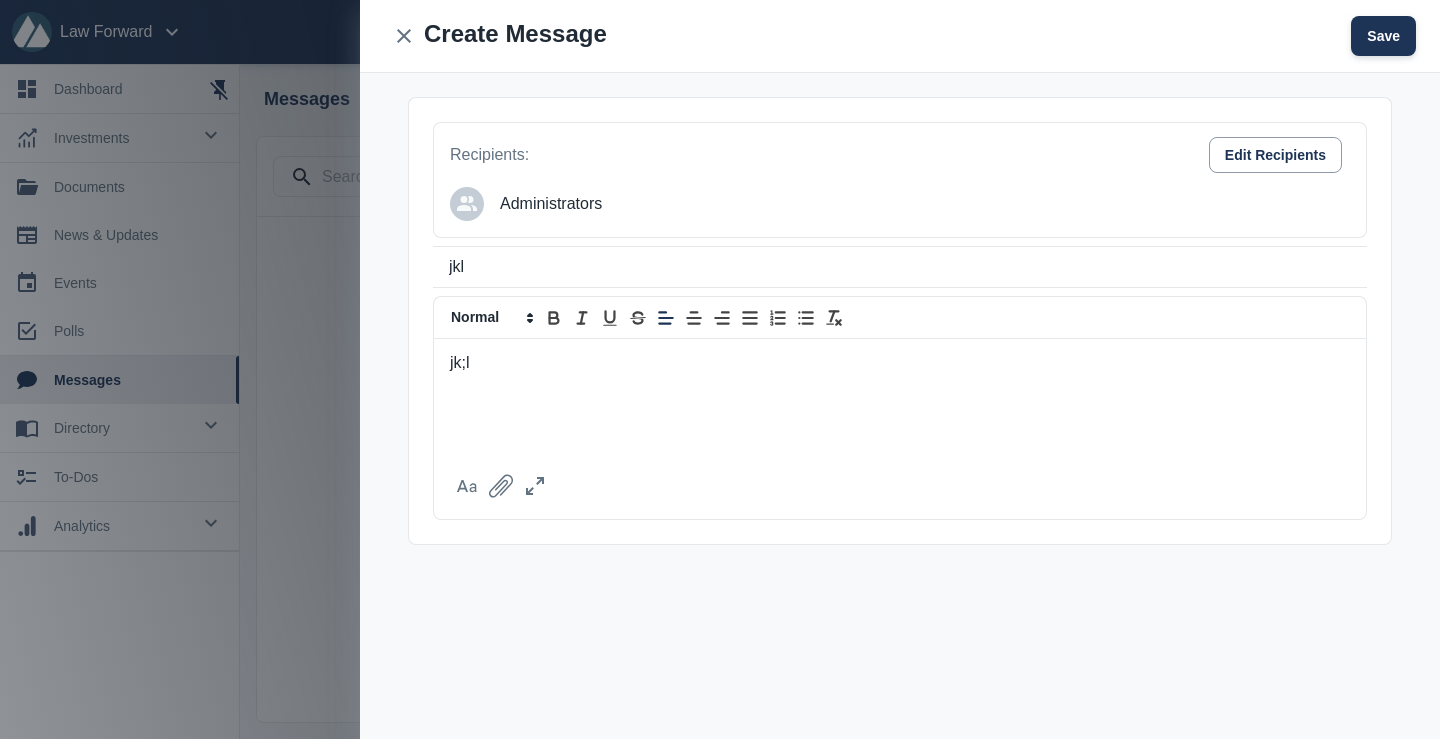 click on "Save" at bounding box center [1383, 36] 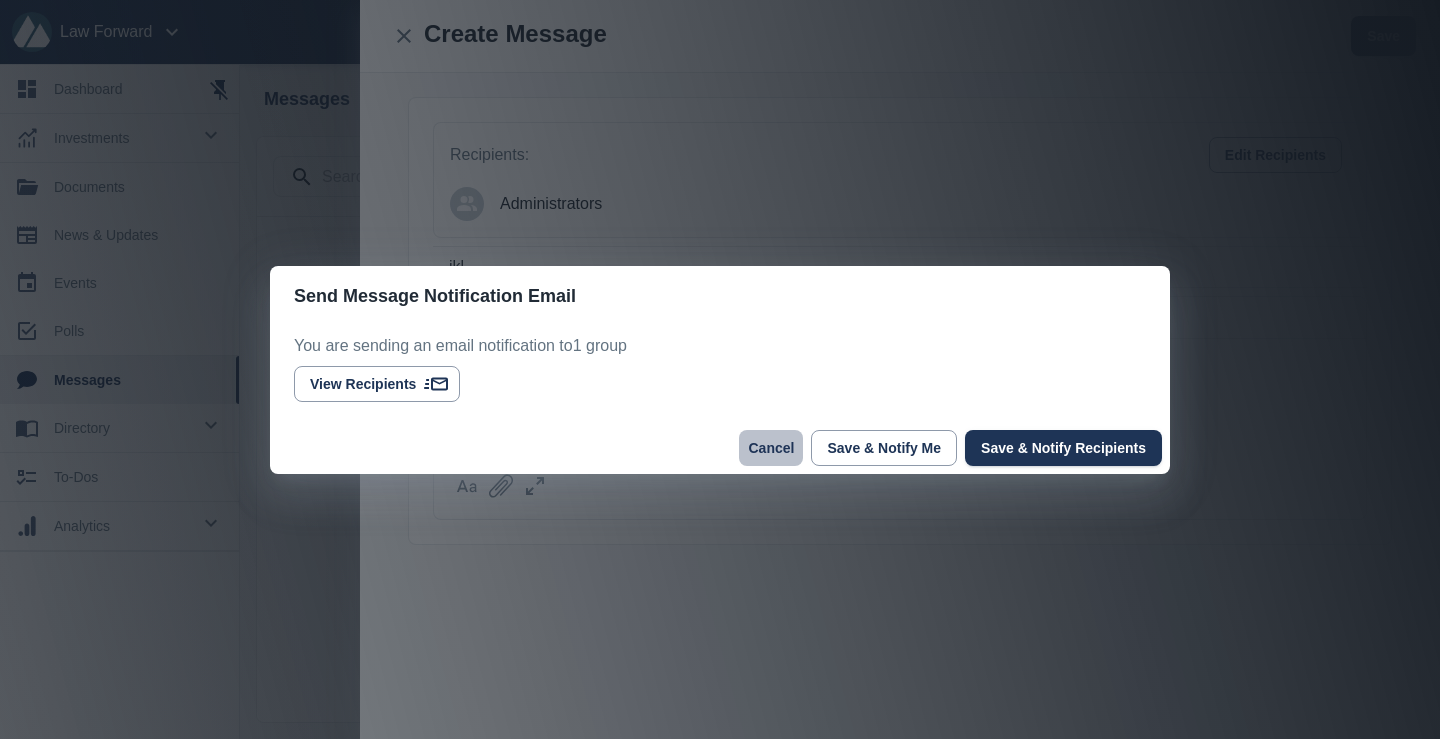click on "Cancel" at bounding box center (771, 448) 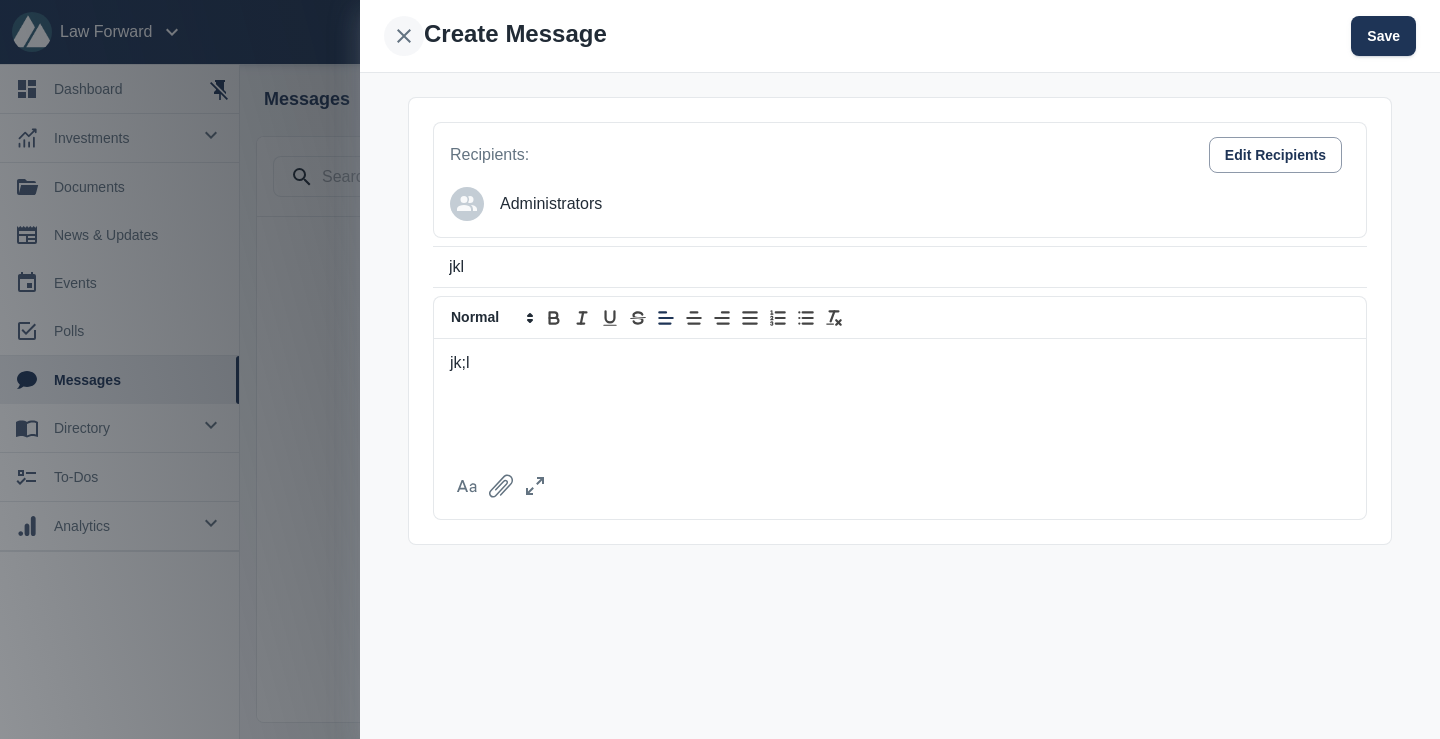 click at bounding box center [404, 36] 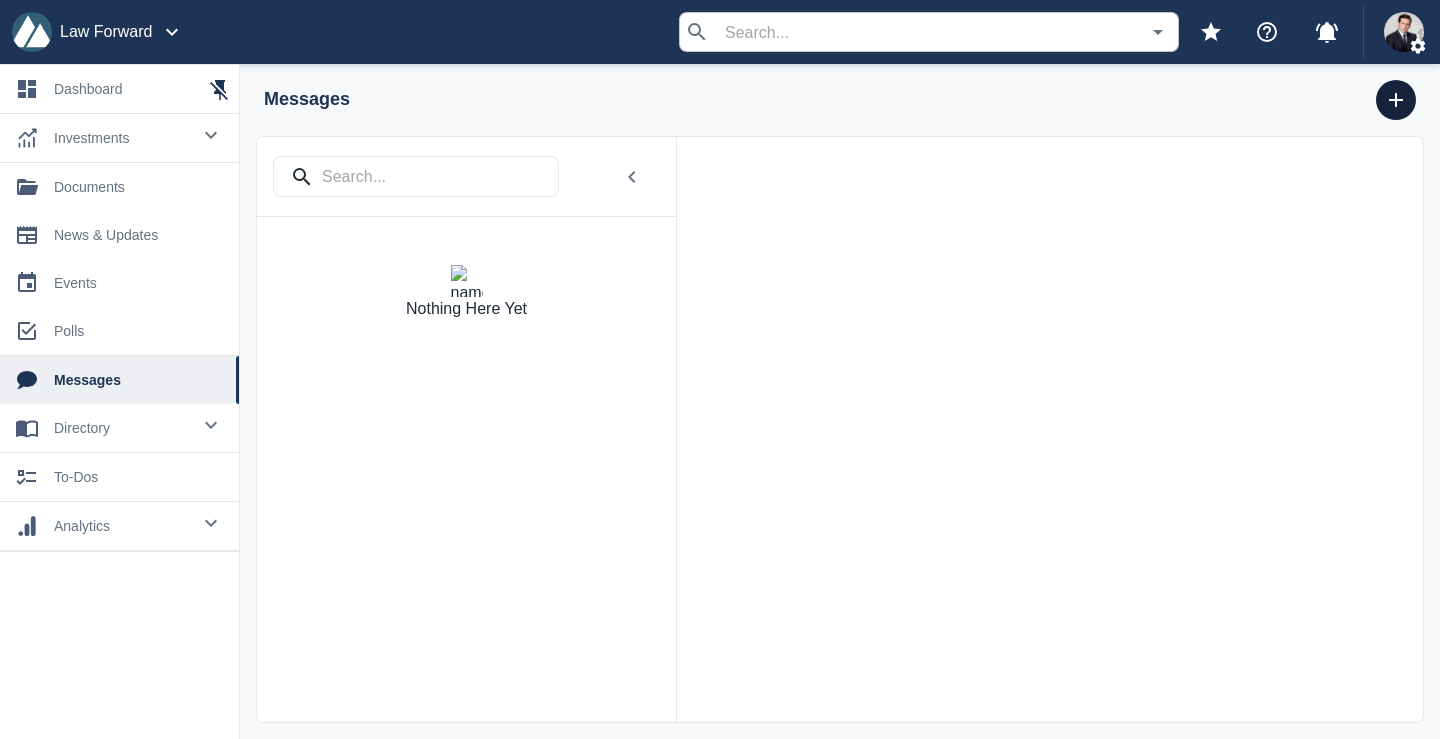 type 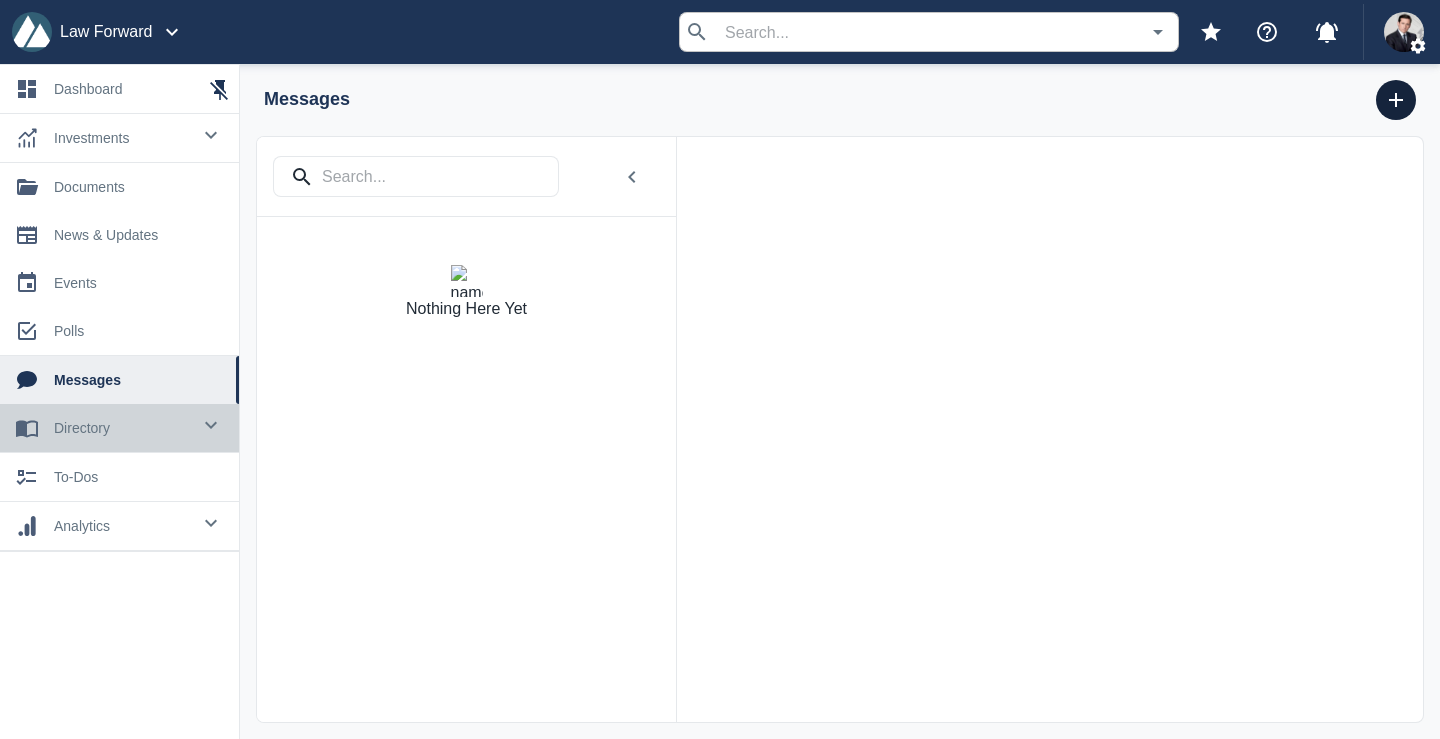 click on "directory" at bounding box center [122, 138] 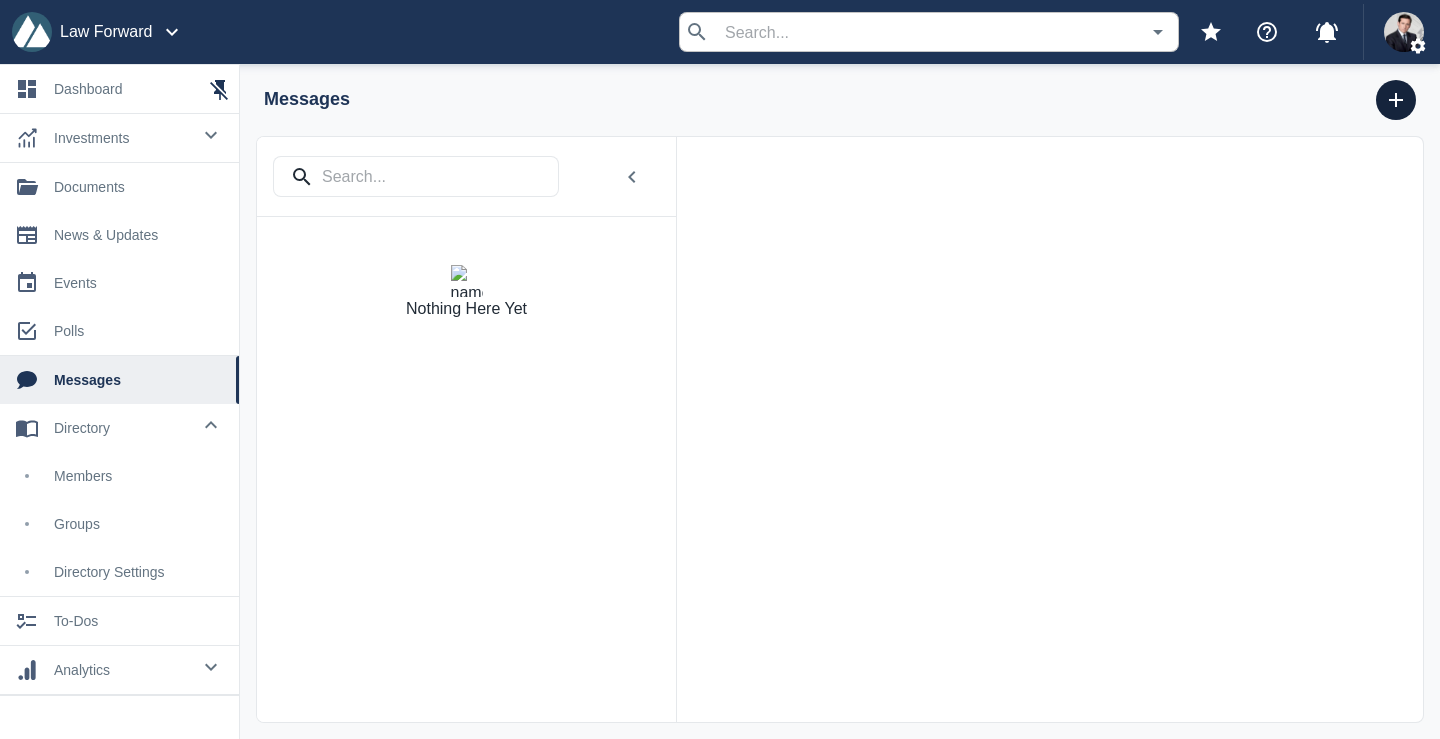 click on "members" at bounding box center [119, 476] 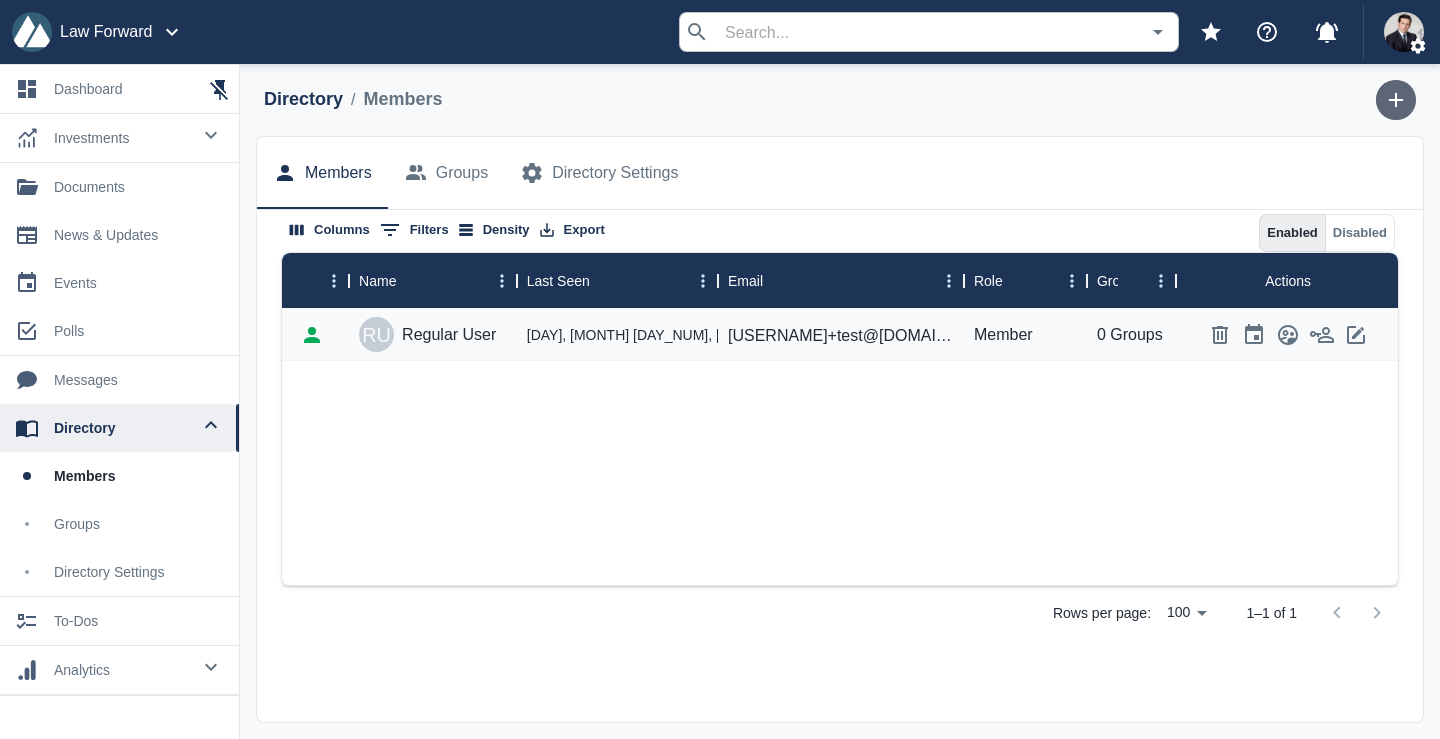 click at bounding box center (1396, 100) 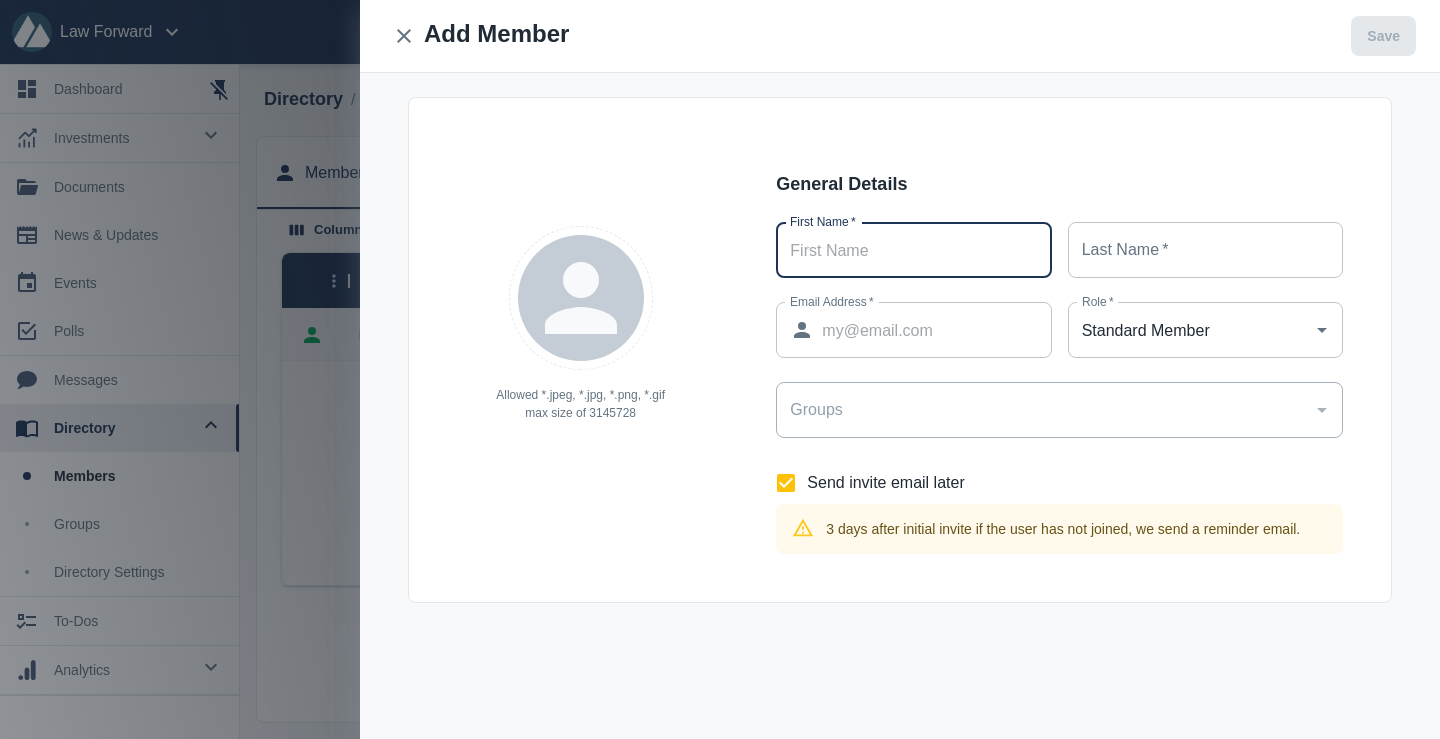 click on "First Name   *" at bounding box center [913, 250] 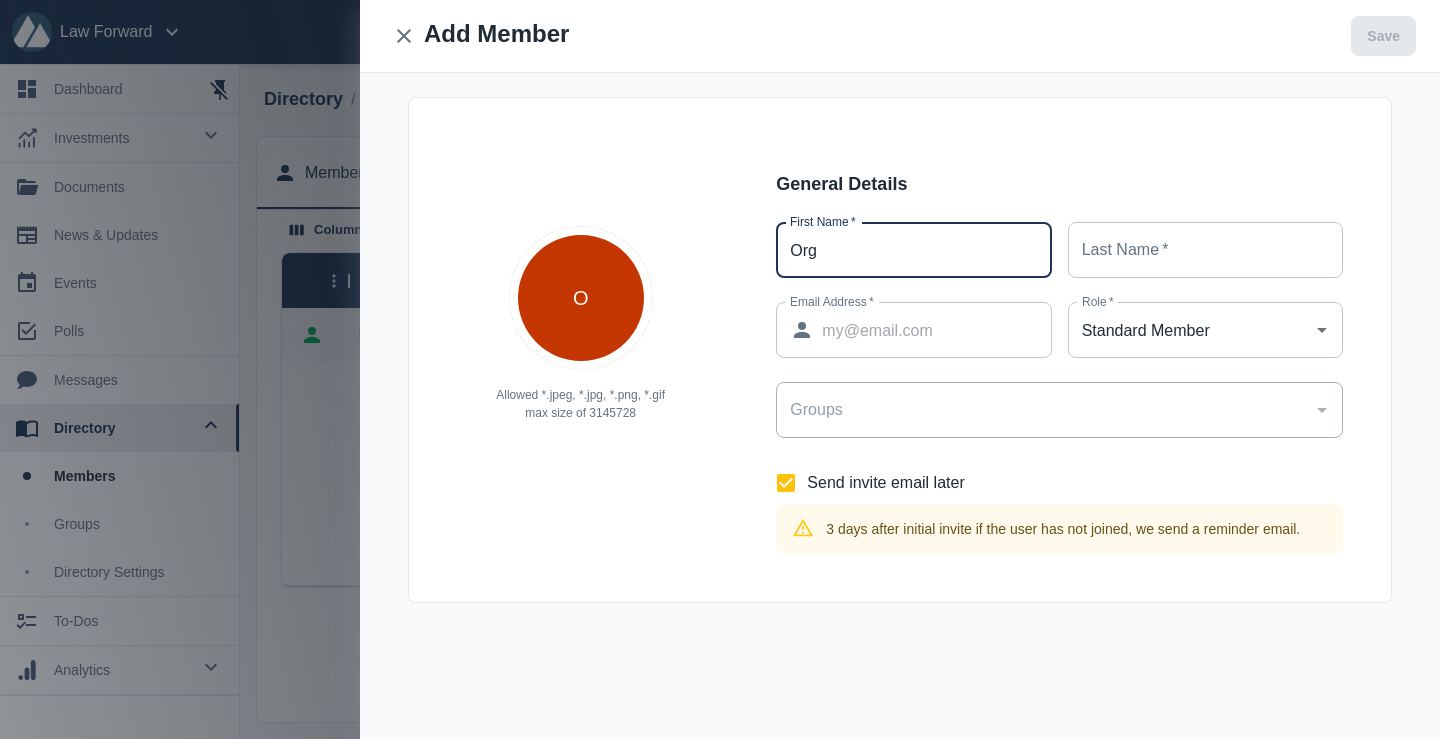 type on "Org" 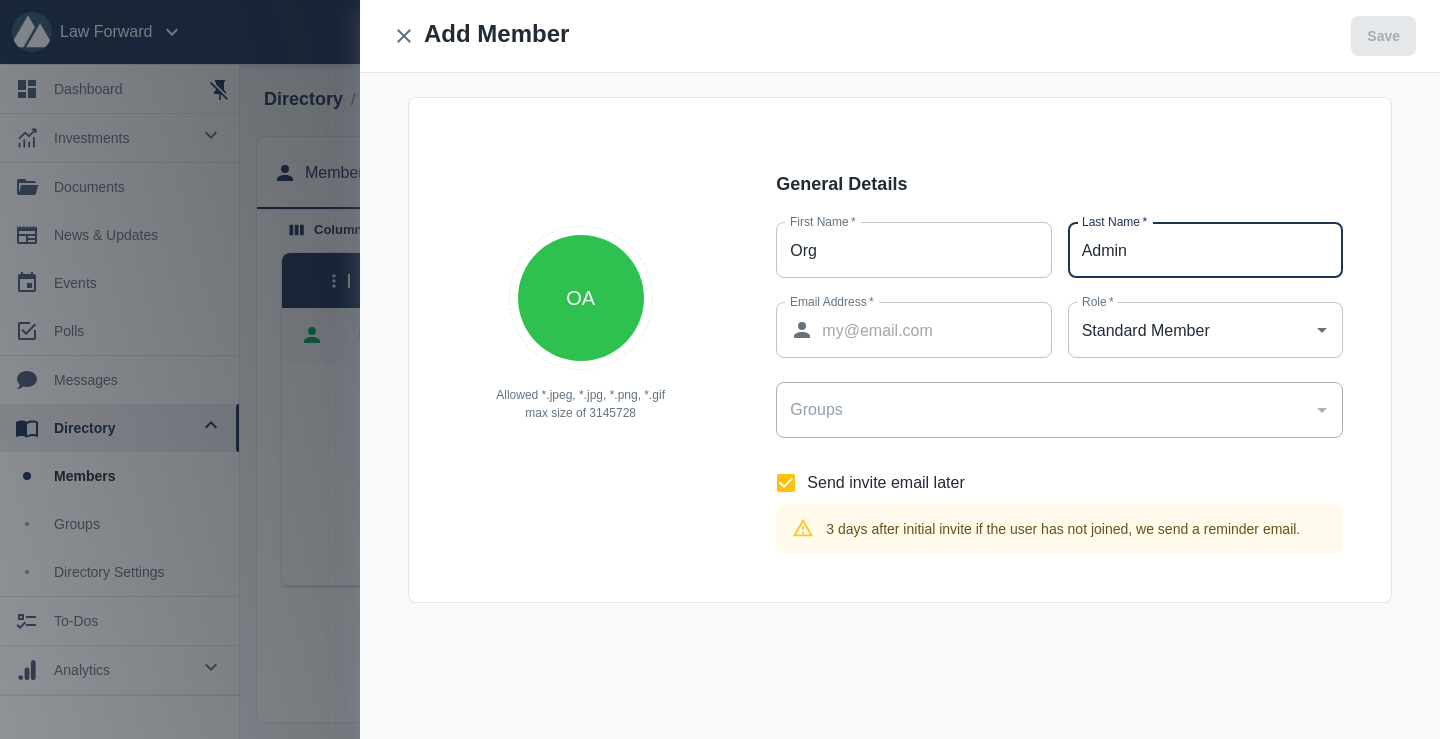 type on "Admin" 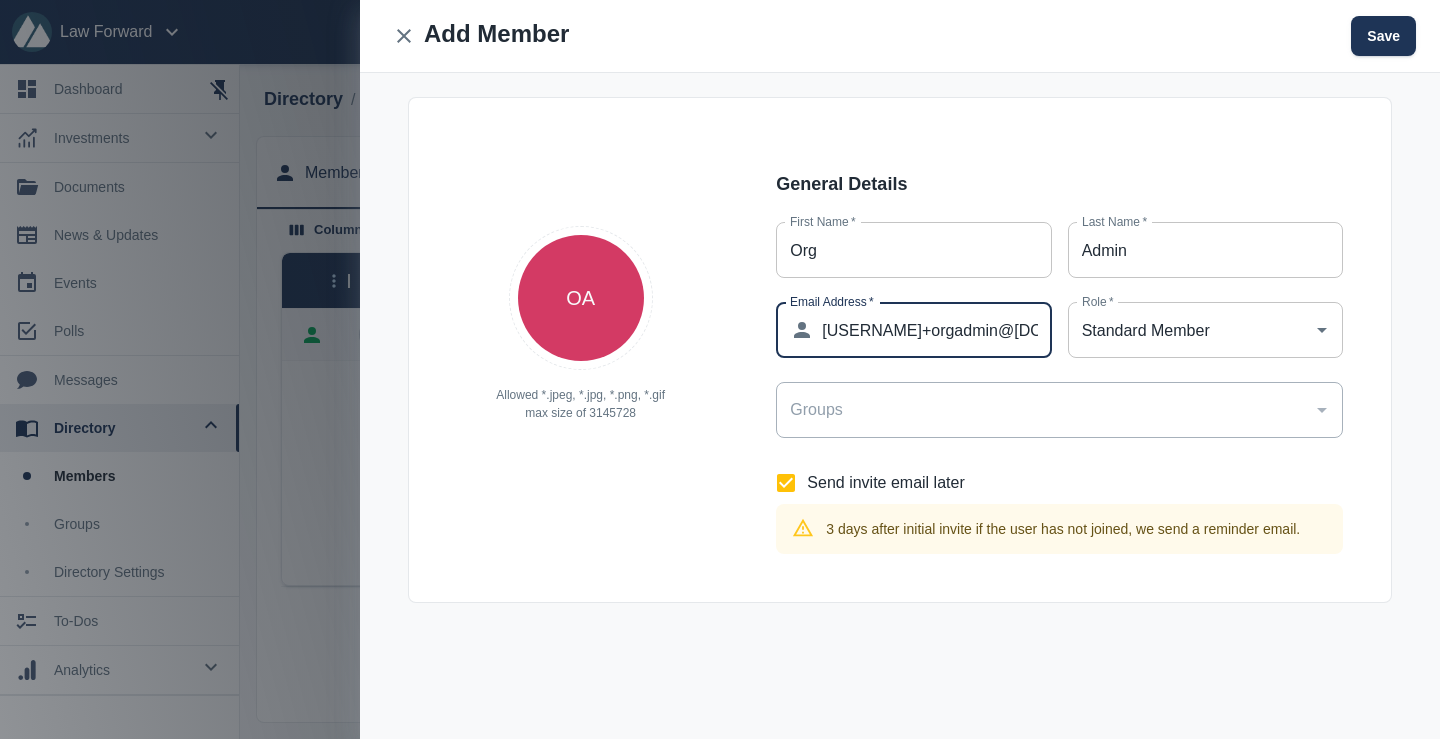 type on "alex+orgadmin@getecio.com" 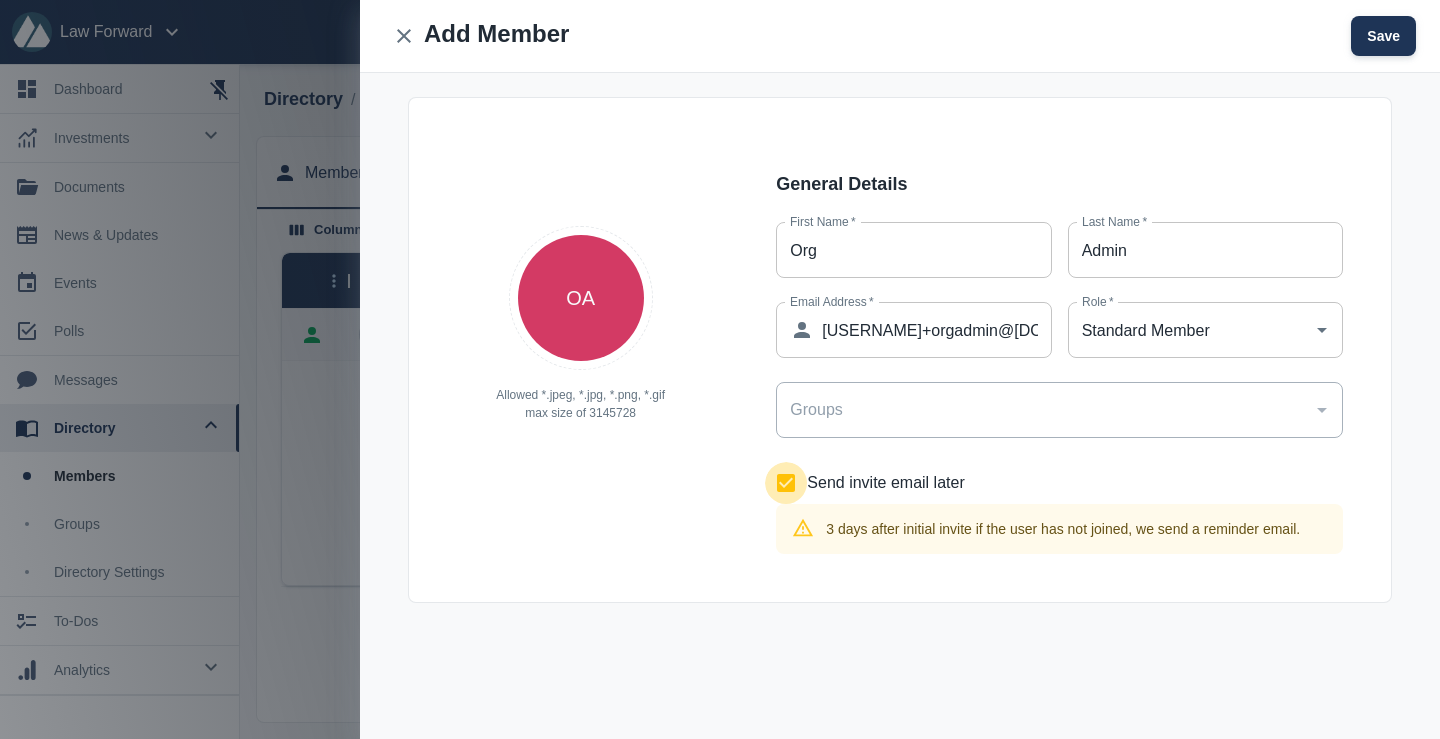 click on "Save" at bounding box center [1383, 36] 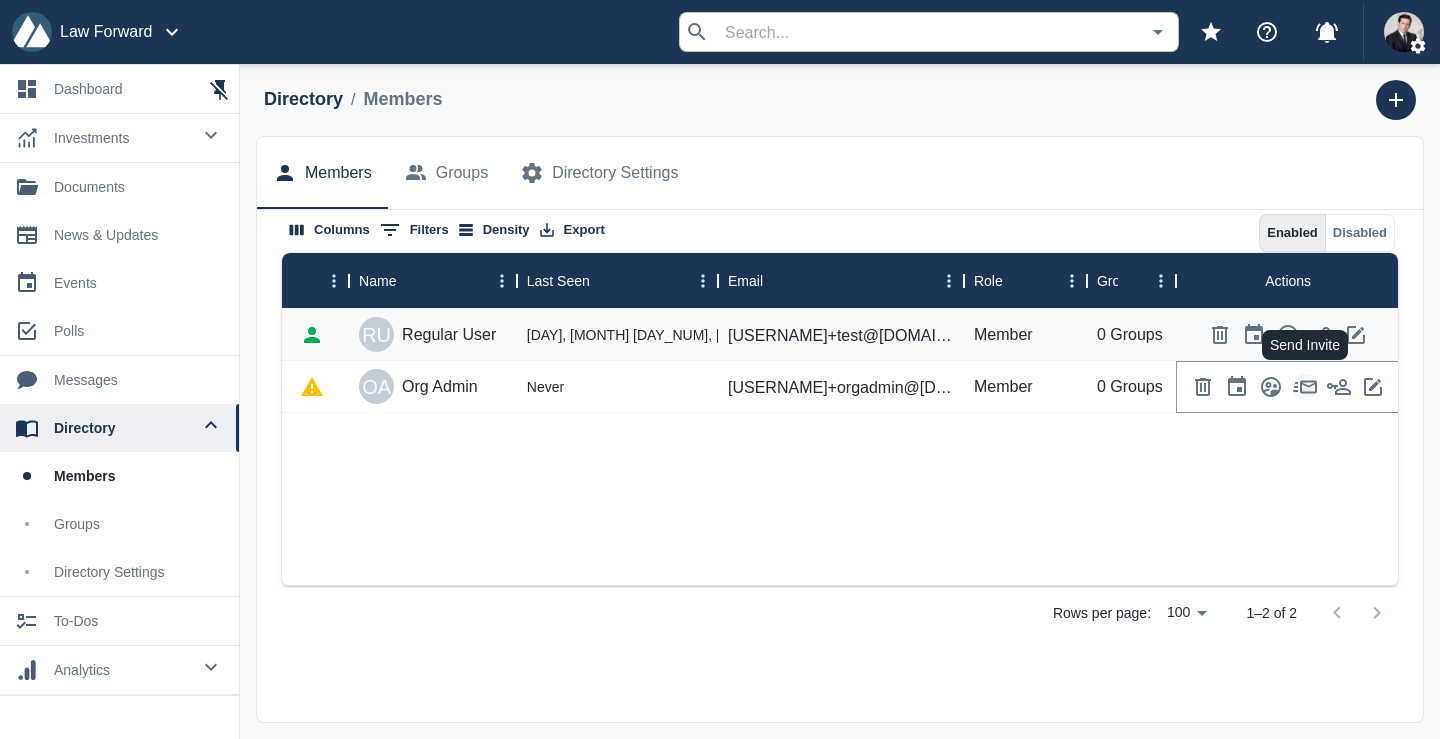 click at bounding box center (1305, 387) 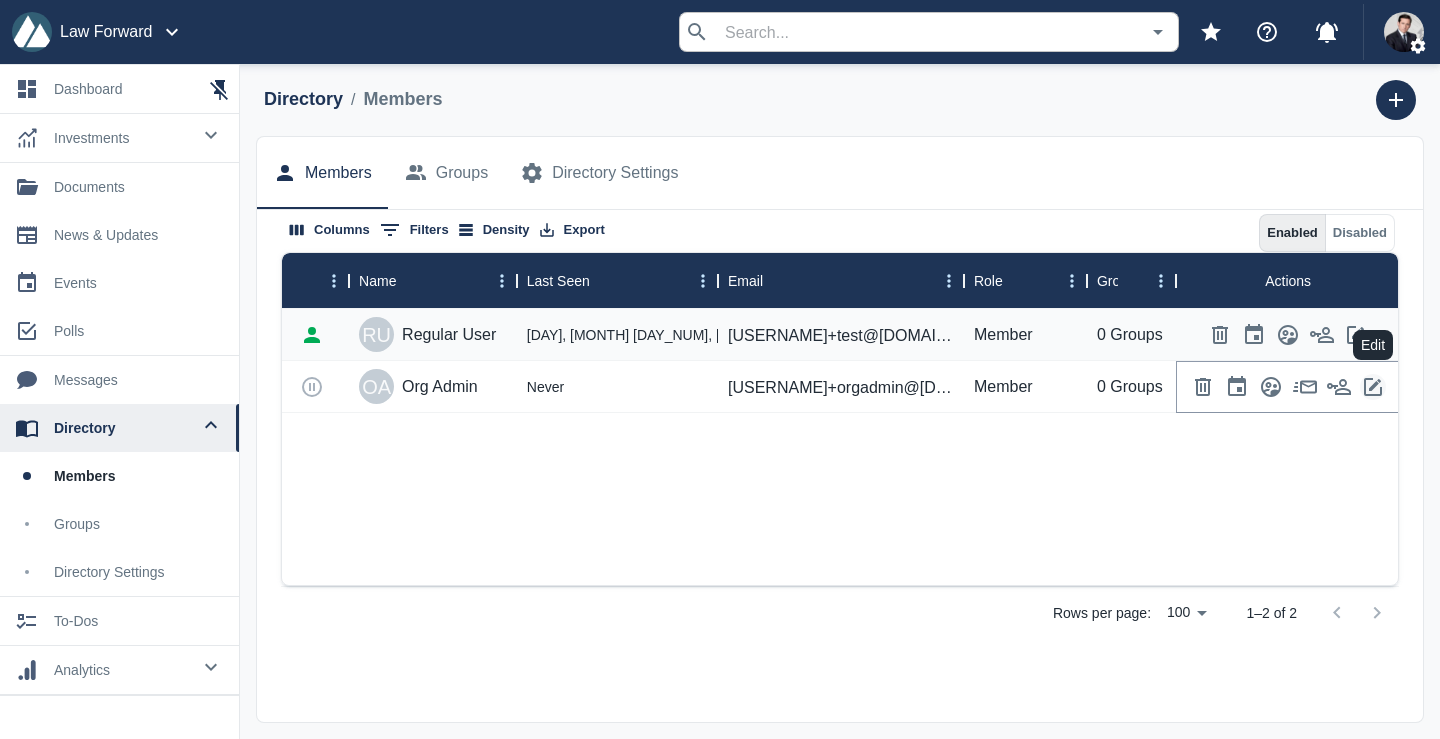 click at bounding box center (1373, 387) 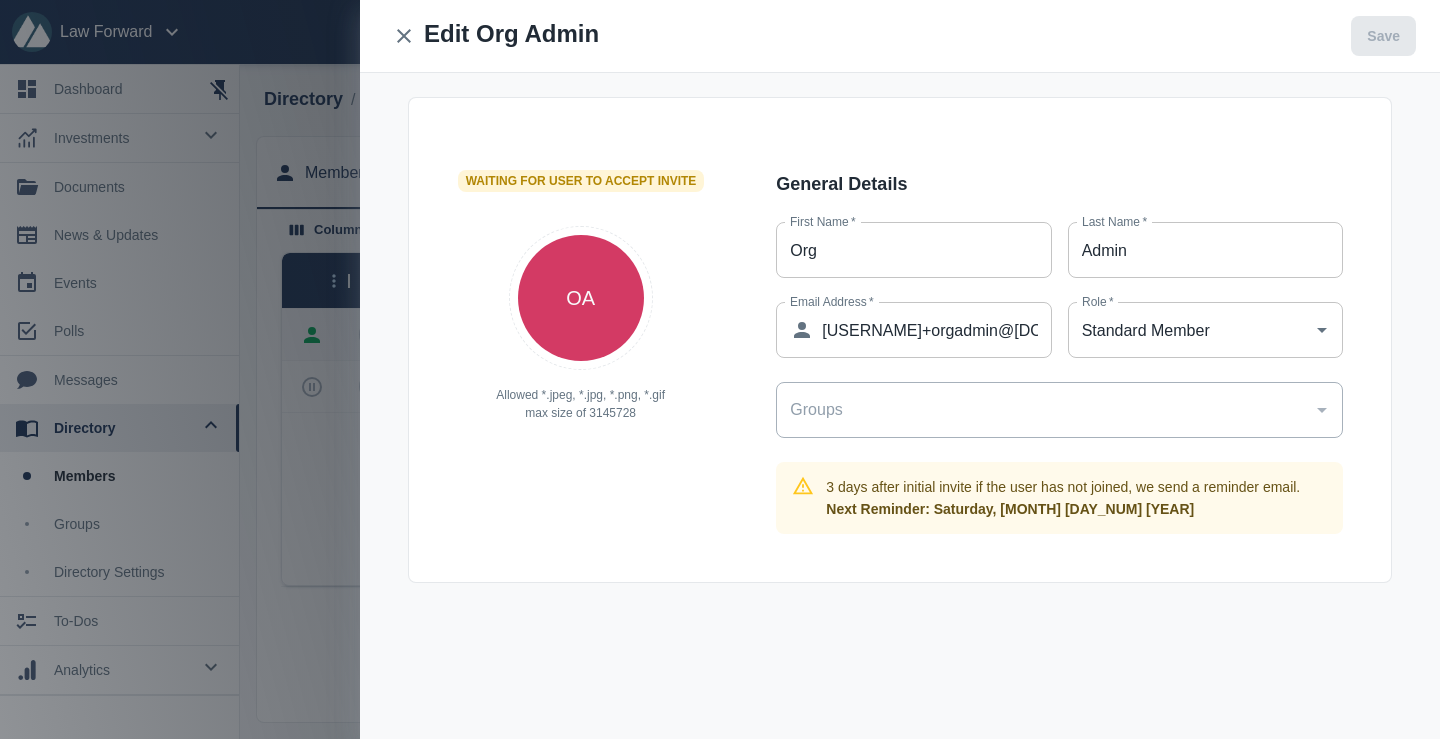 click on "Standard Member" at bounding box center (1190, 330) 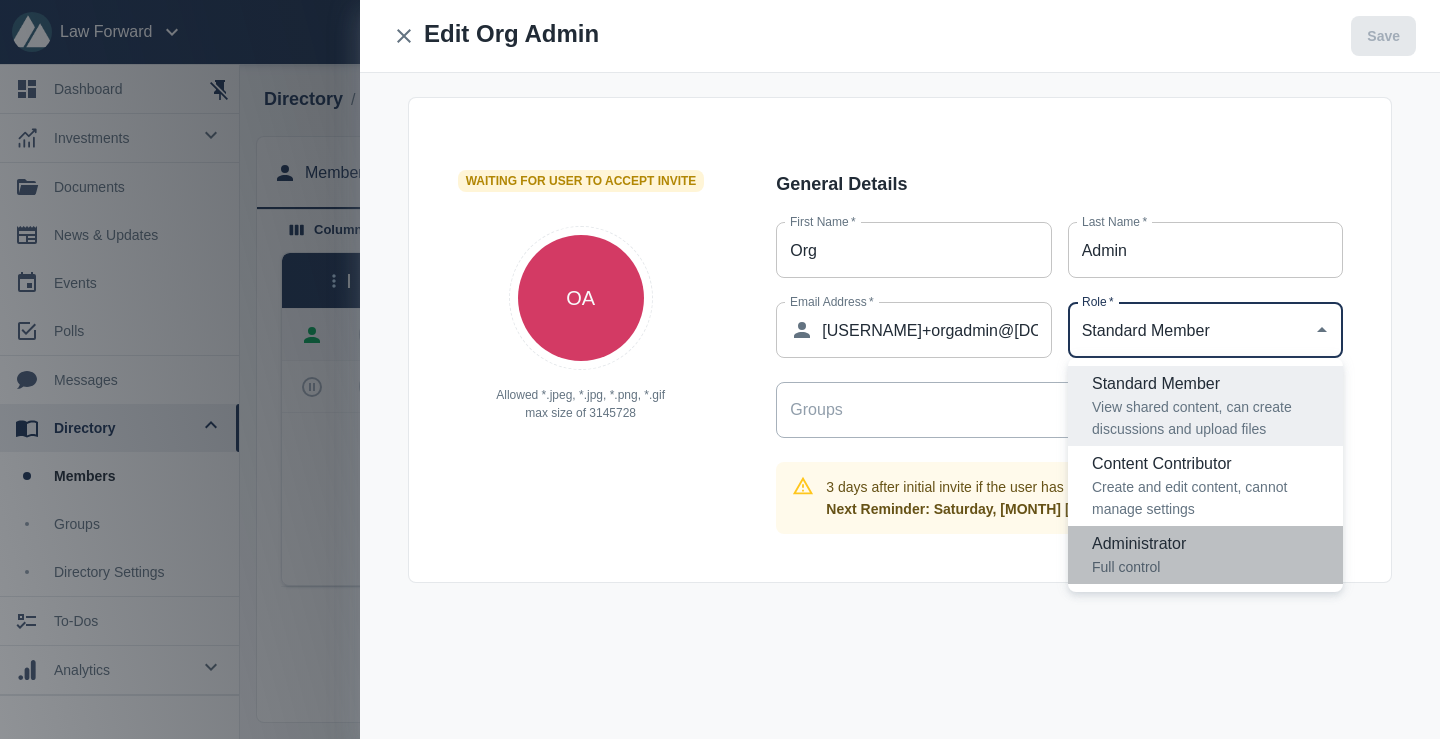 click on "Administrator" at bounding box center [1209, 544] 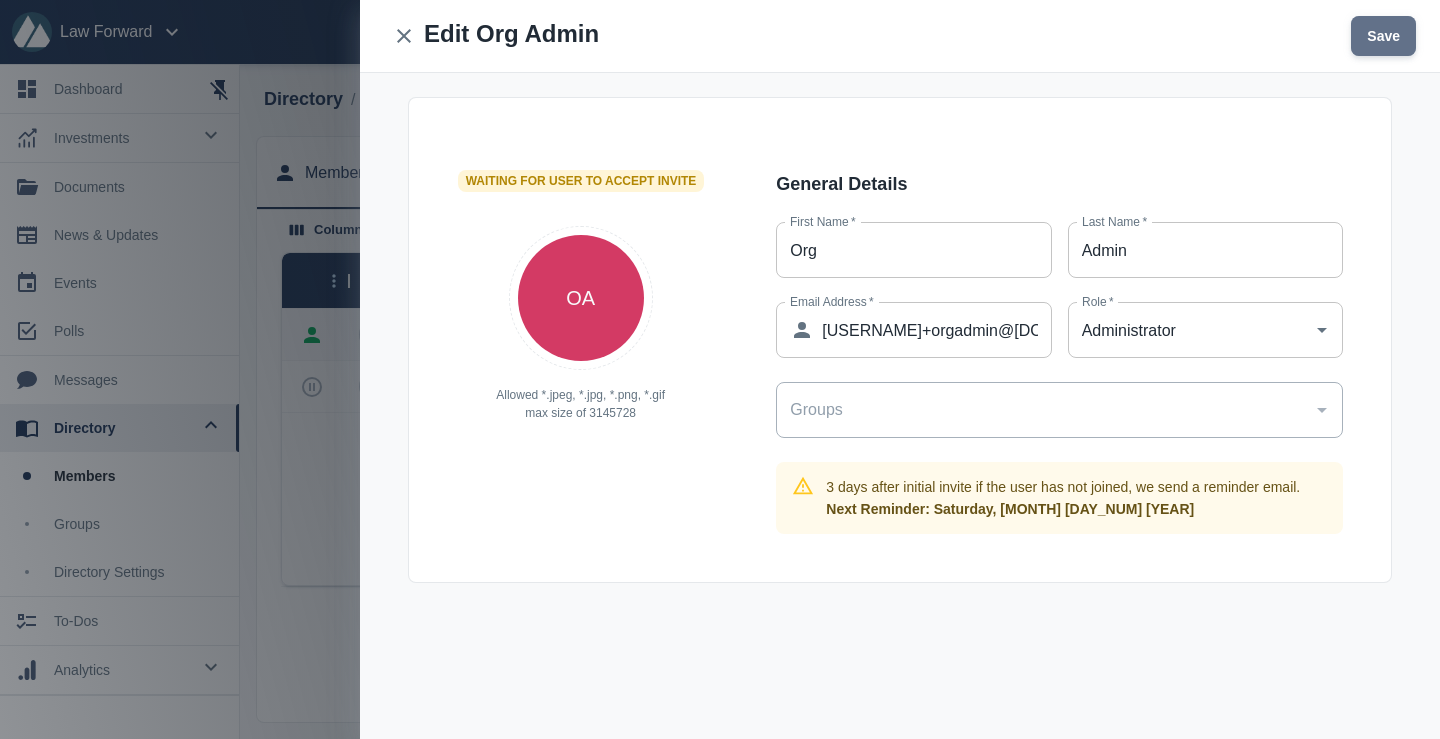 click on "Save" at bounding box center (1383, 36) 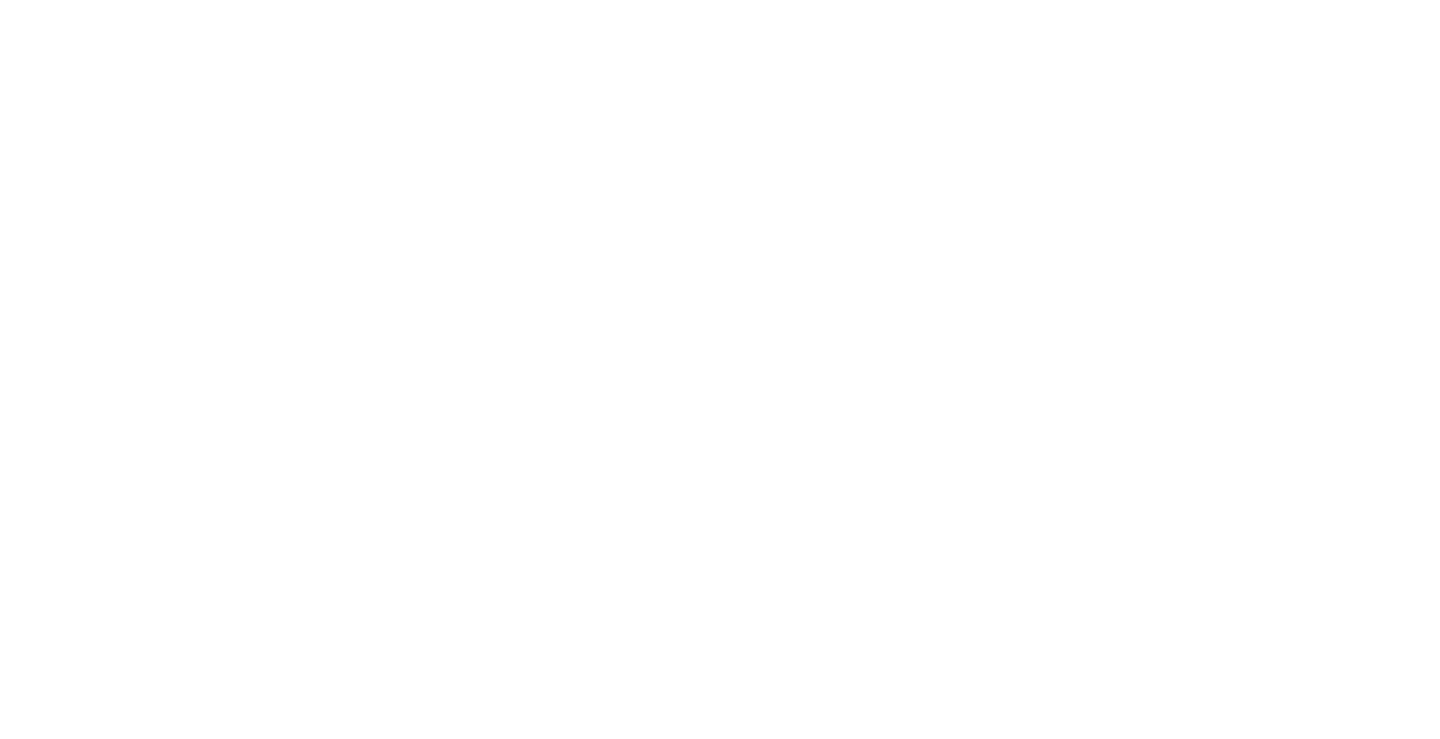 scroll, scrollTop: 0, scrollLeft: 0, axis: both 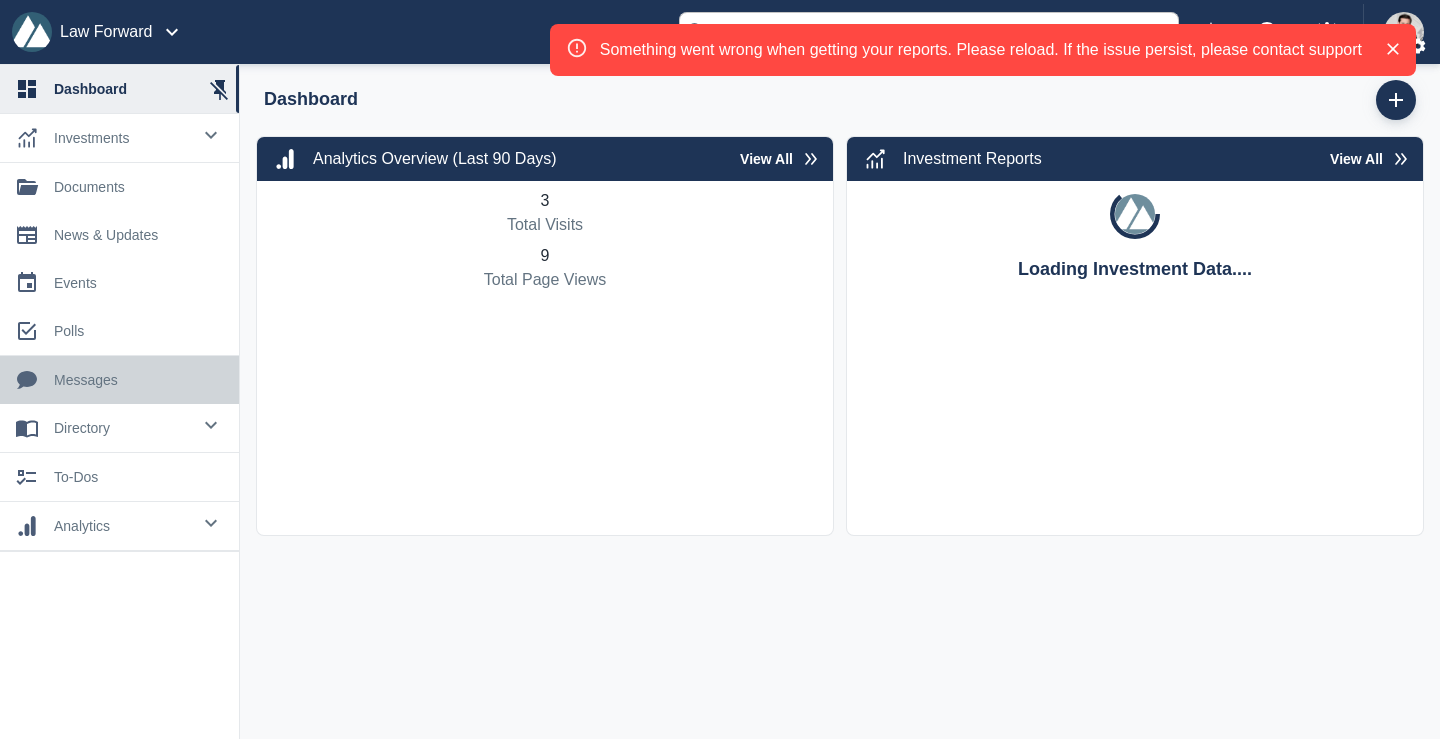 click on "messages" at bounding box center [138, 380] 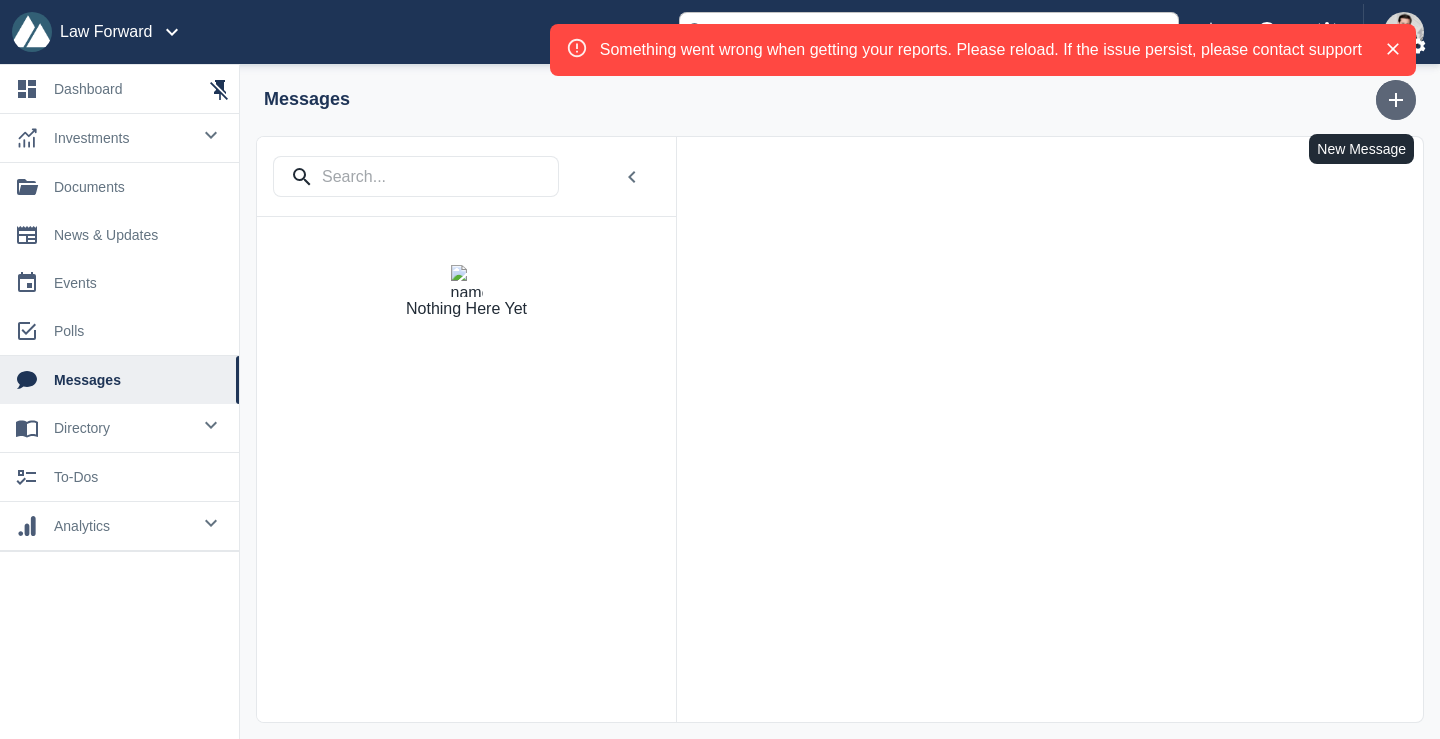 click at bounding box center [1396, 100] 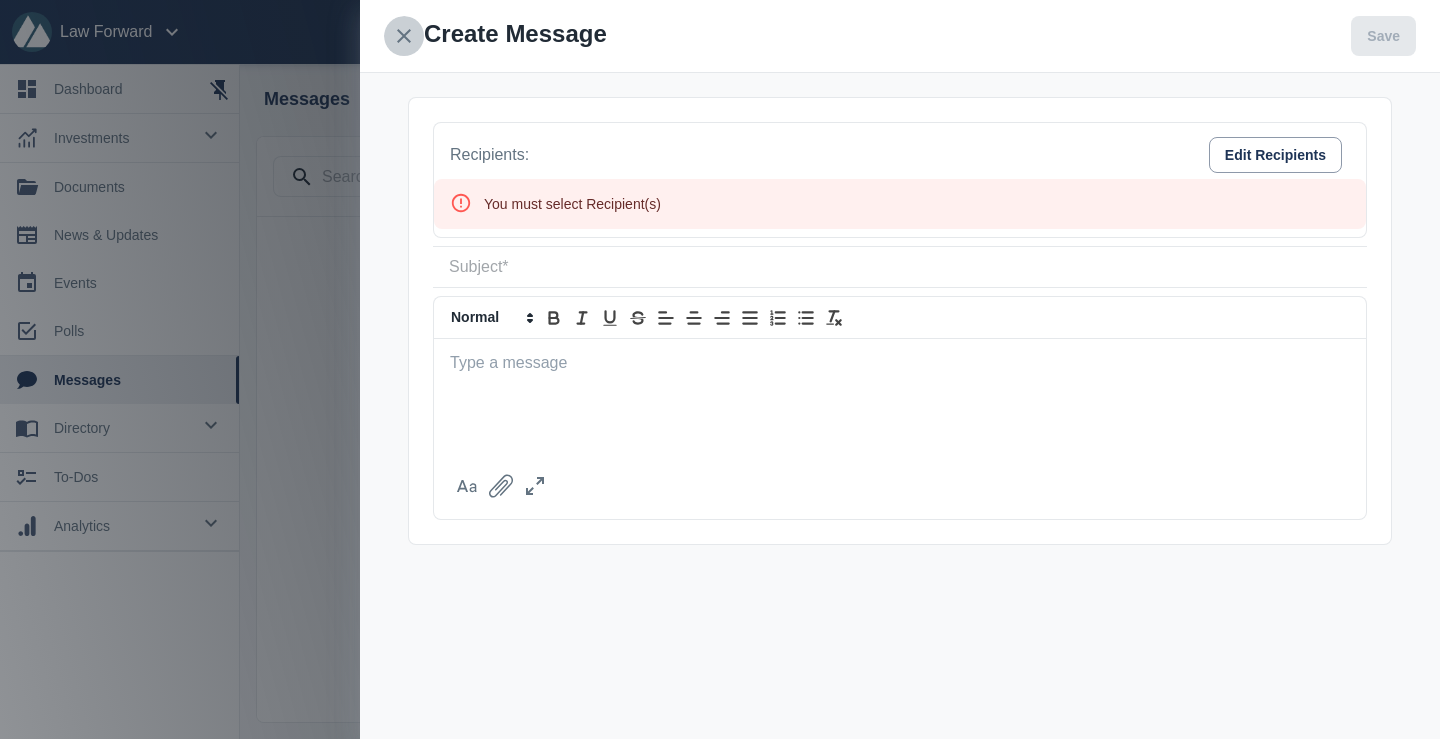 click at bounding box center (404, 36) 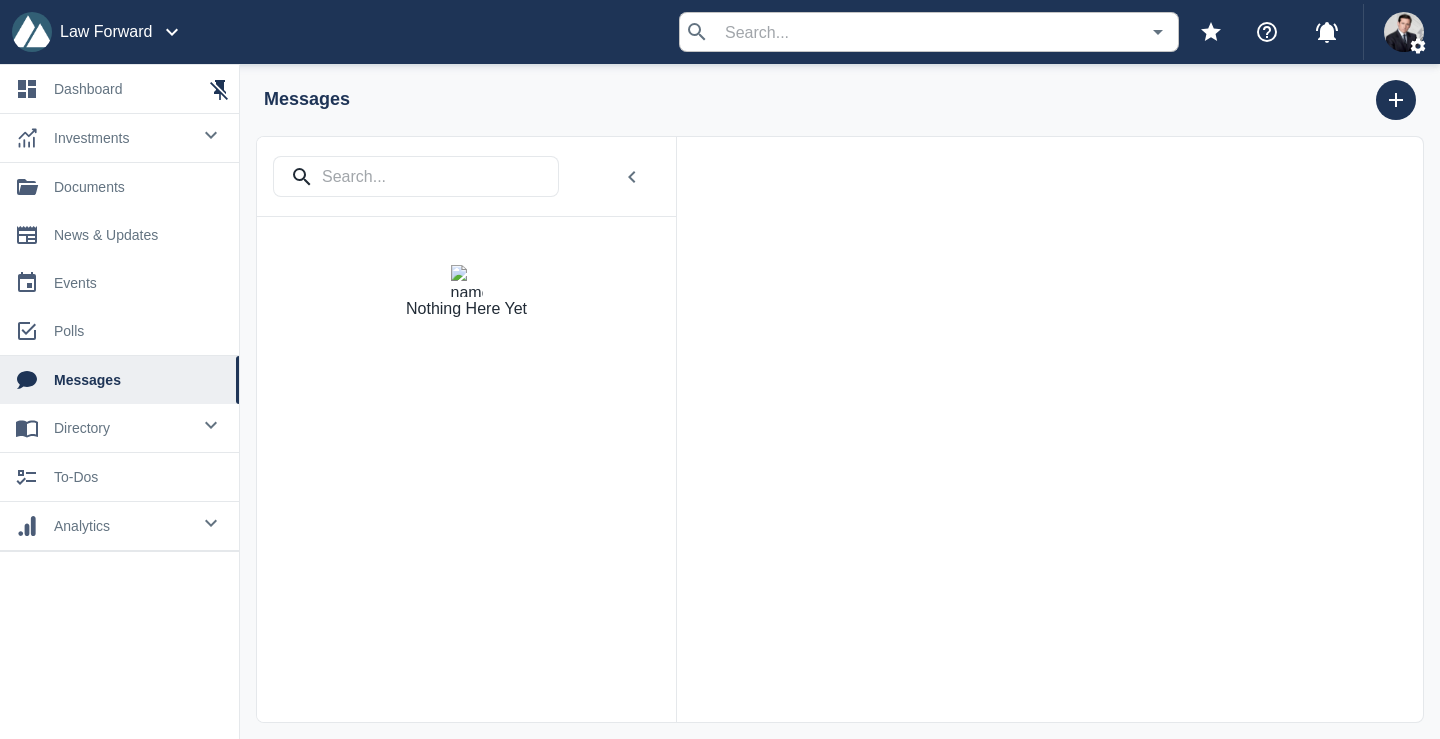 click on "directory" at bounding box center (122, 138) 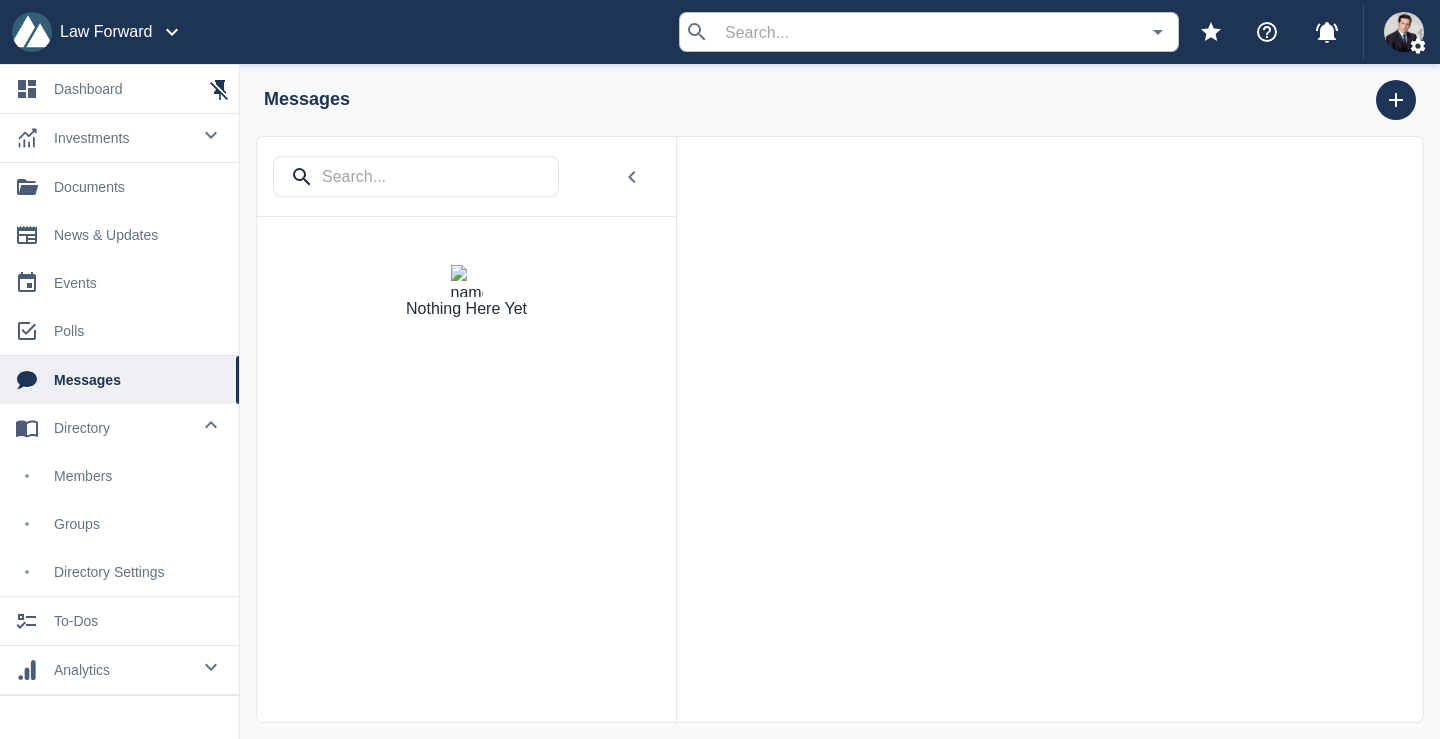 click on "directory settings" at bounding box center [138, 572] 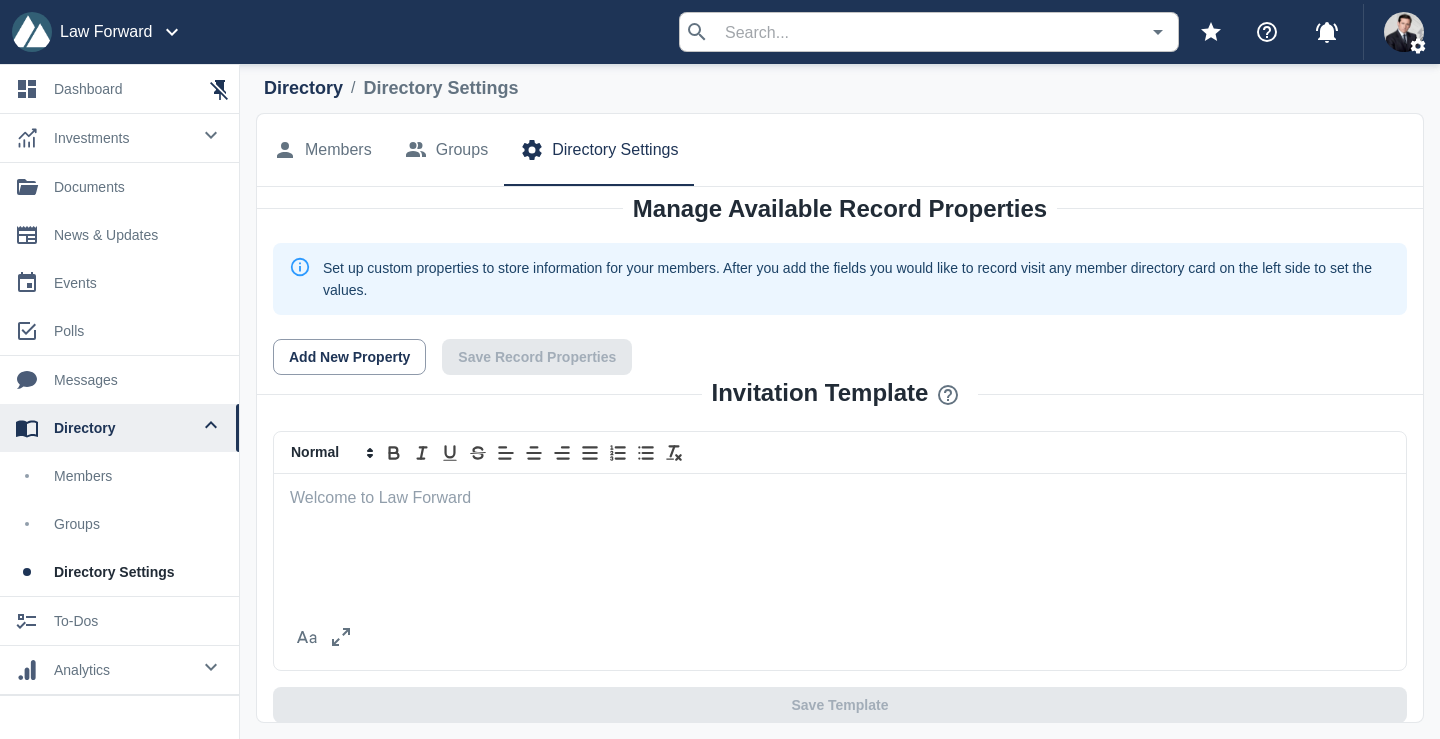 scroll, scrollTop: 7, scrollLeft: 0, axis: vertical 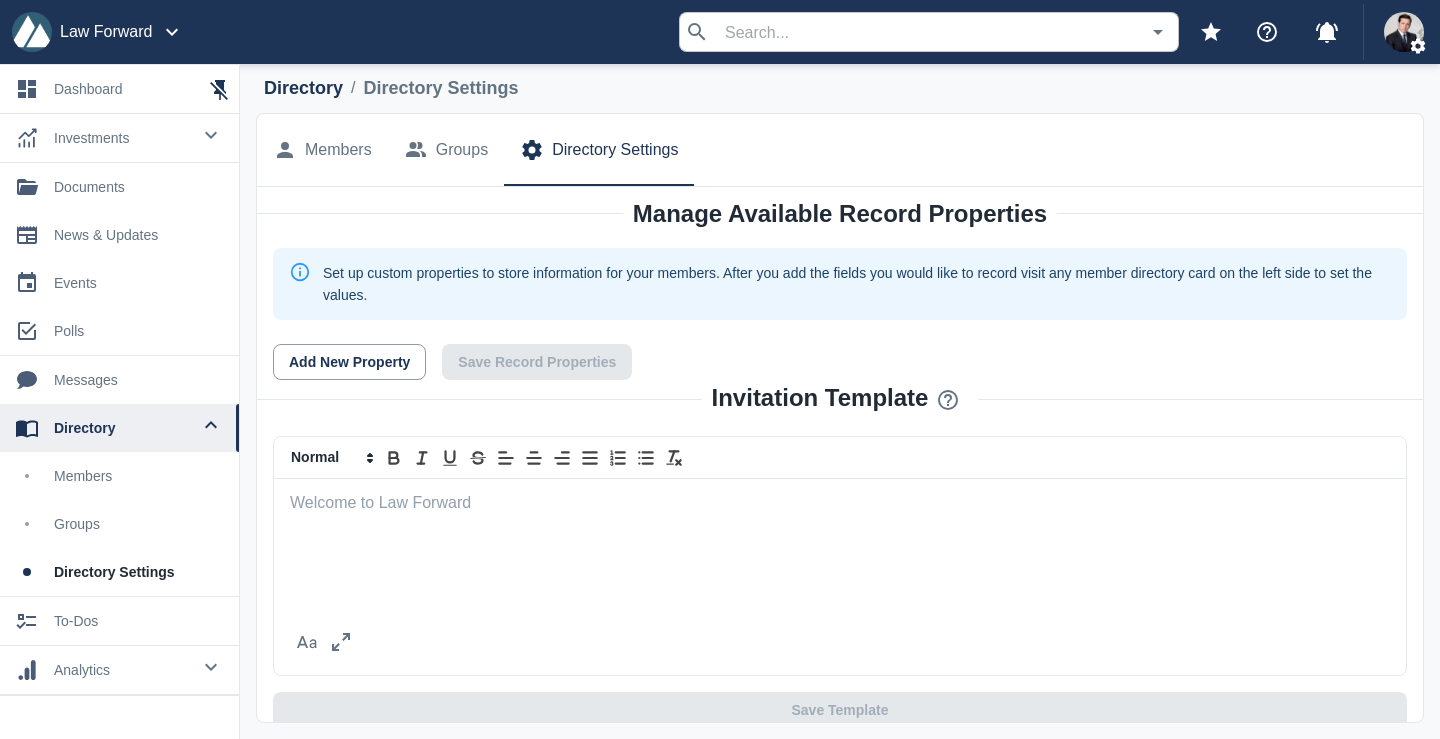 click on "0 messages" at bounding box center (119, 380) 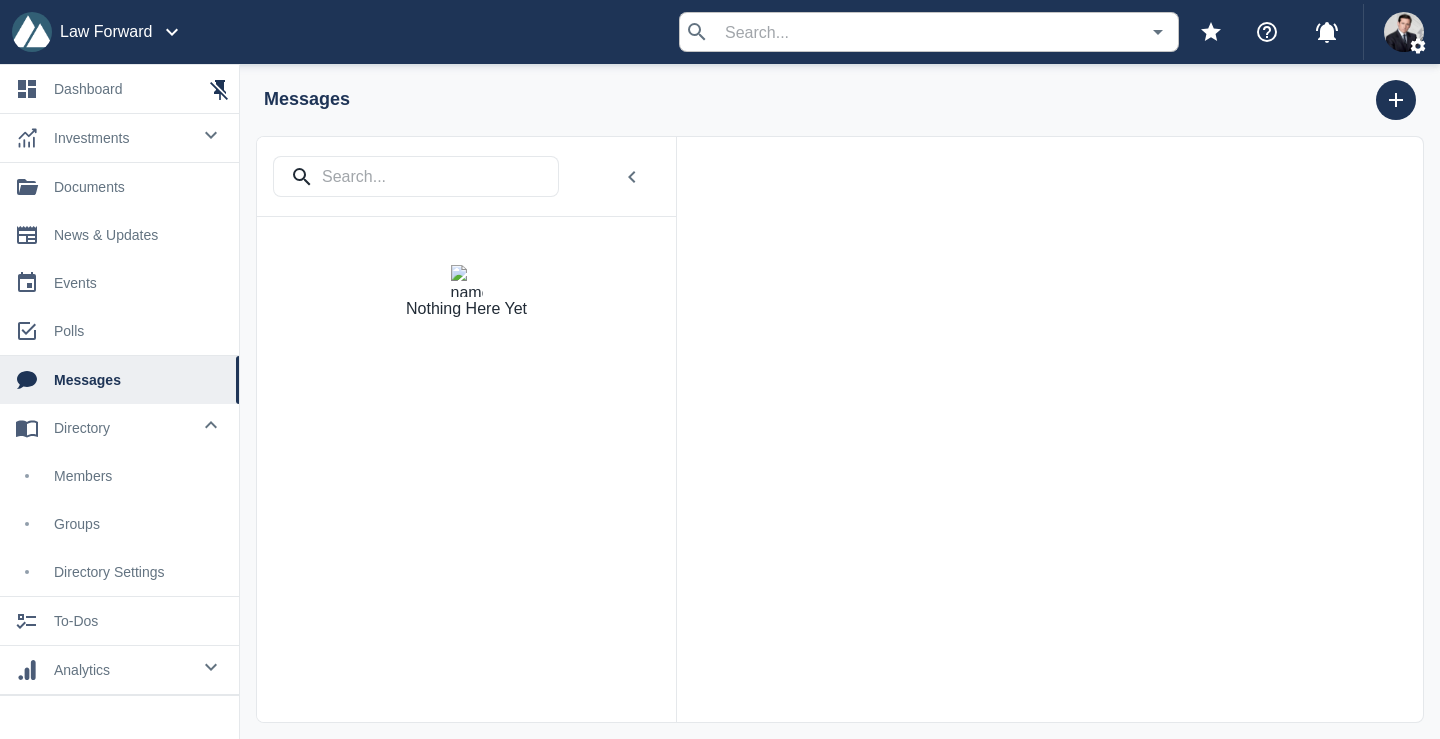 click on "polls" at bounding box center (138, 331) 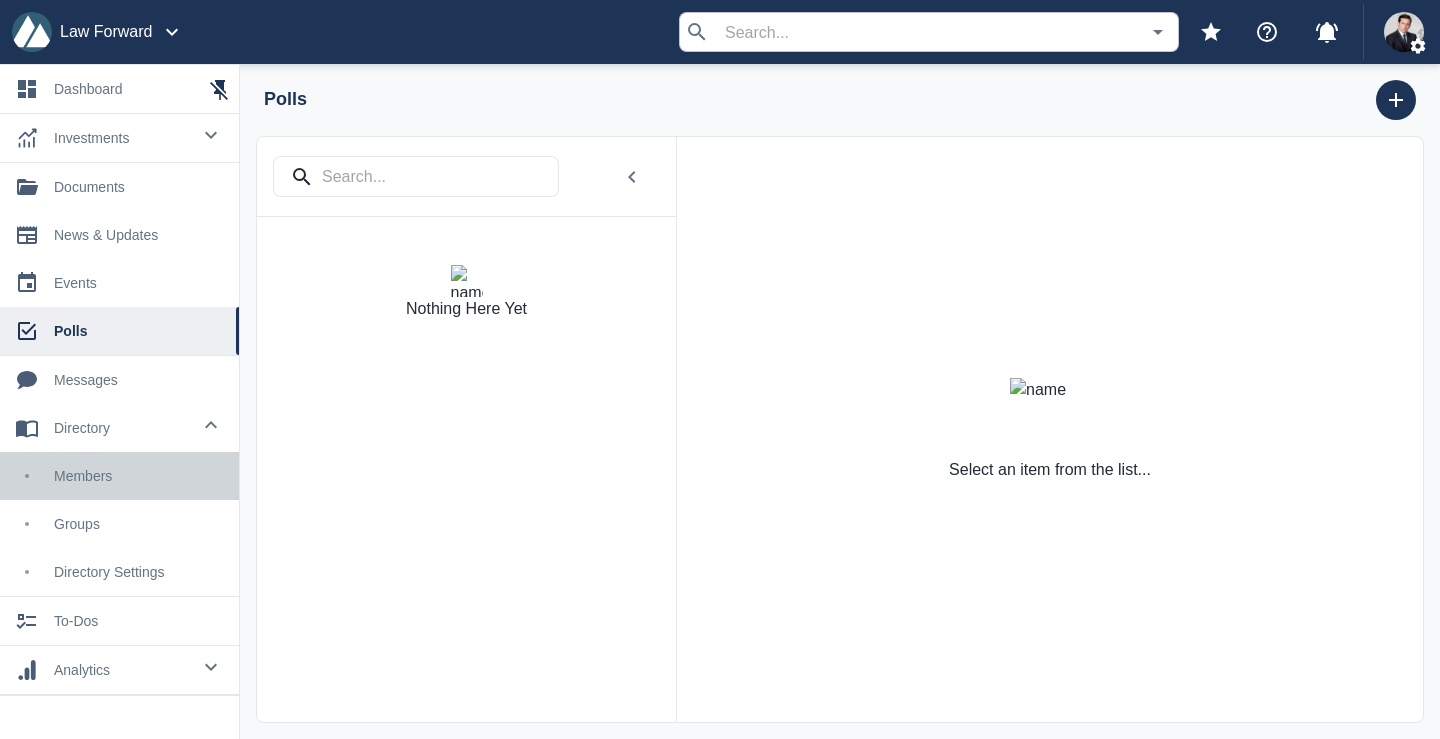 click on "members" at bounding box center (138, 476) 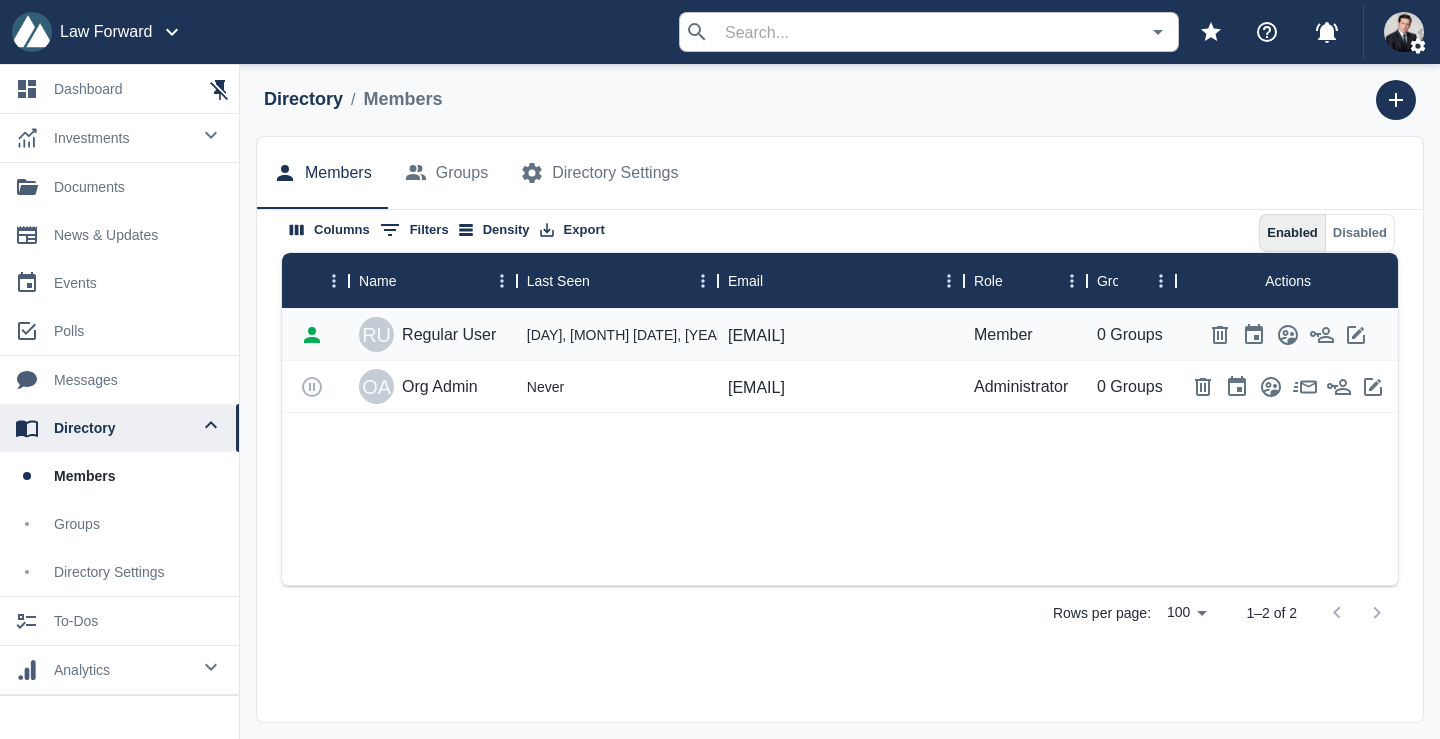 click on "groups" at bounding box center (138, 524) 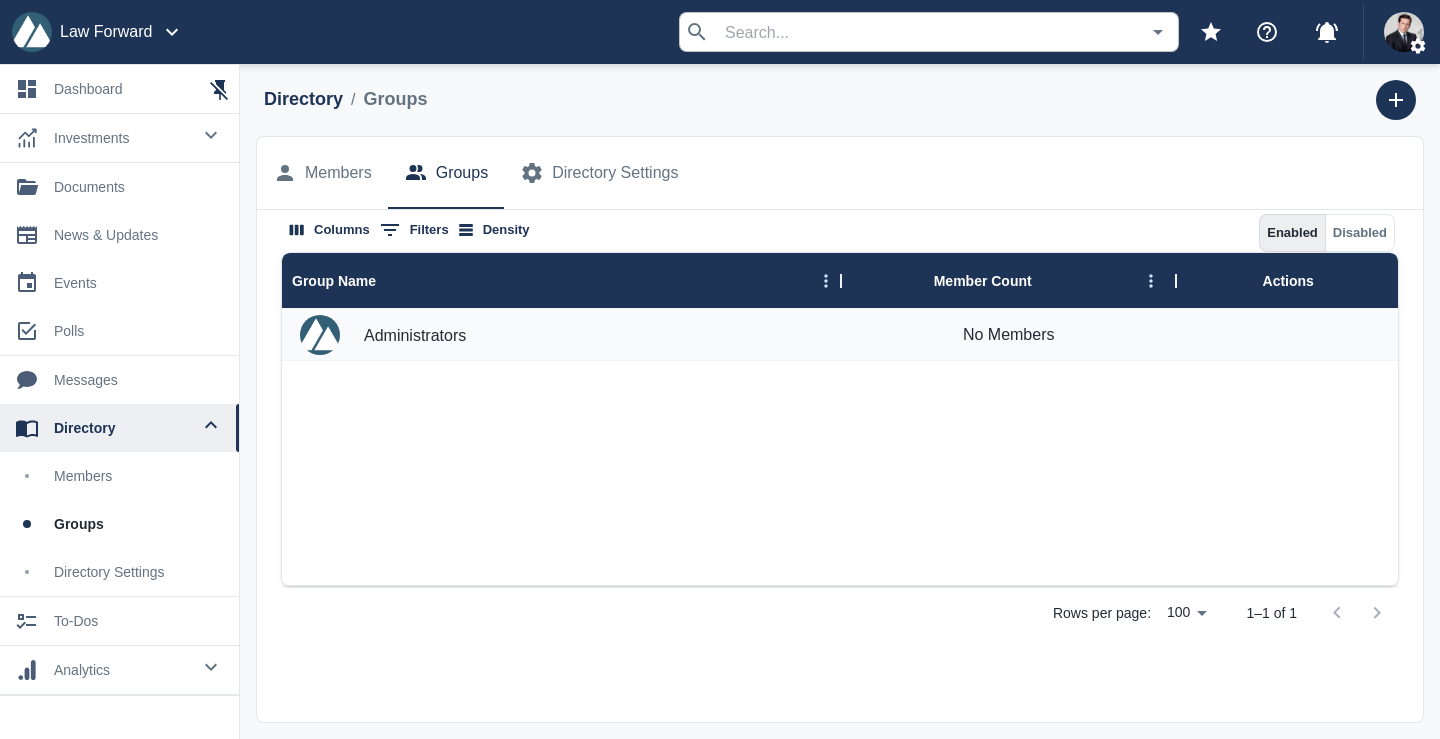 click on "groups" at bounding box center [119, 524] 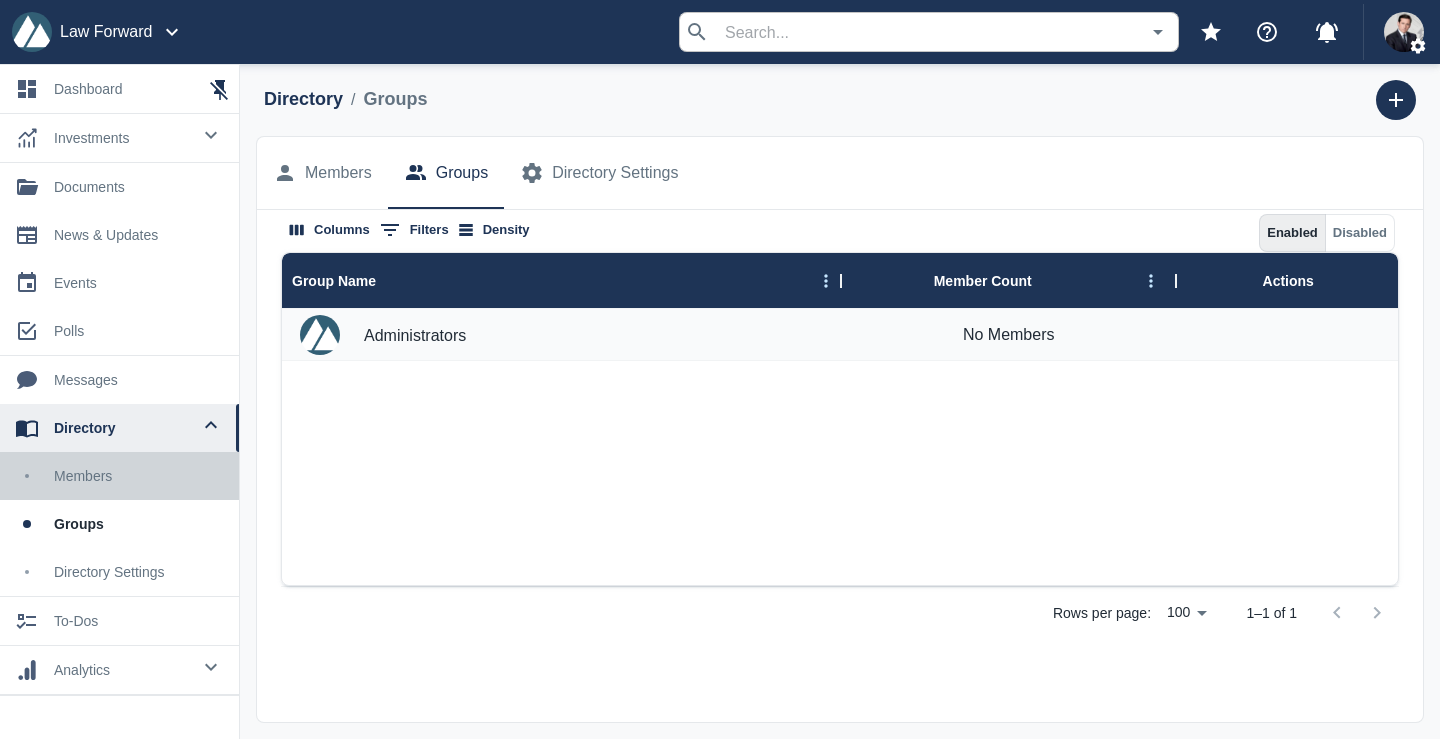 click on "members" at bounding box center (138, 476) 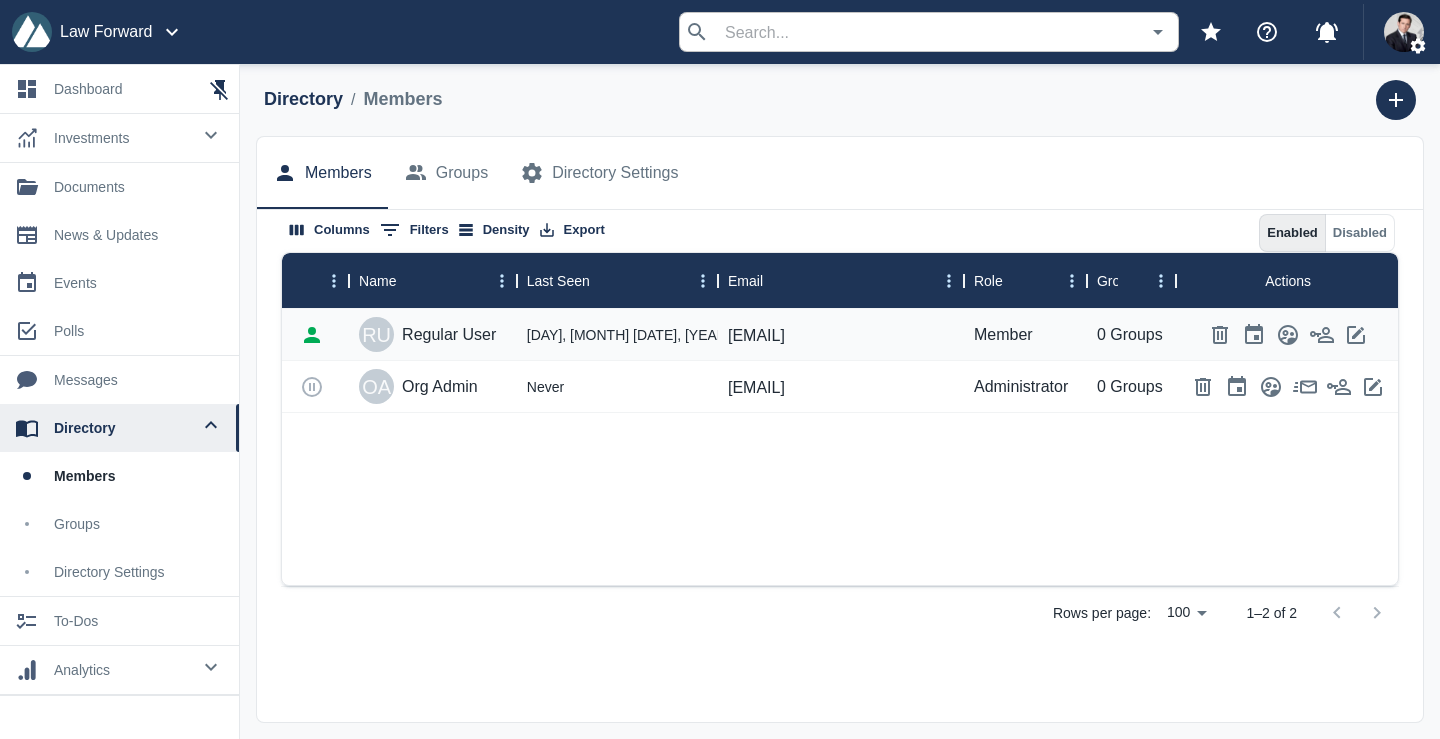 click on "R U Regular   User Tue, Jul 8, 2025 3:36 AM alex+test@getecio.com Member 0 Groups O A Org   Admin Never alex+orgadmin@getecio.com Administrator 0 Groups" at bounding box center [841, 447] 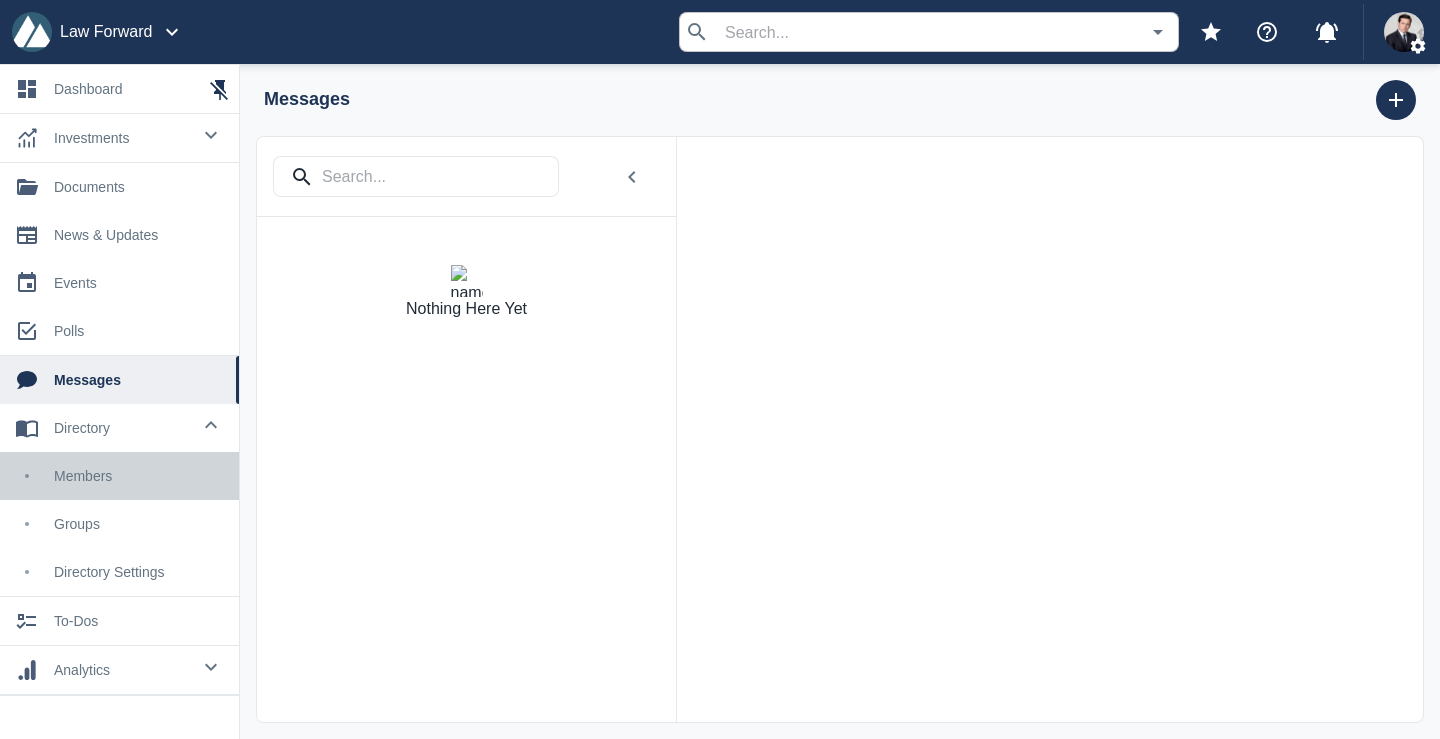 click on "members" at bounding box center (119, 476) 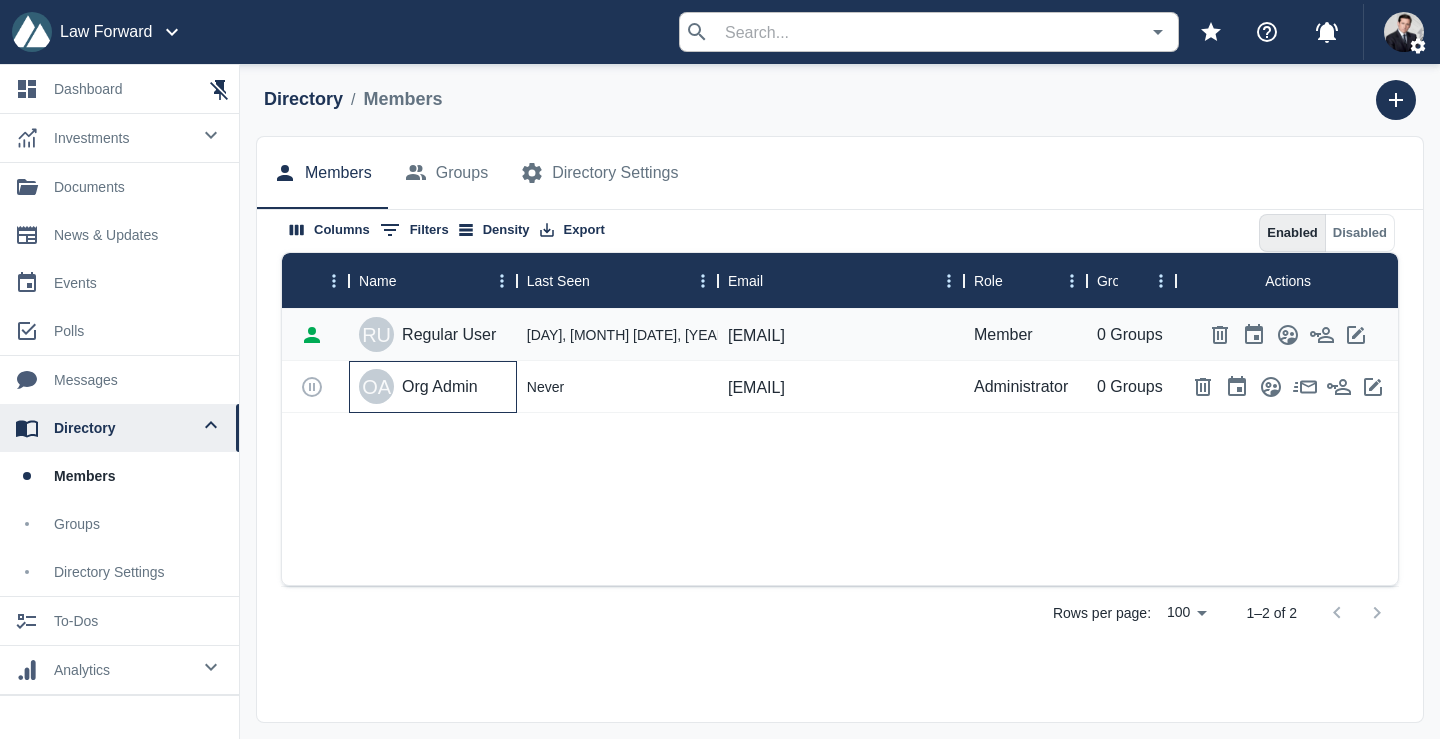 click on "O A Org   Admin" at bounding box center (433, 387) 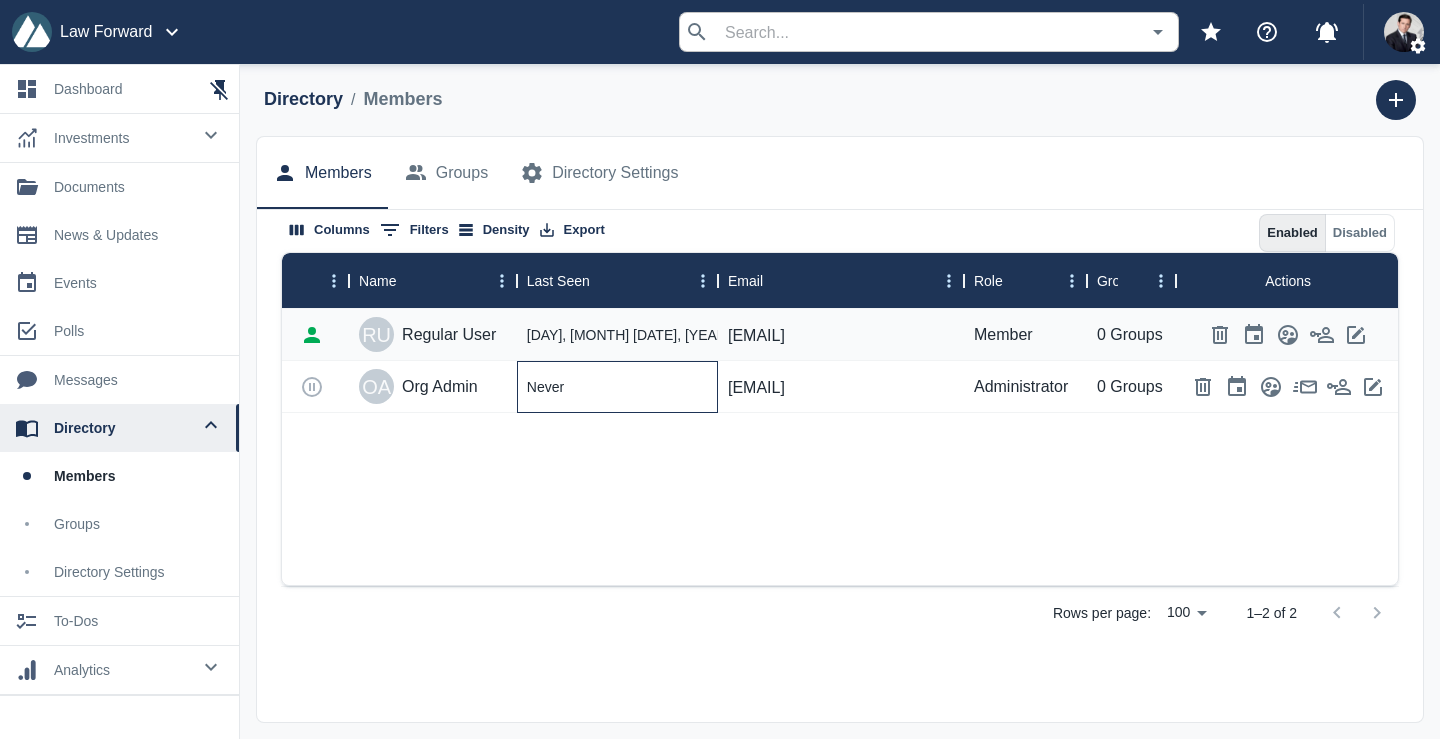 click on "Never" at bounding box center [617, 387] 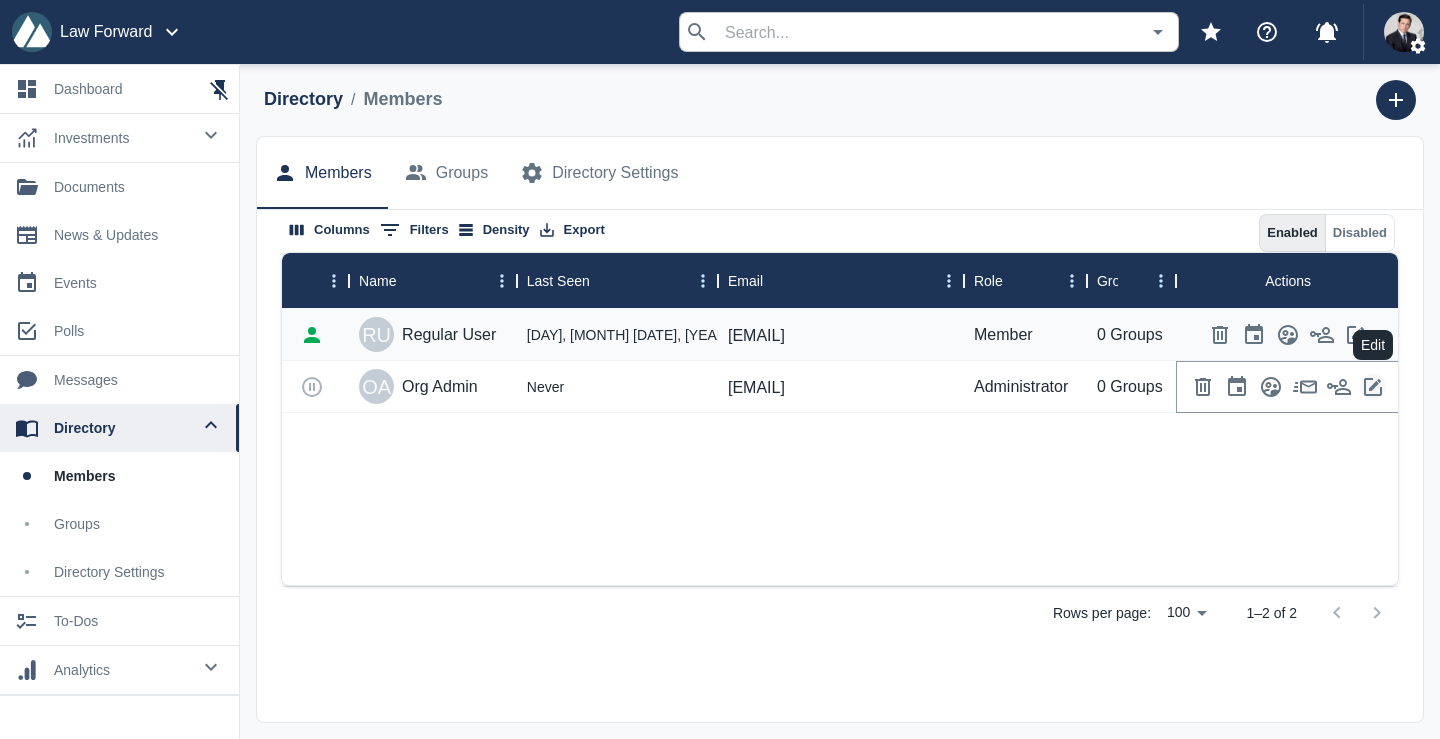 click at bounding box center [1373, 387] 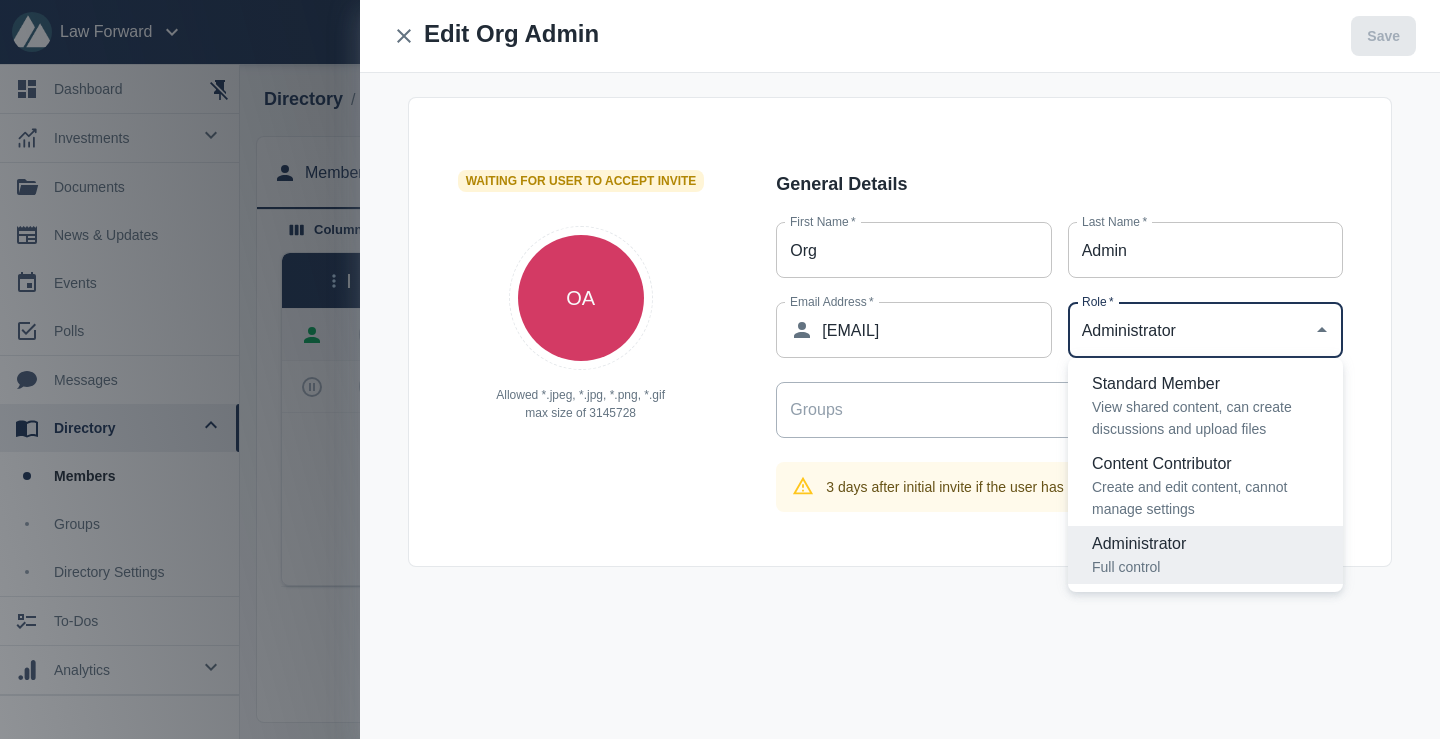 click on "Administrator" at bounding box center (1190, 330) 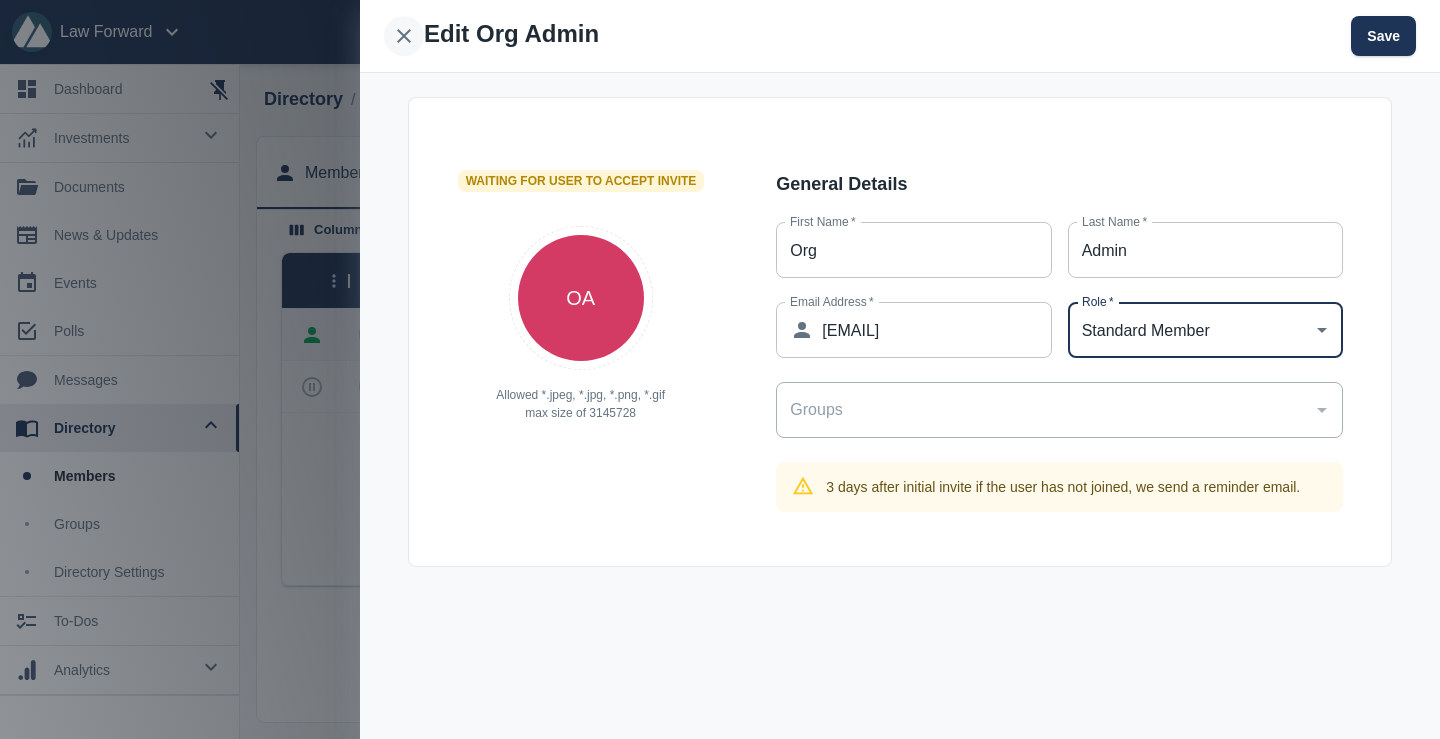 click at bounding box center (404, 36) 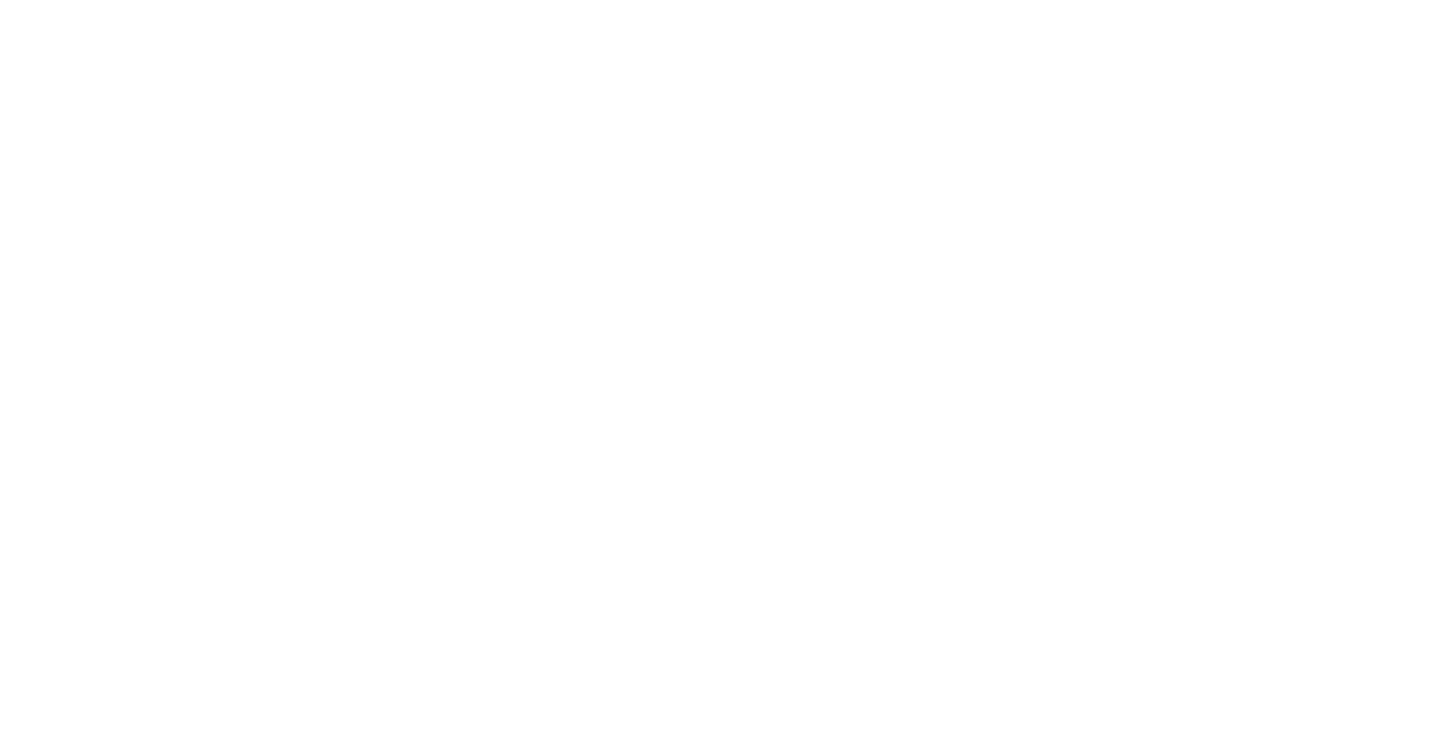 scroll, scrollTop: 0, scrollLeft: 0, axis: both 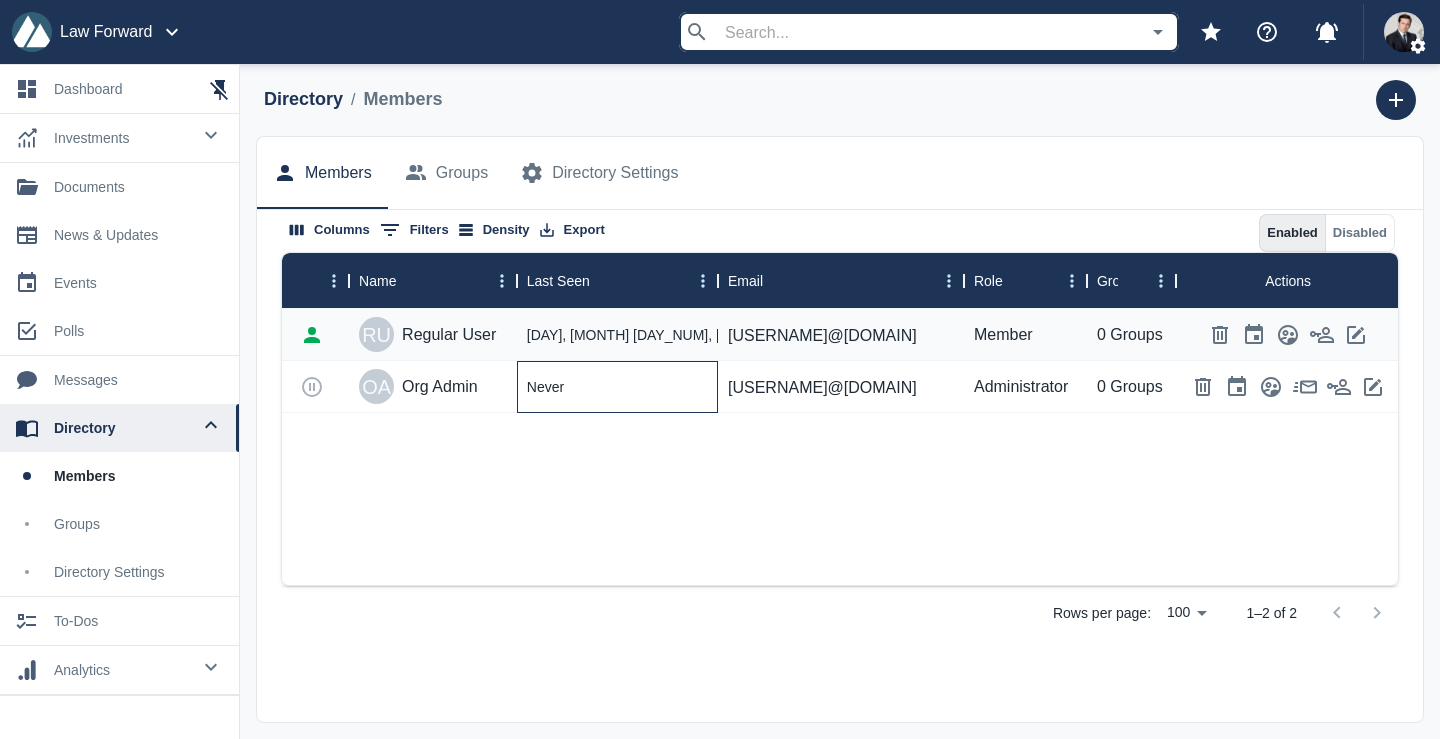 click on "Never" at bounding box center [617, 387] 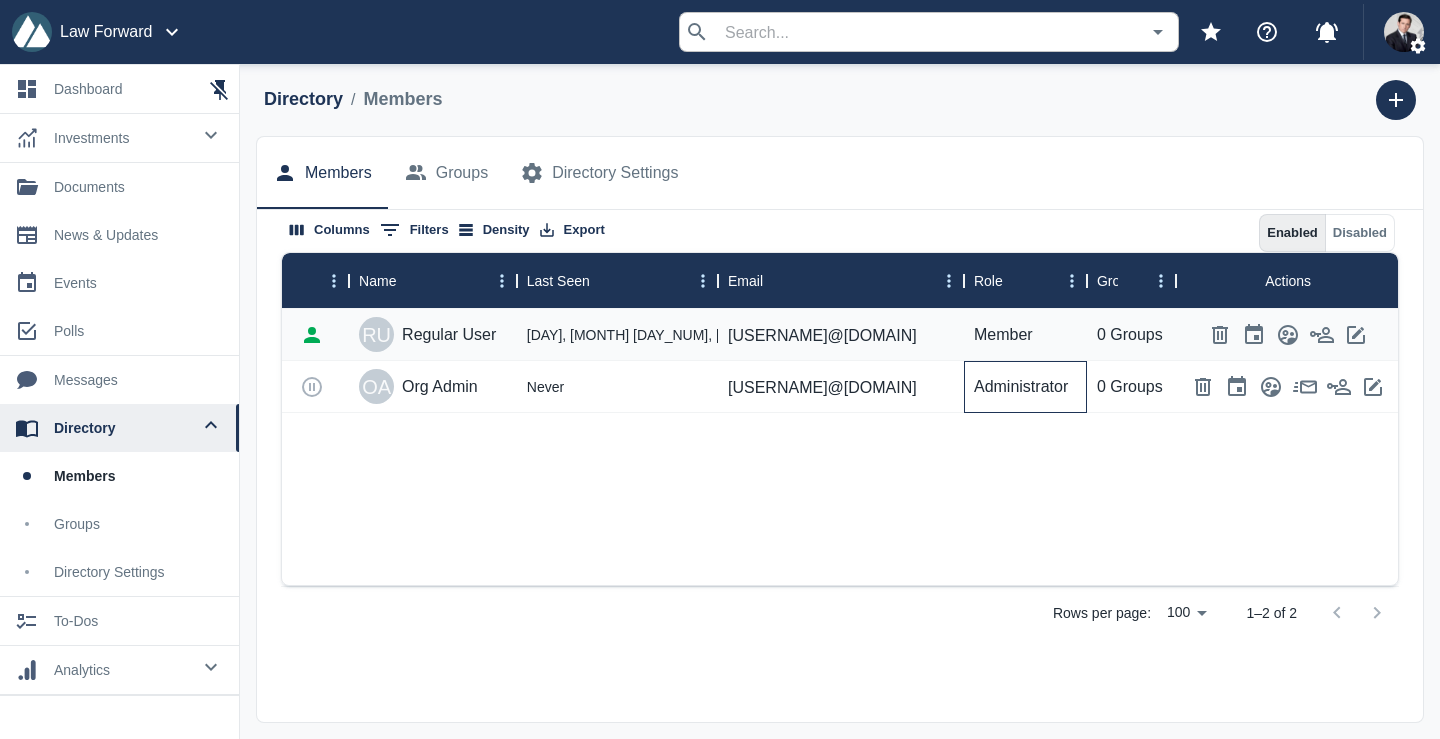 click on "Administrator" at bounding box center (1025, 387) 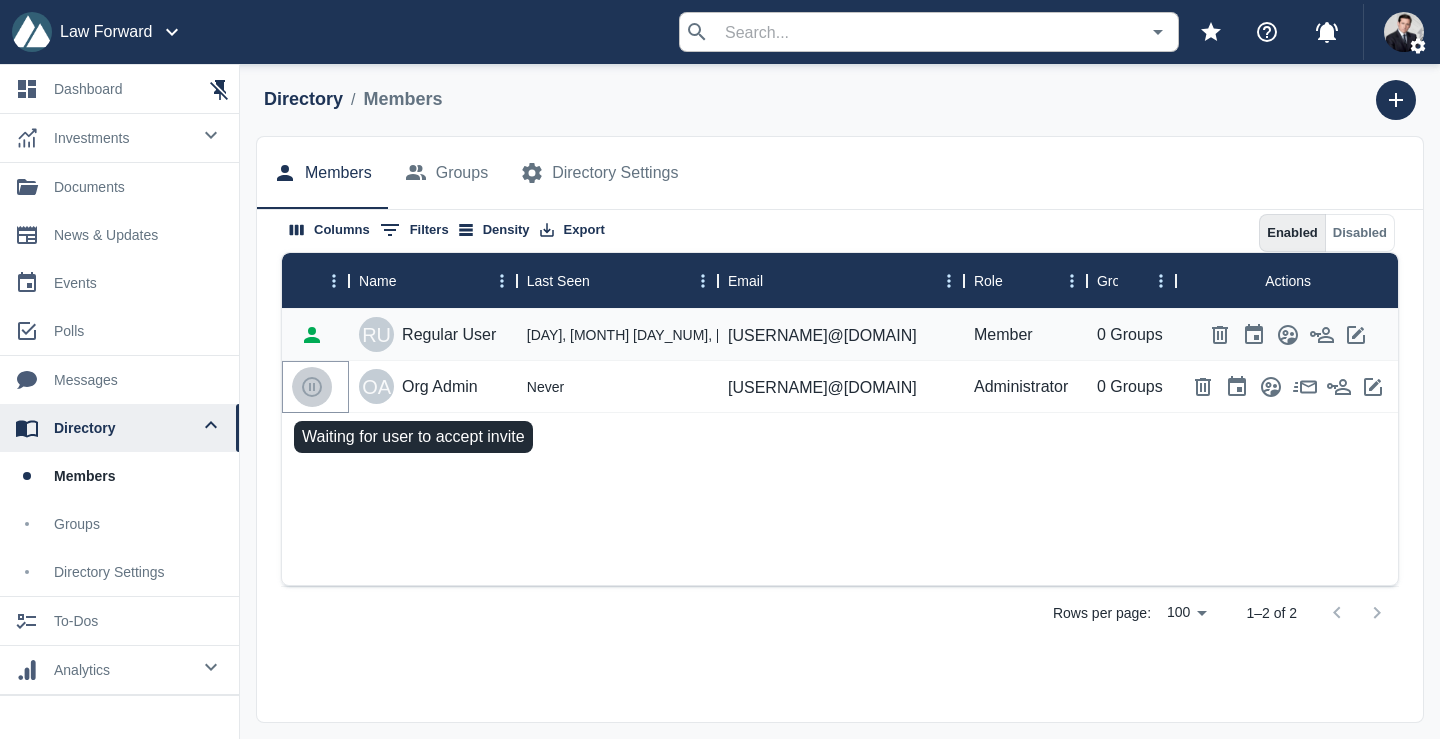 click at bounding box center (312, 387) 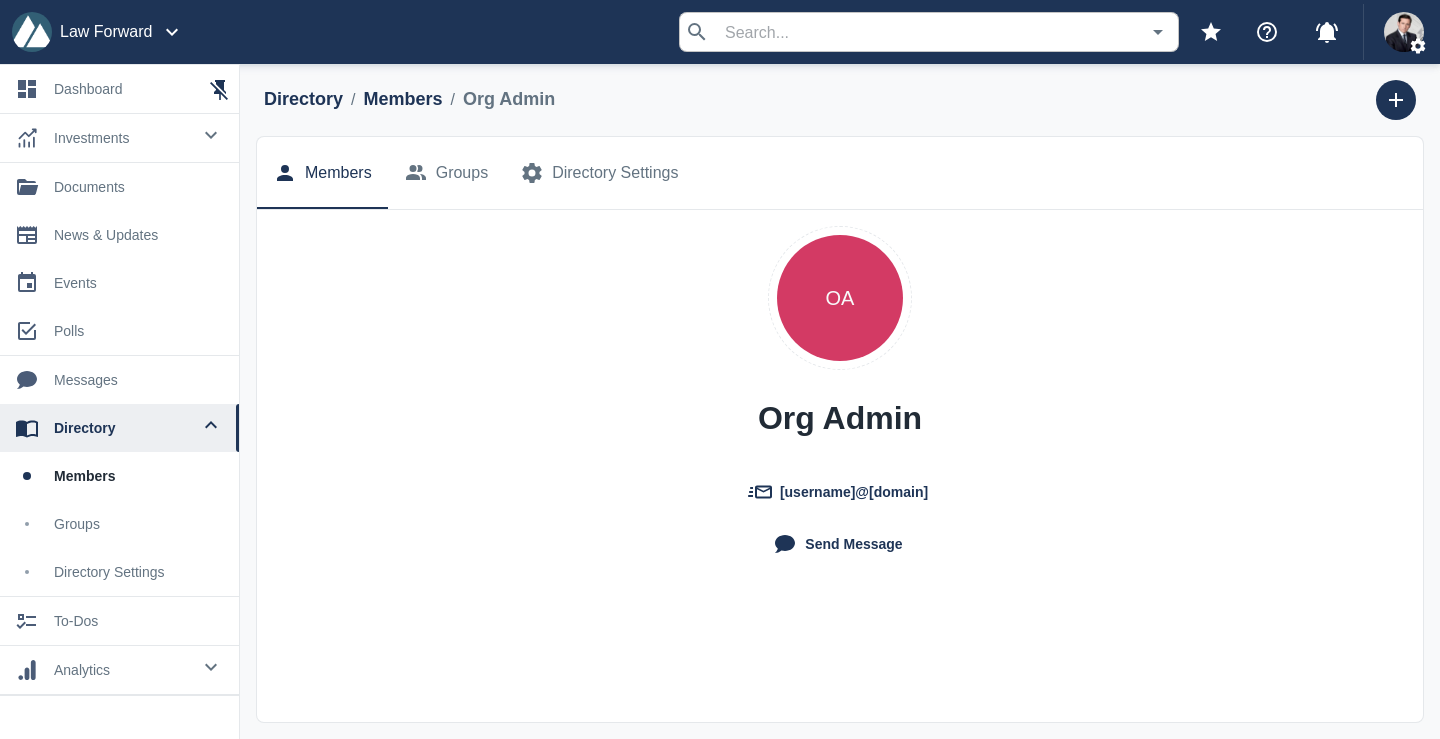 click on "Members" at bounding box center [402, 99] 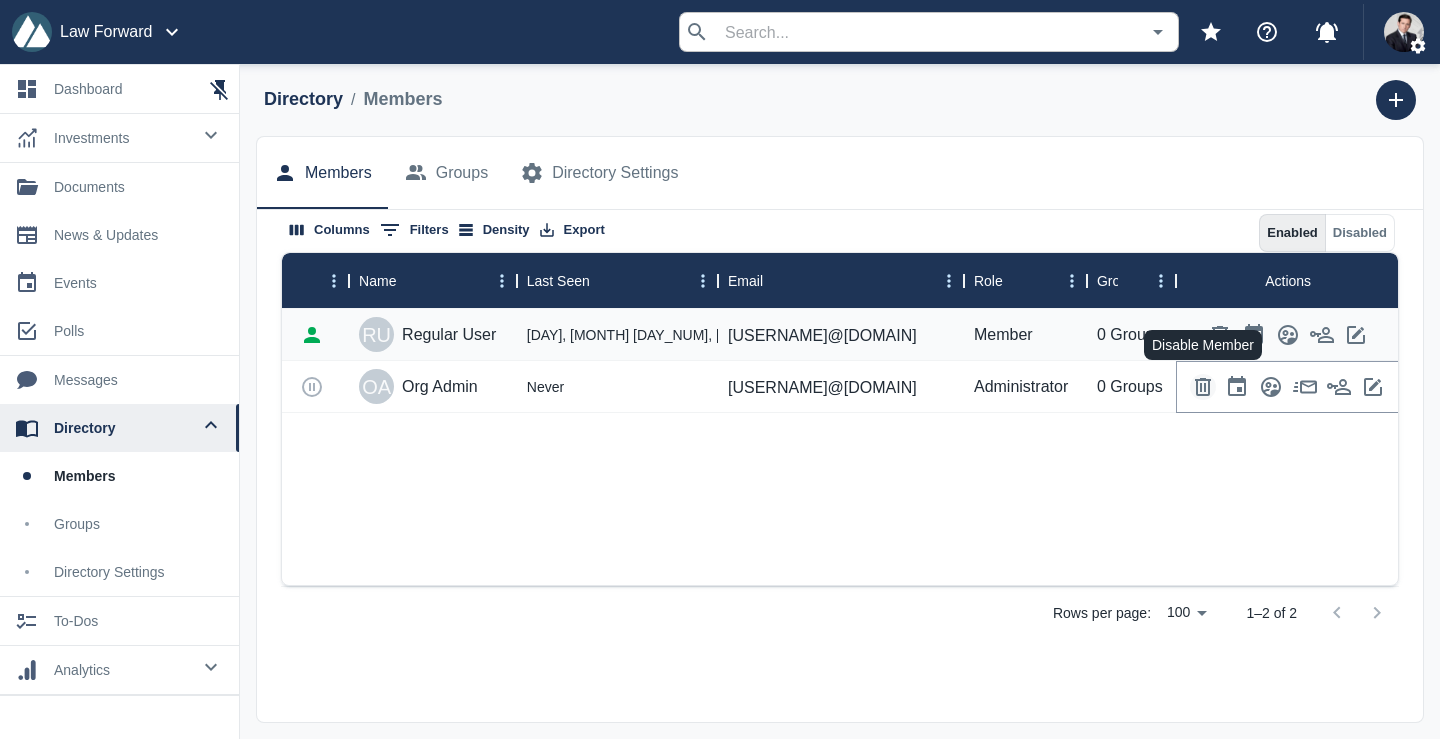click at bounding box center [1203, 387] 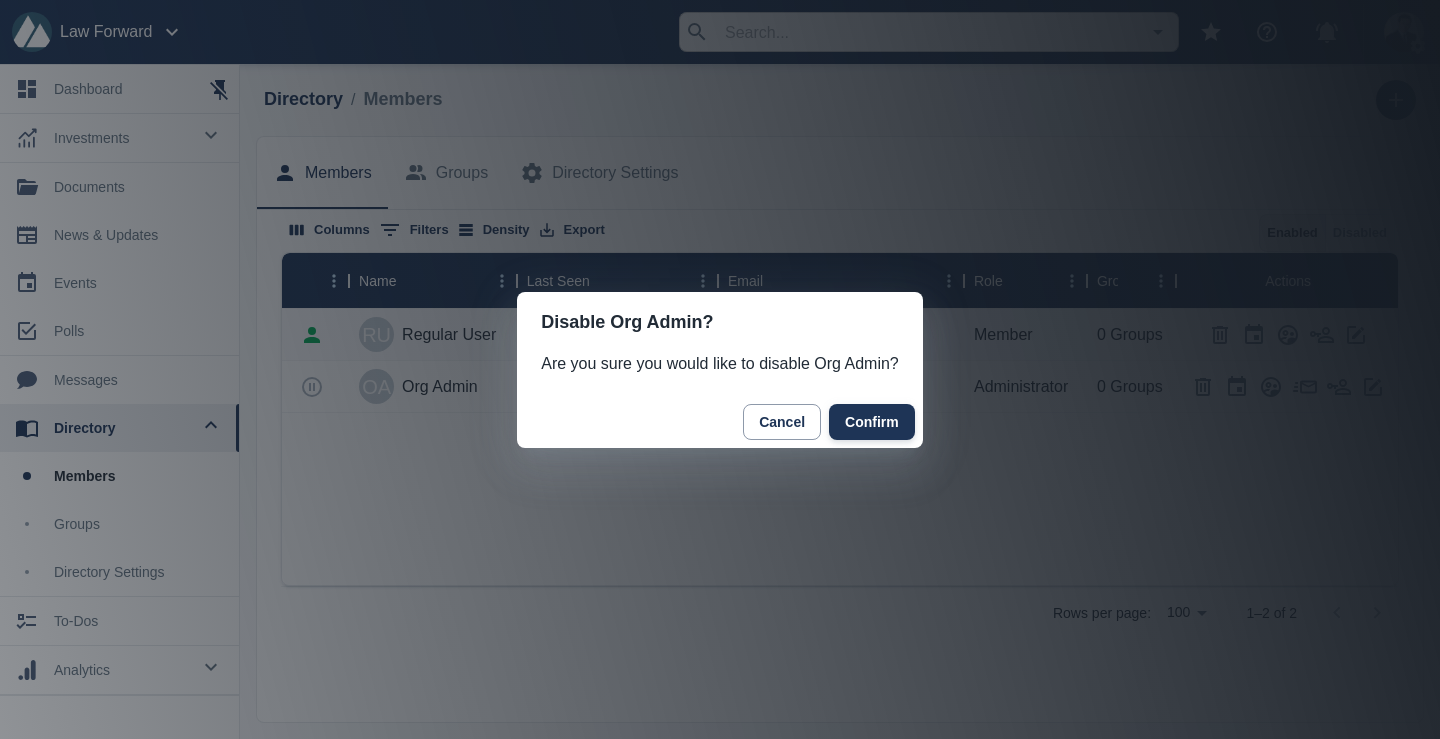 click on "Confirm" at bounding box center (872, 422) 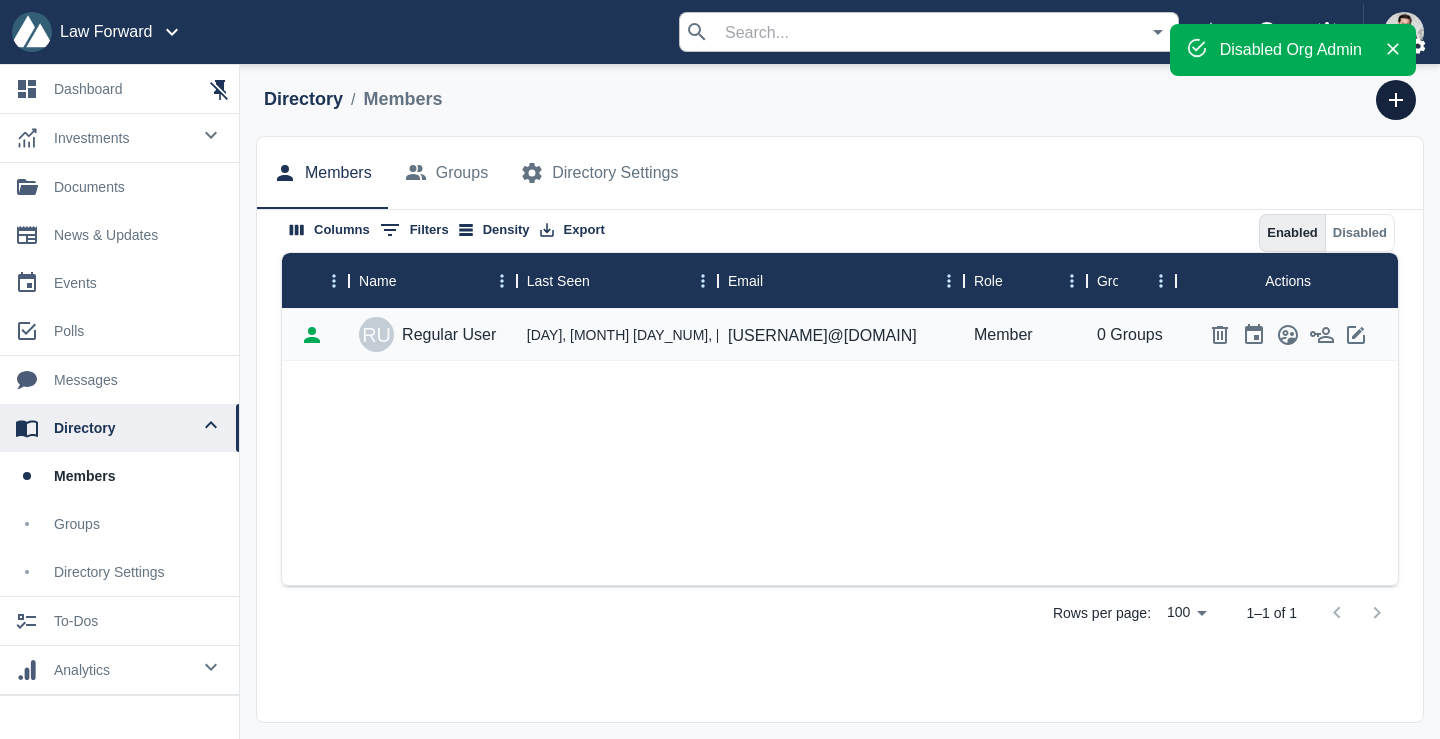 click at bounding box center [1396, 100] 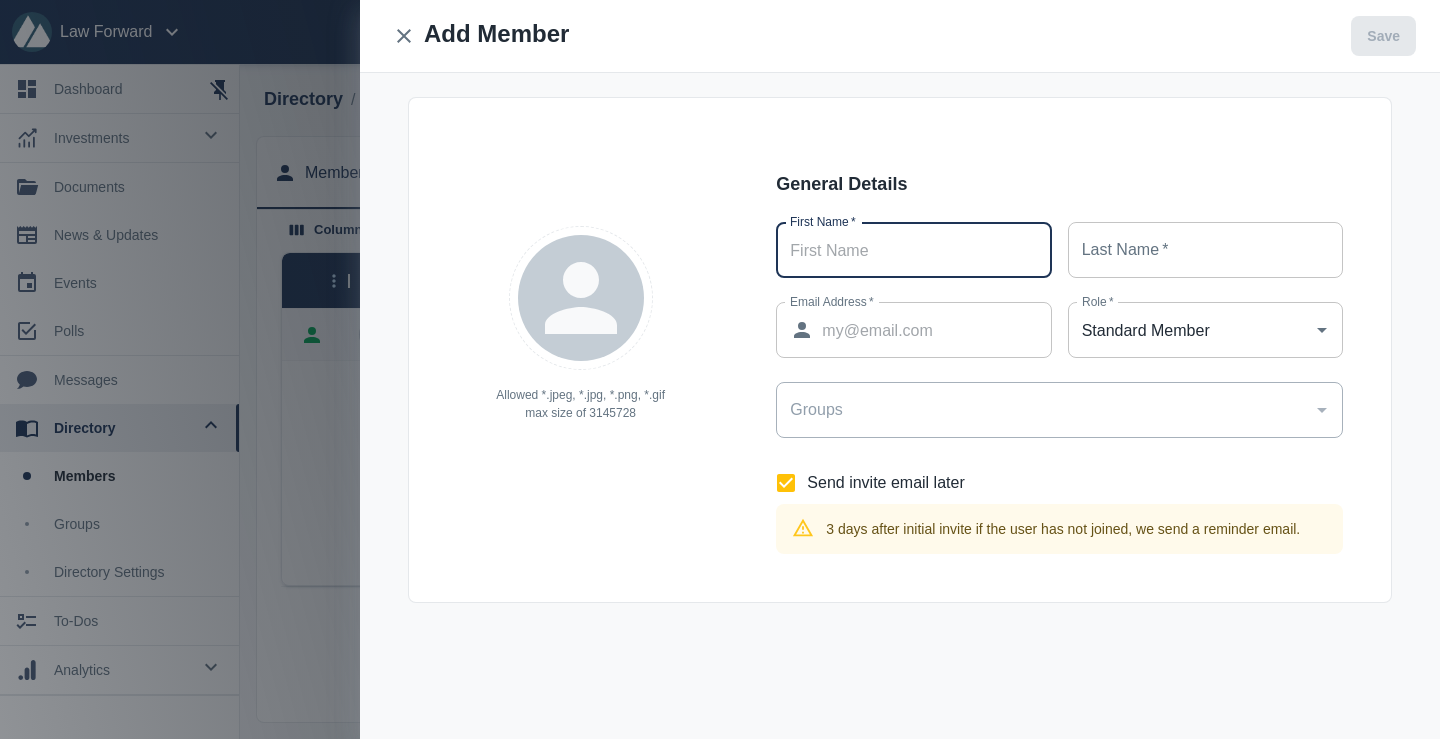 click on "First Name   *" at bounding box center (913, 250) 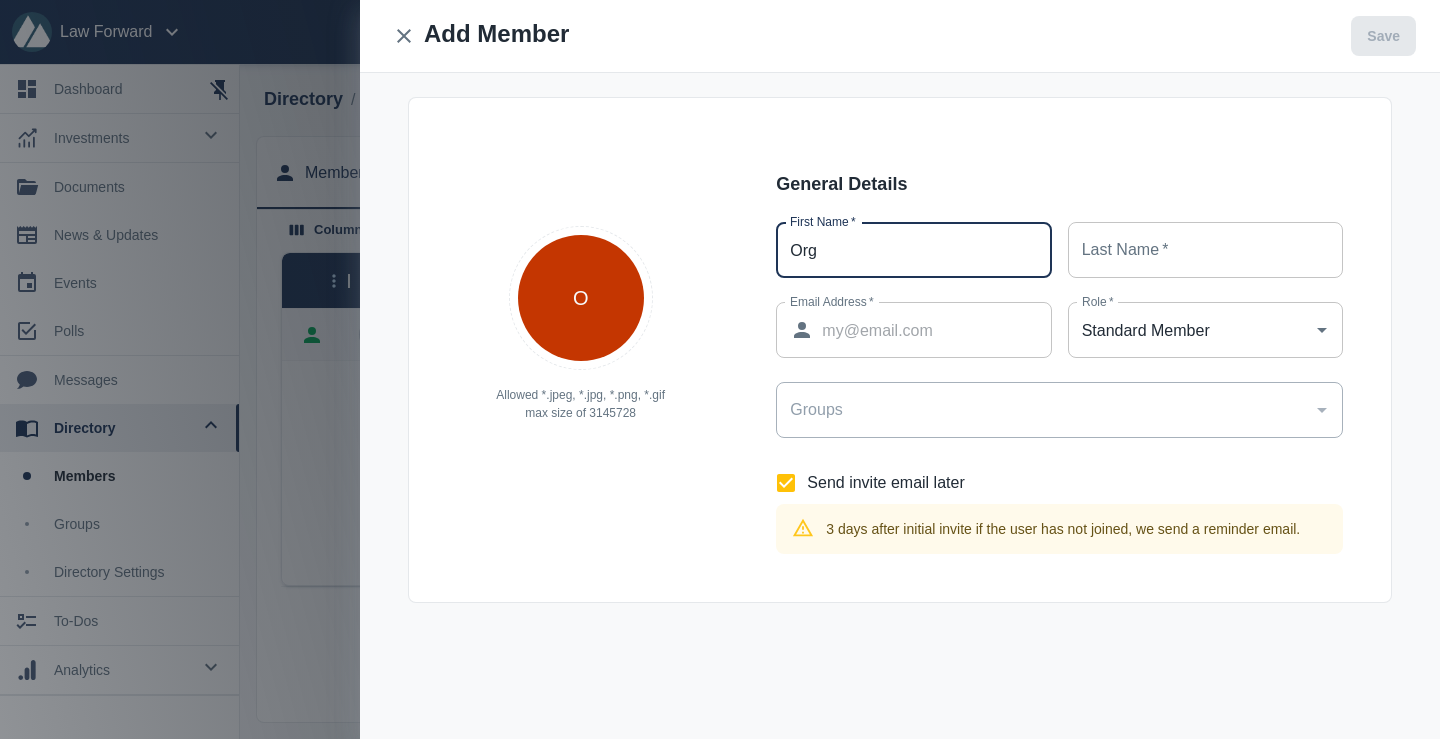 type on "Org" 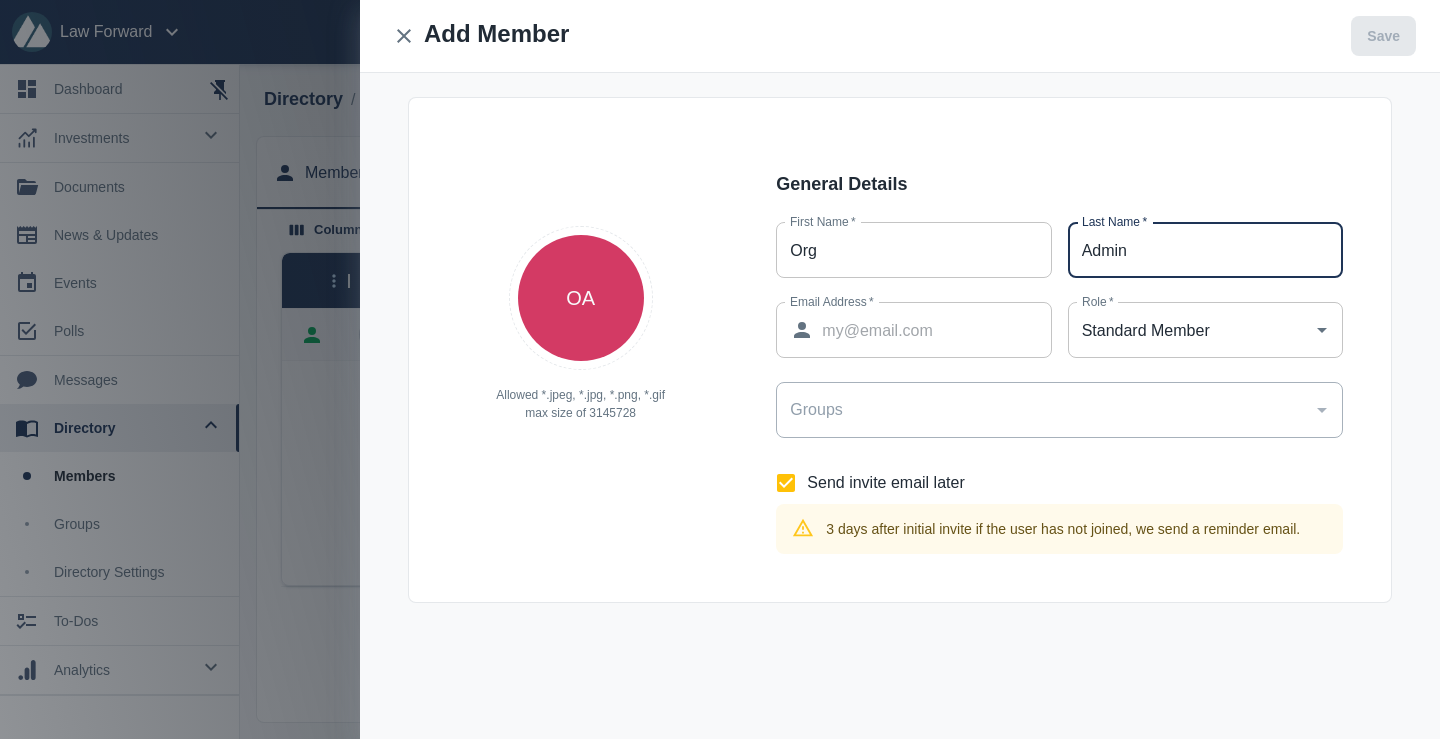 type on "Admin" 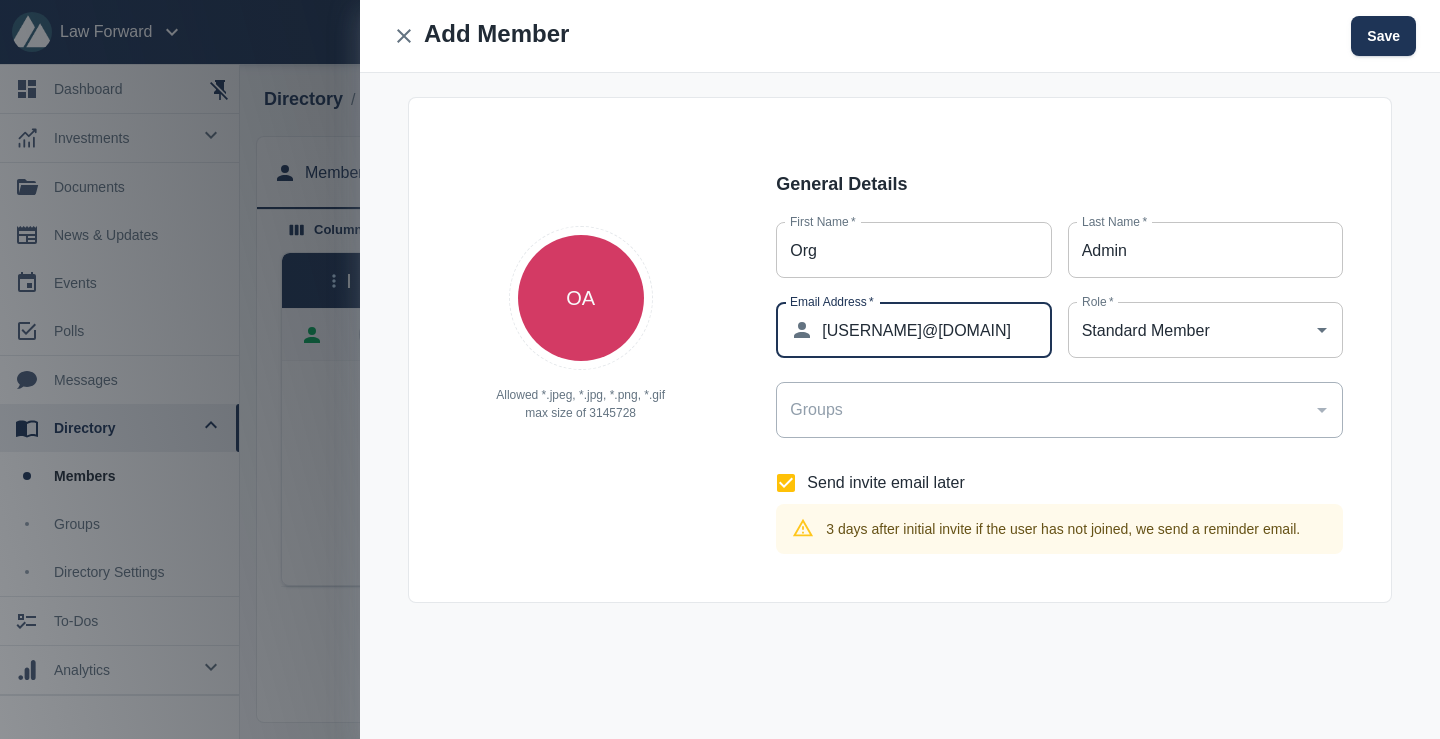 scroll, scrollTop: 0, scrollLeft: 15, axis: horizontal 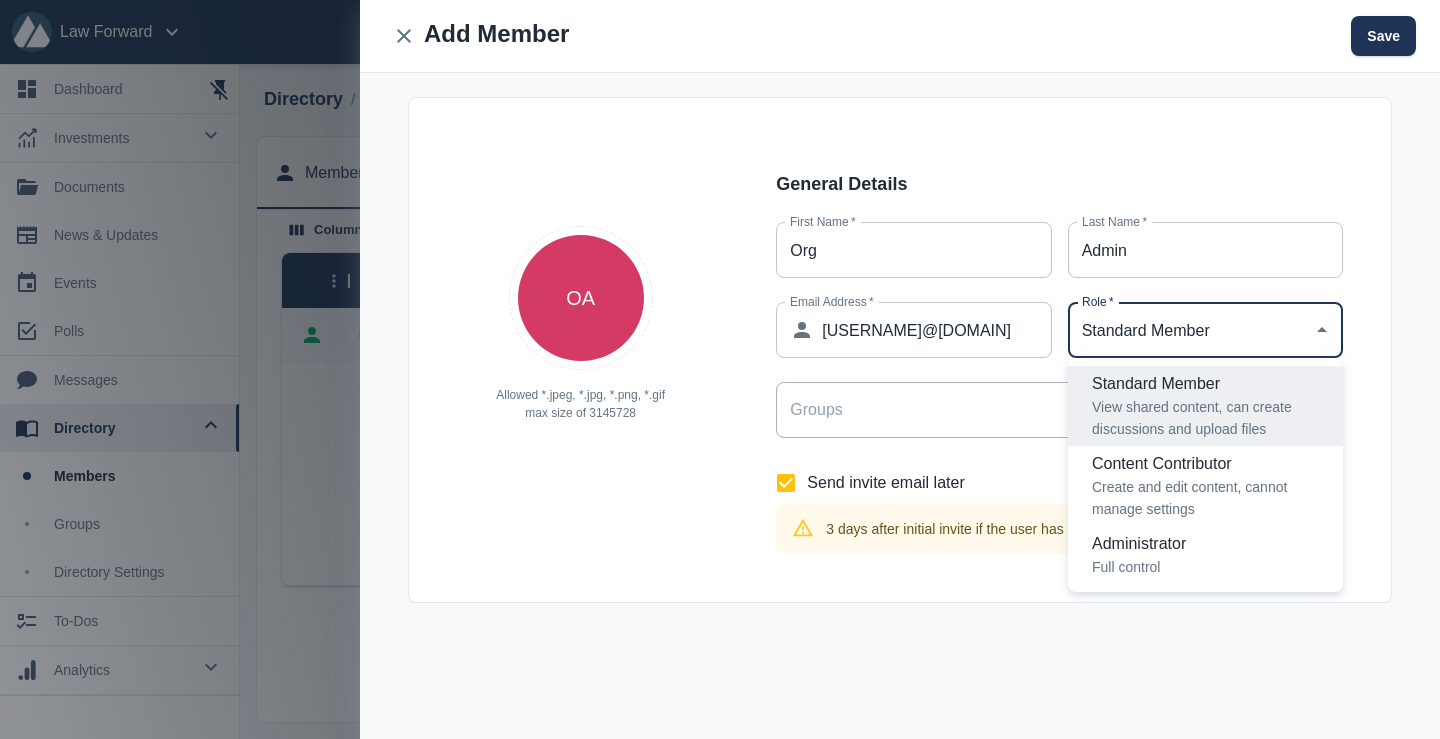 click on "Administrator" at bounding box center [1209, 544] 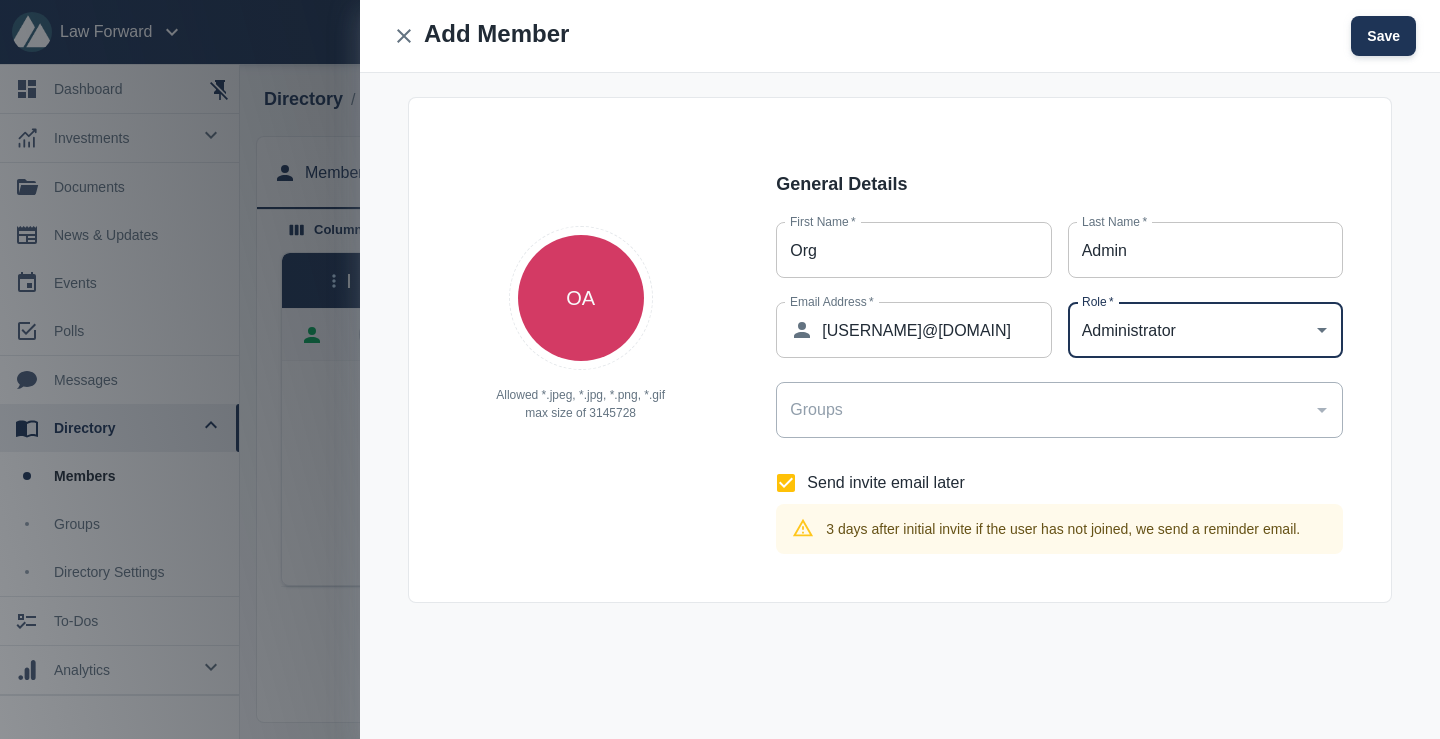 click on "Save" at bounding box center [1383, 36] 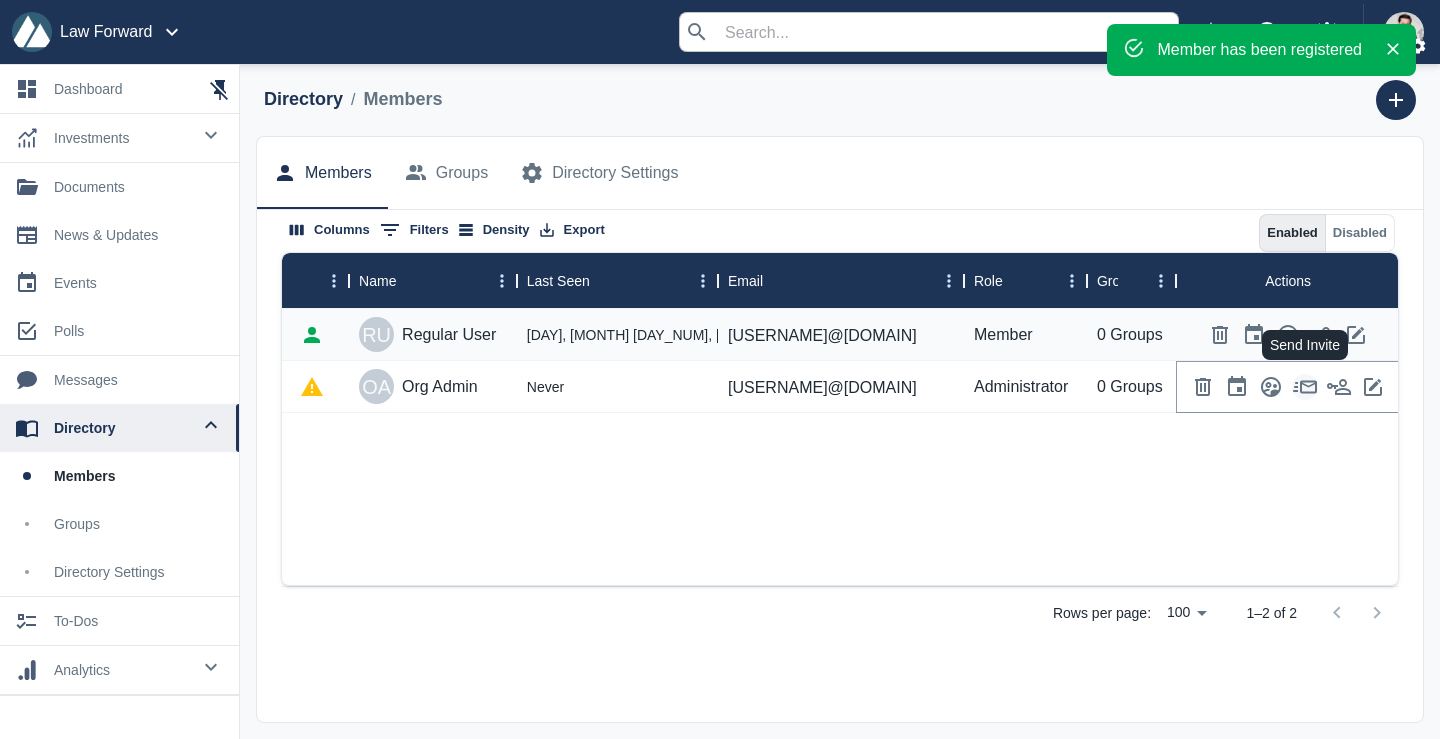 click at bounding box center [1305, 387] 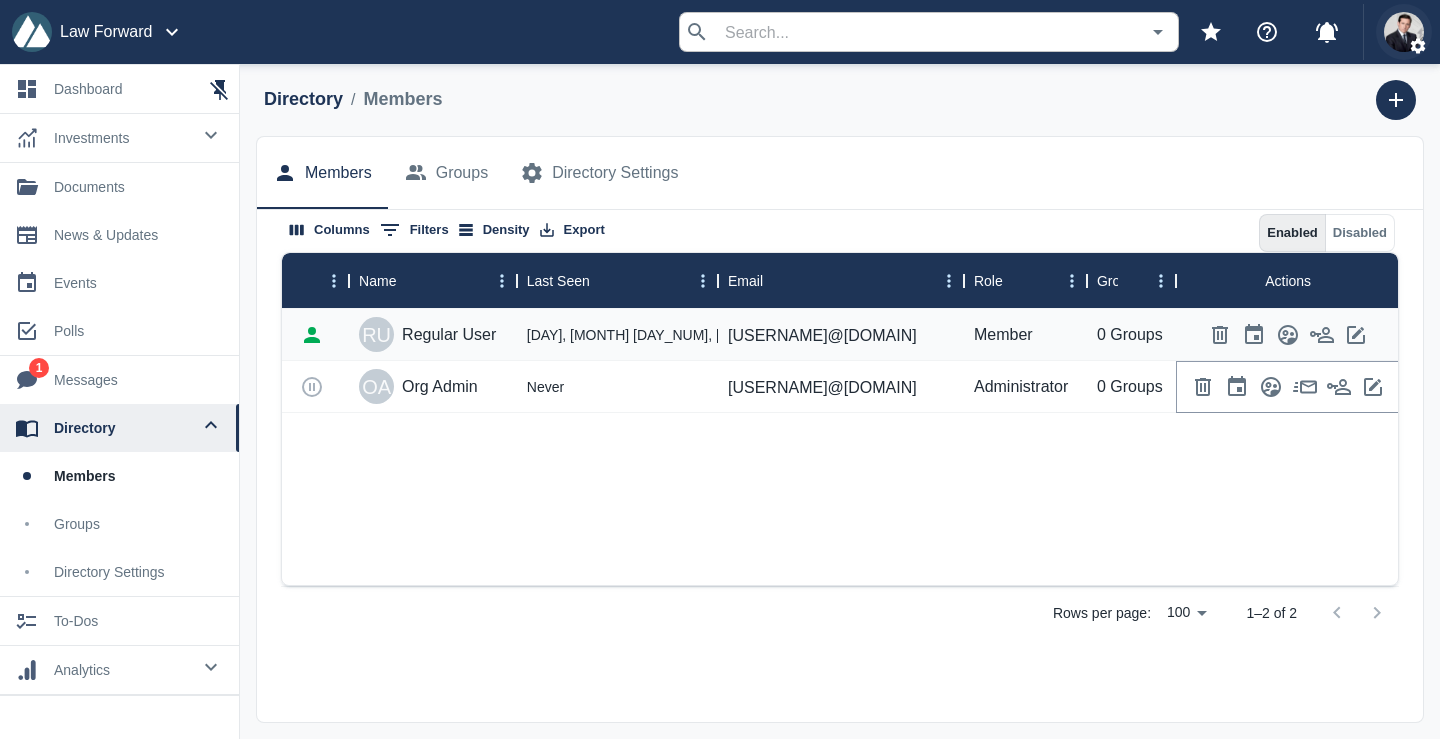 click at bounding box center [1404, 32] 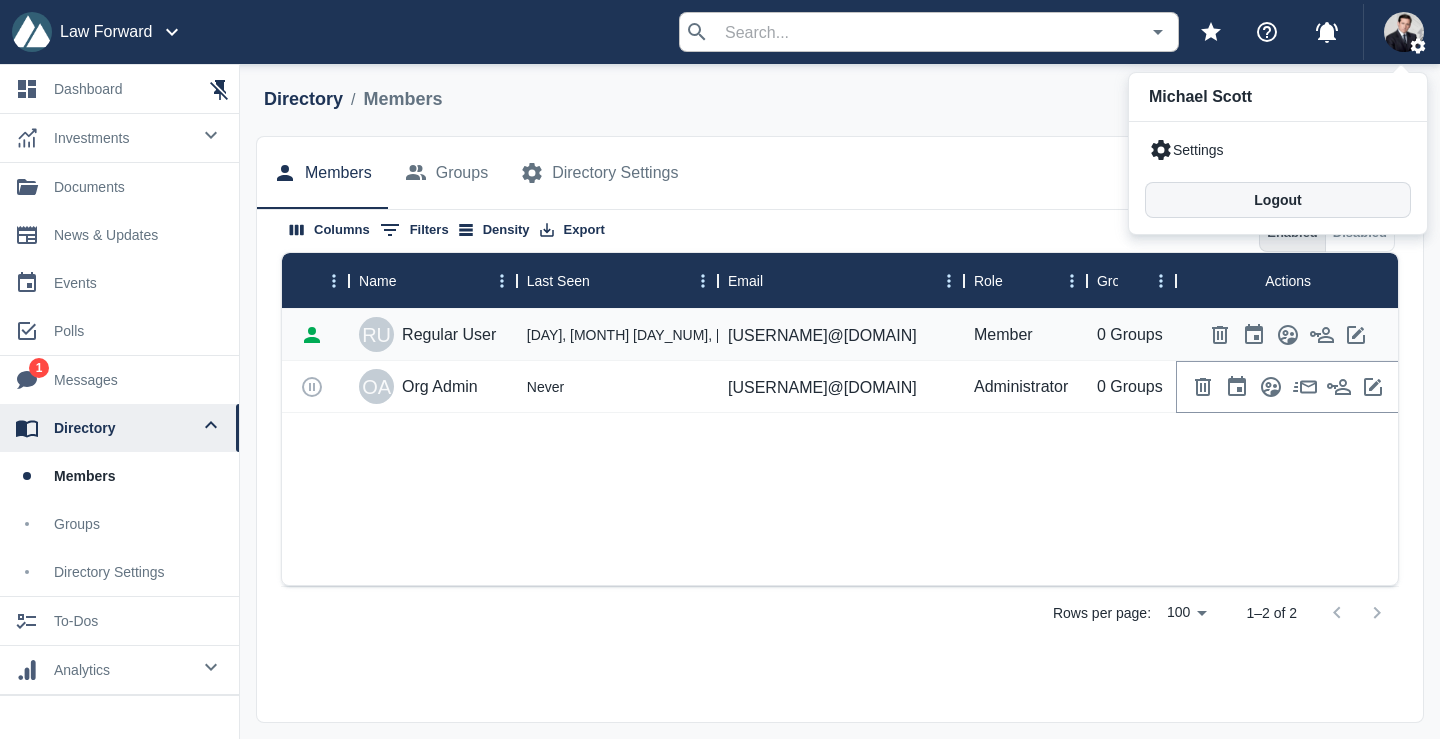 click on "Logout" at bounding box center (1278, 200) 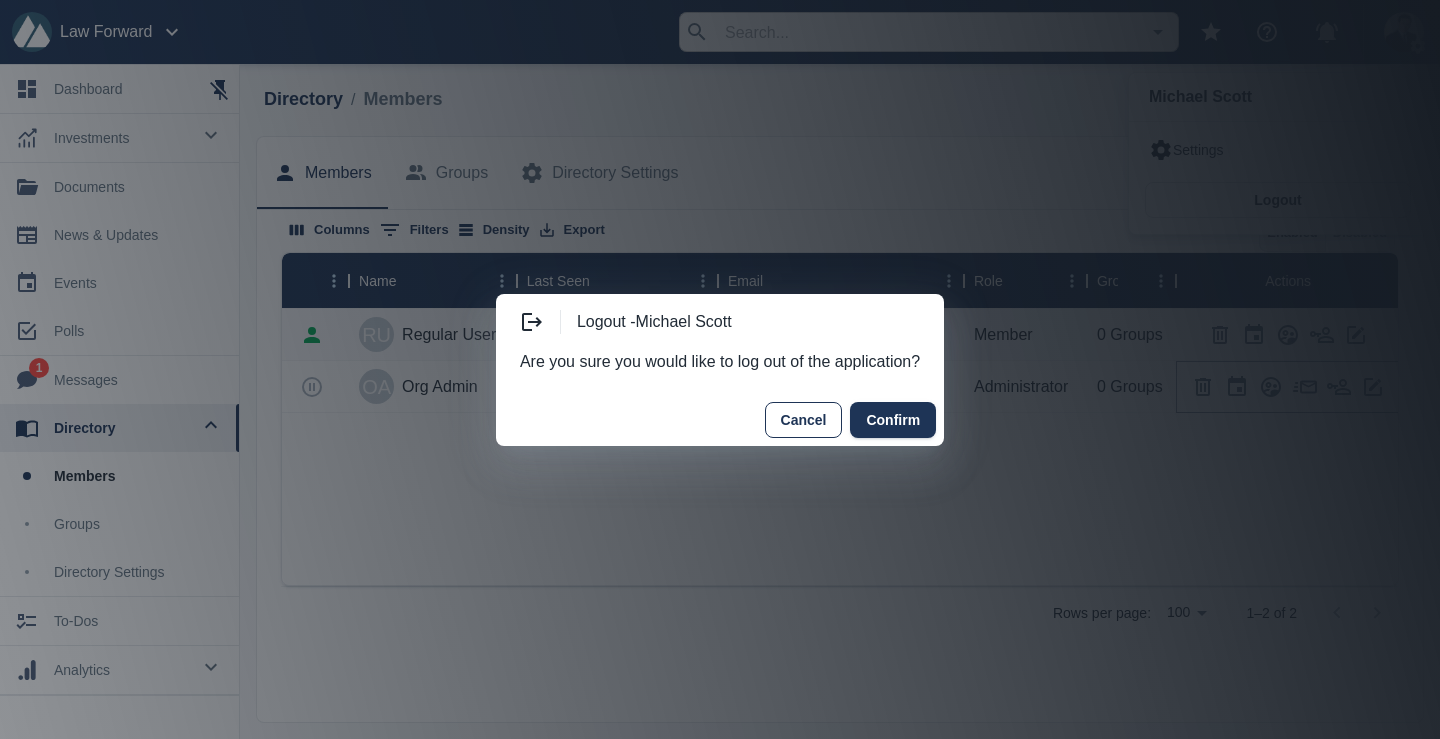 click on "Cancel" at bounding box center [804, 420] 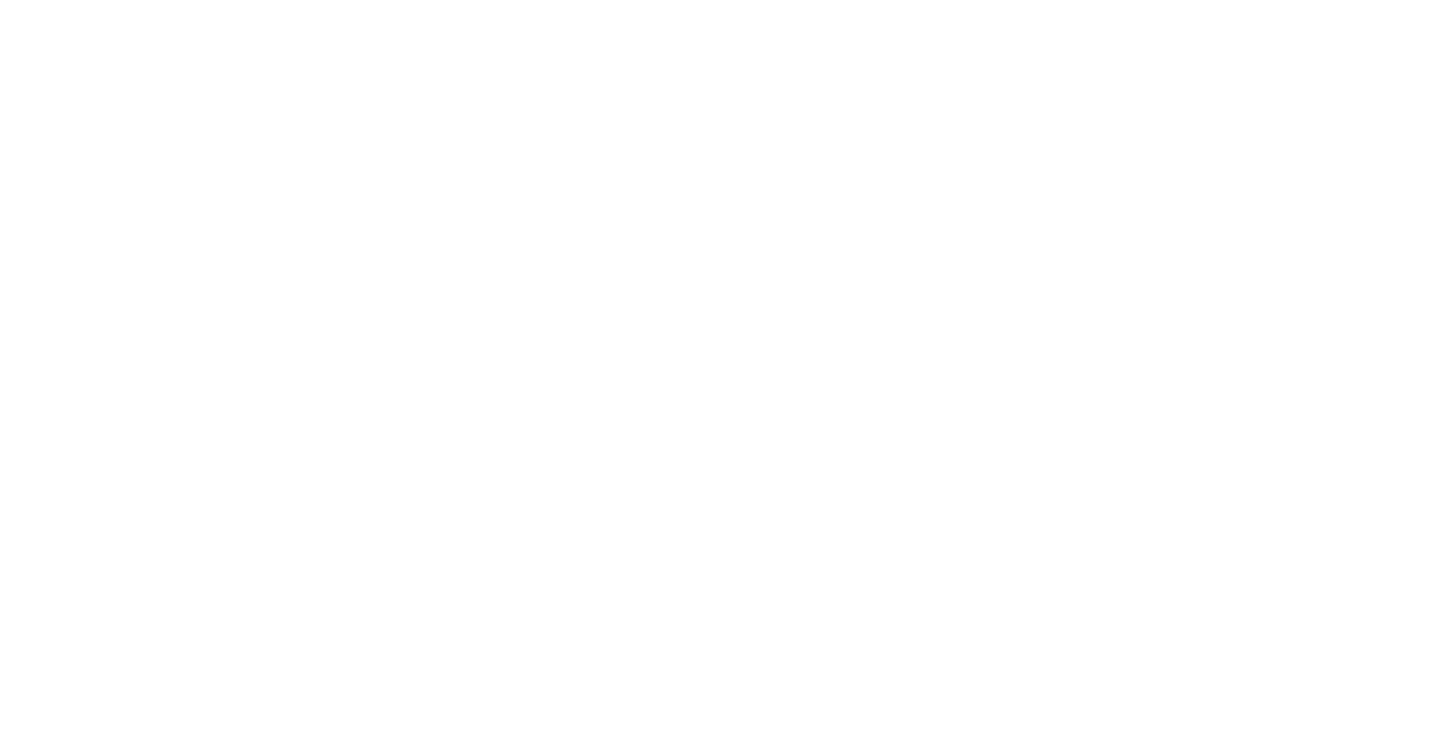 scroll, scrollTop: 0, scrollLeft: 0, axis: both 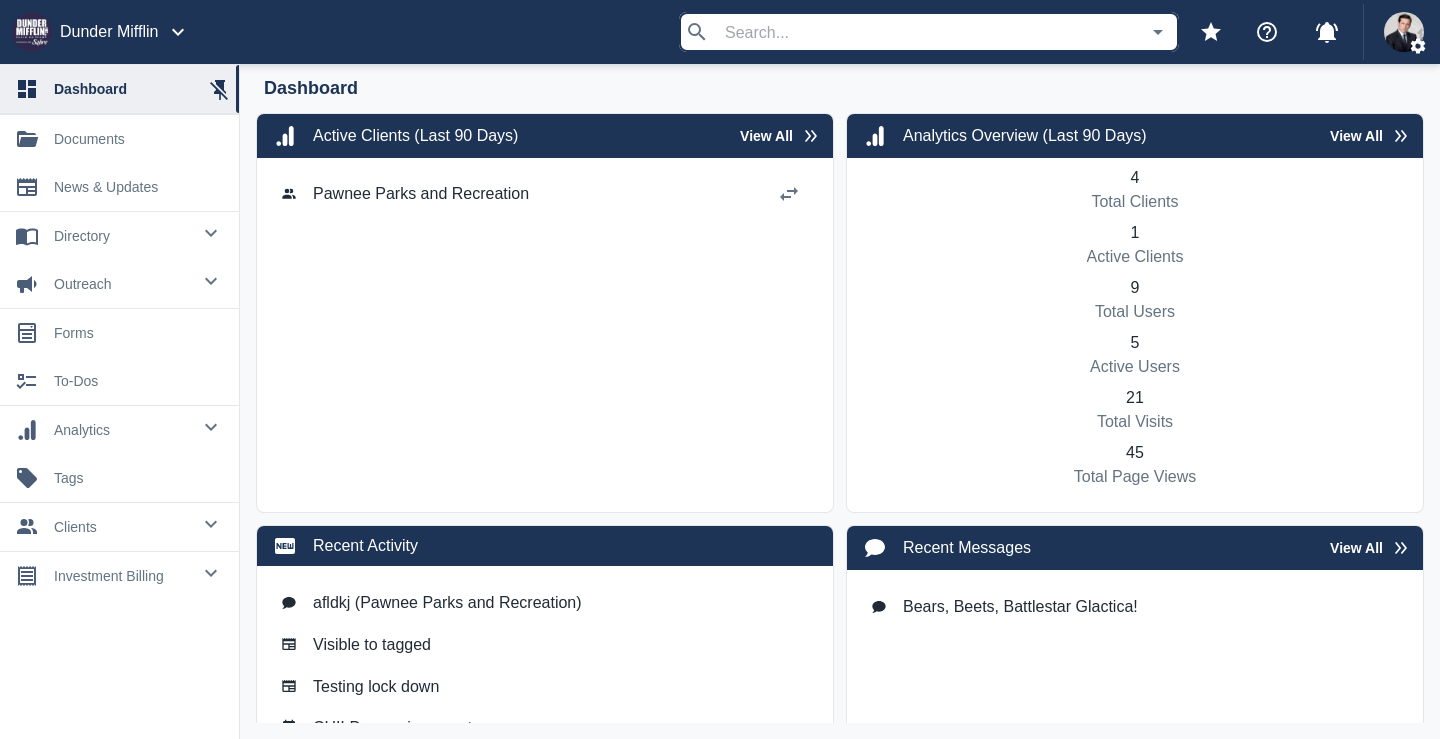click at bounding box center [211, 233] 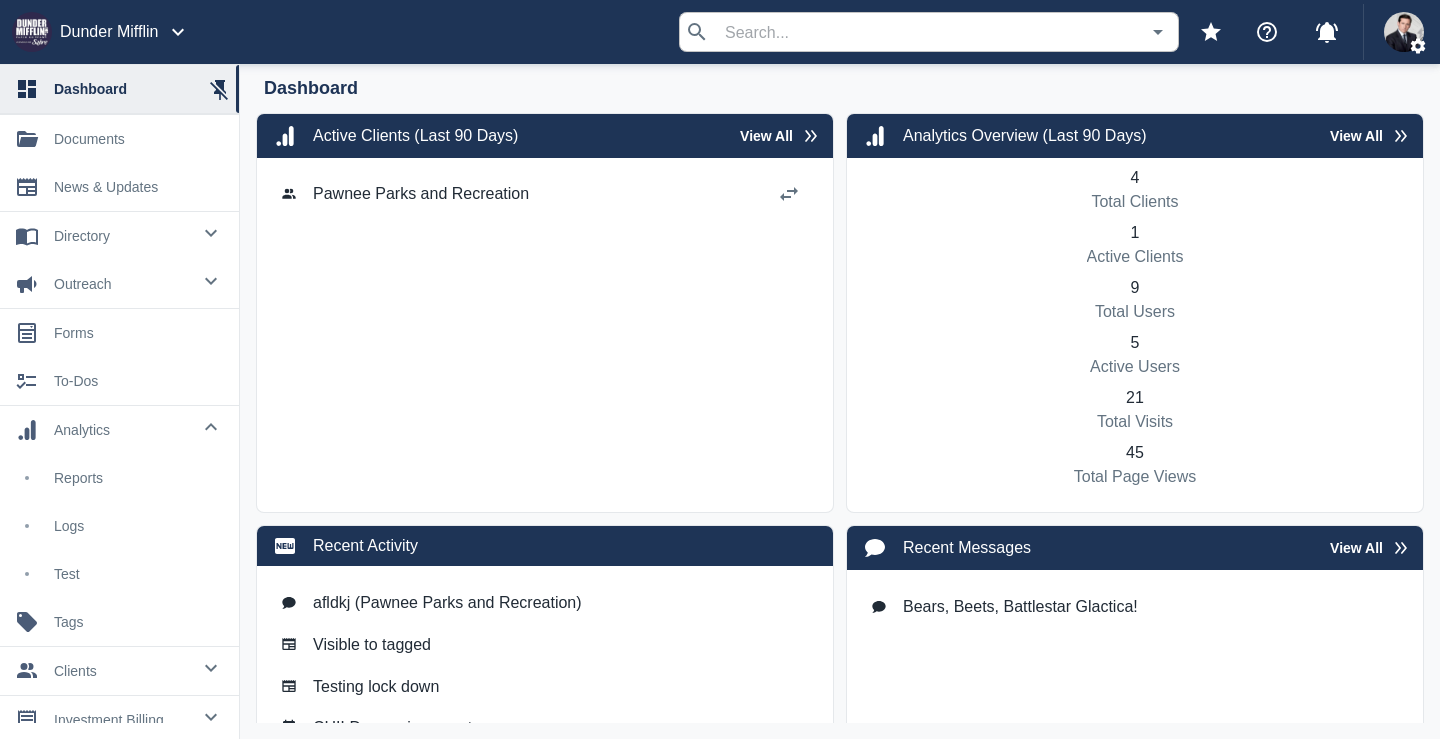 click on "Test" at bounding box center [138, 574] 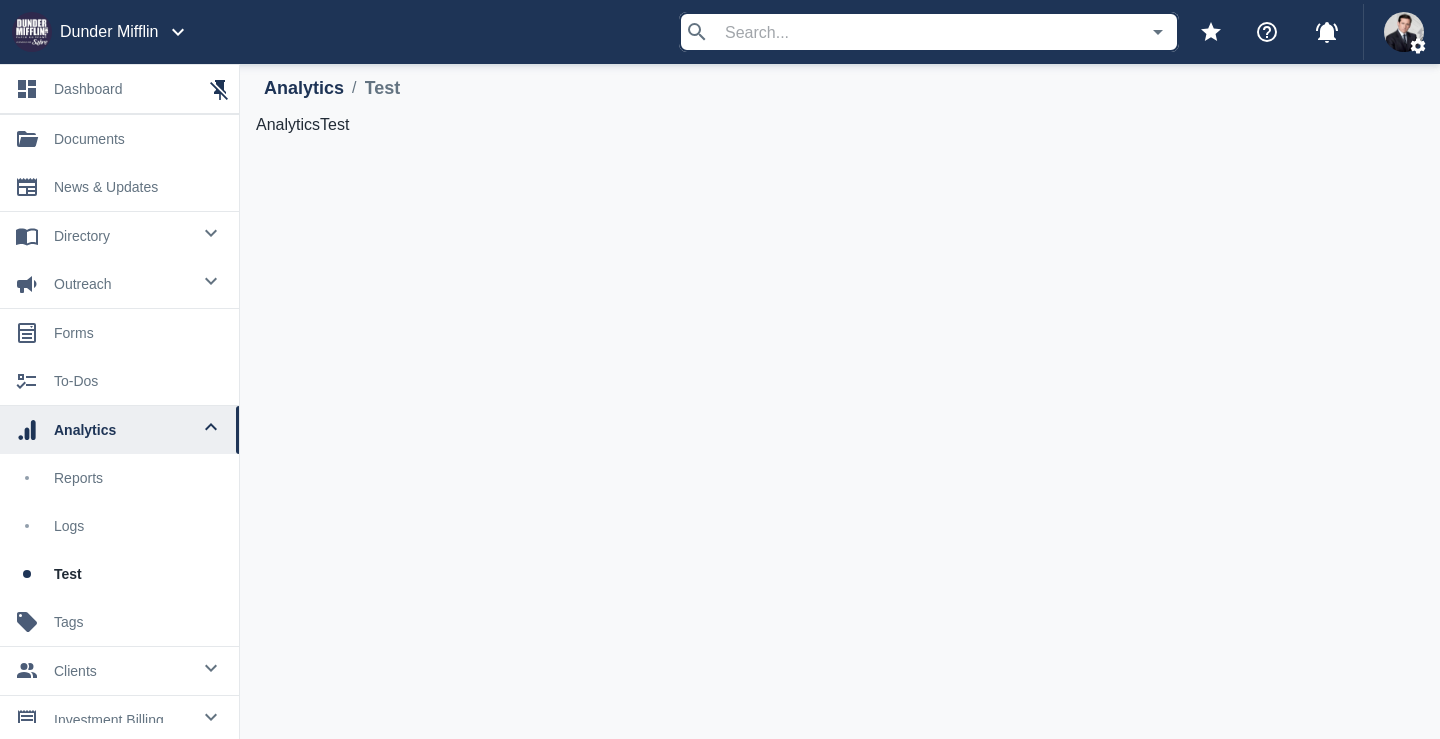 click on "Reports" at bounding box center (119, 478) 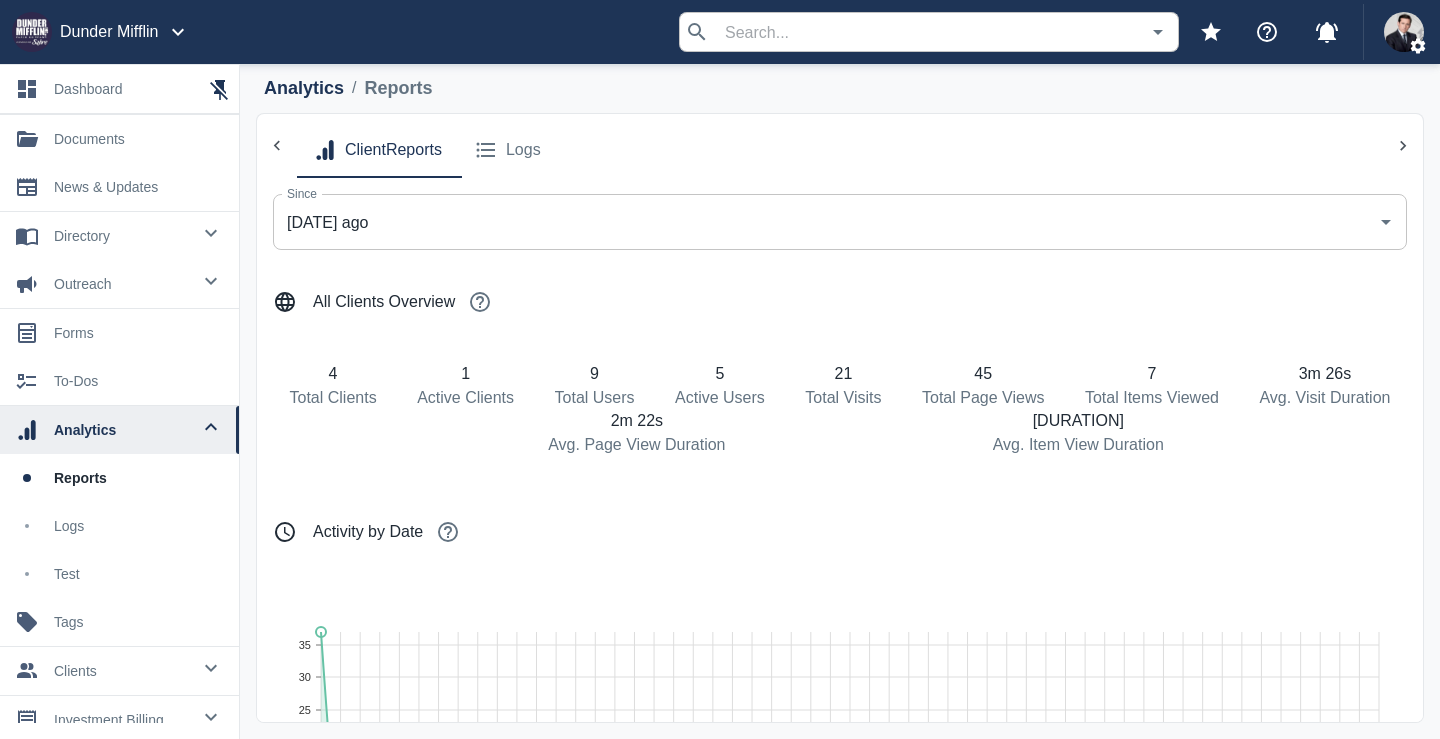 click on "Test" at bounding box center (119, 574) 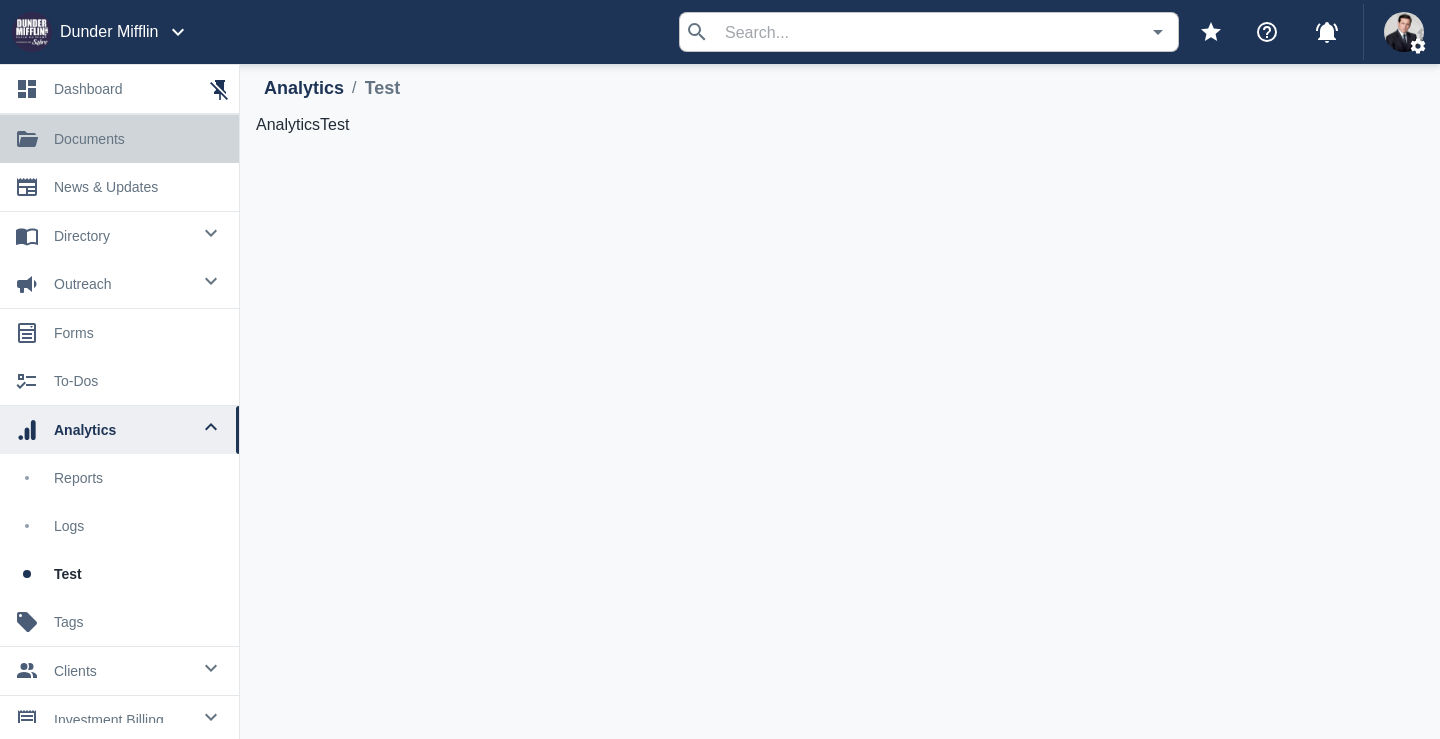 click on "documents" at bounding box center (138, 139) 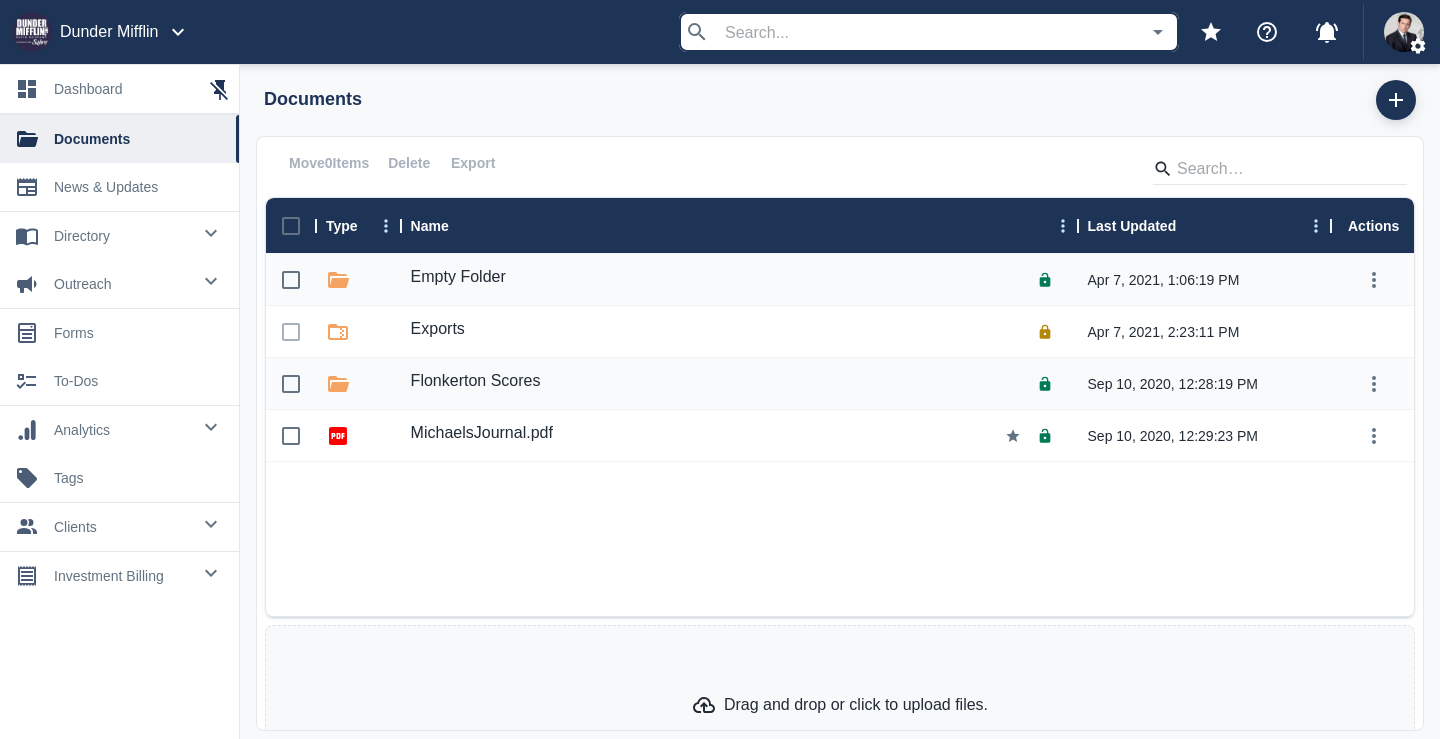 click on "Drag and drop or click  to upload files." at bounding box center [840, 705] 